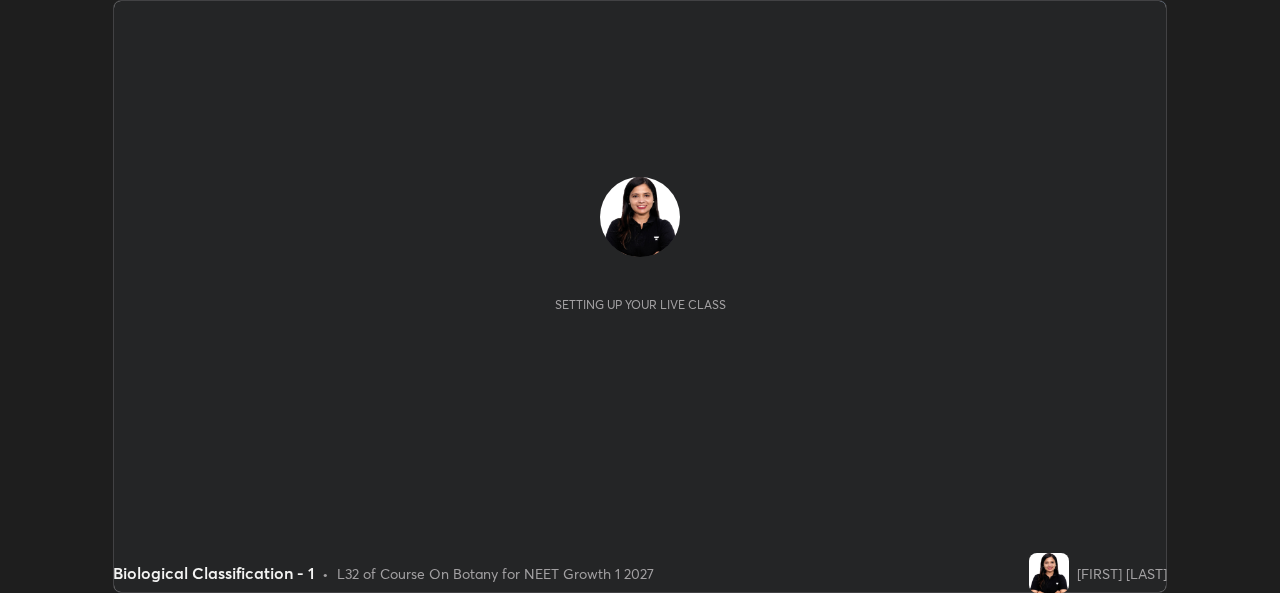 scroll, scrollTop: 0, scrollLeft: 0, axis: both 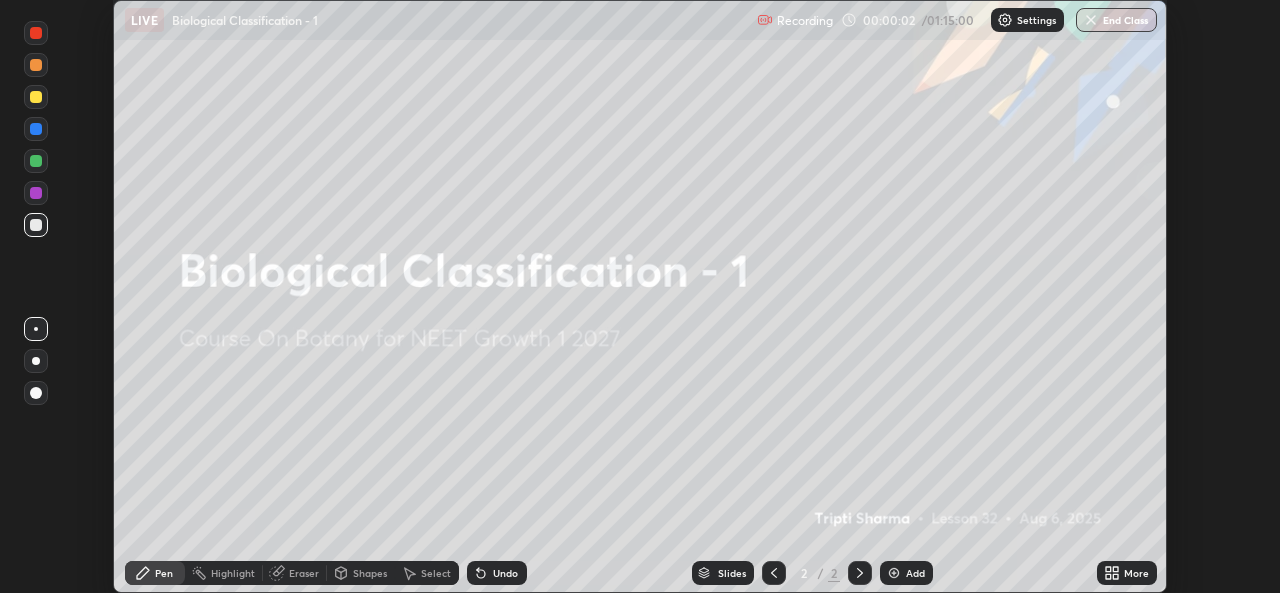 click 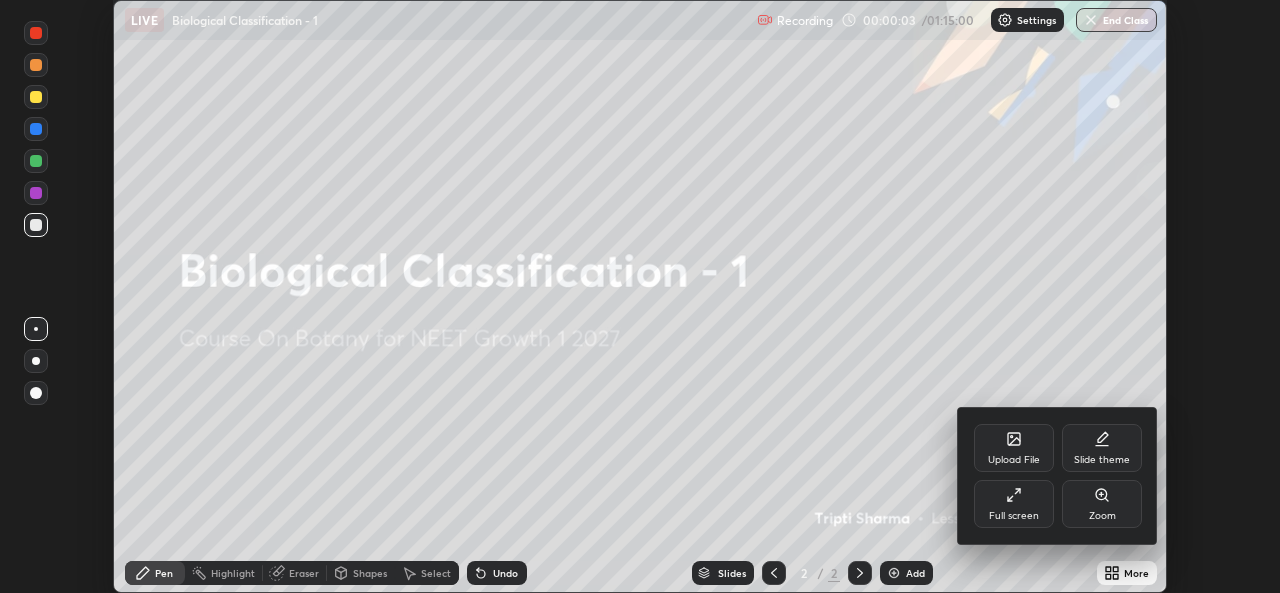 click on "Full screen" at bounding box center [1014, 504] 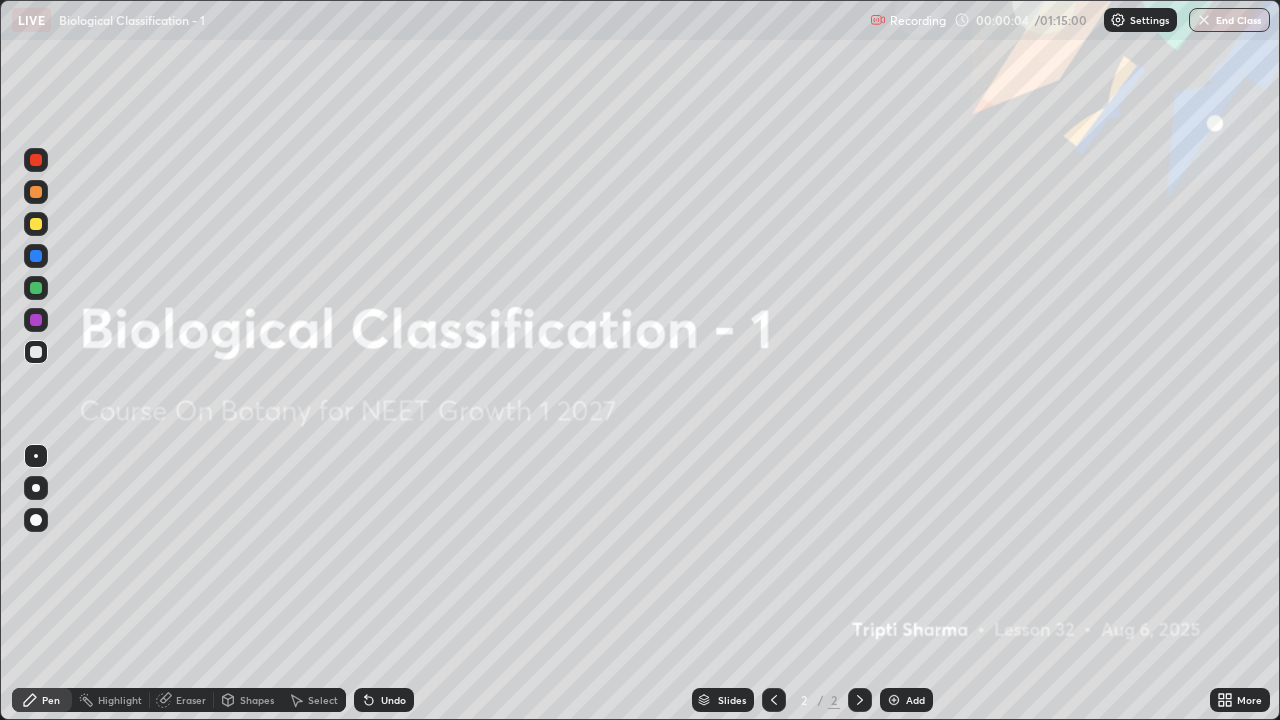 scroll, scrollTop: 99280, scrollLeft: 98720, axis: both 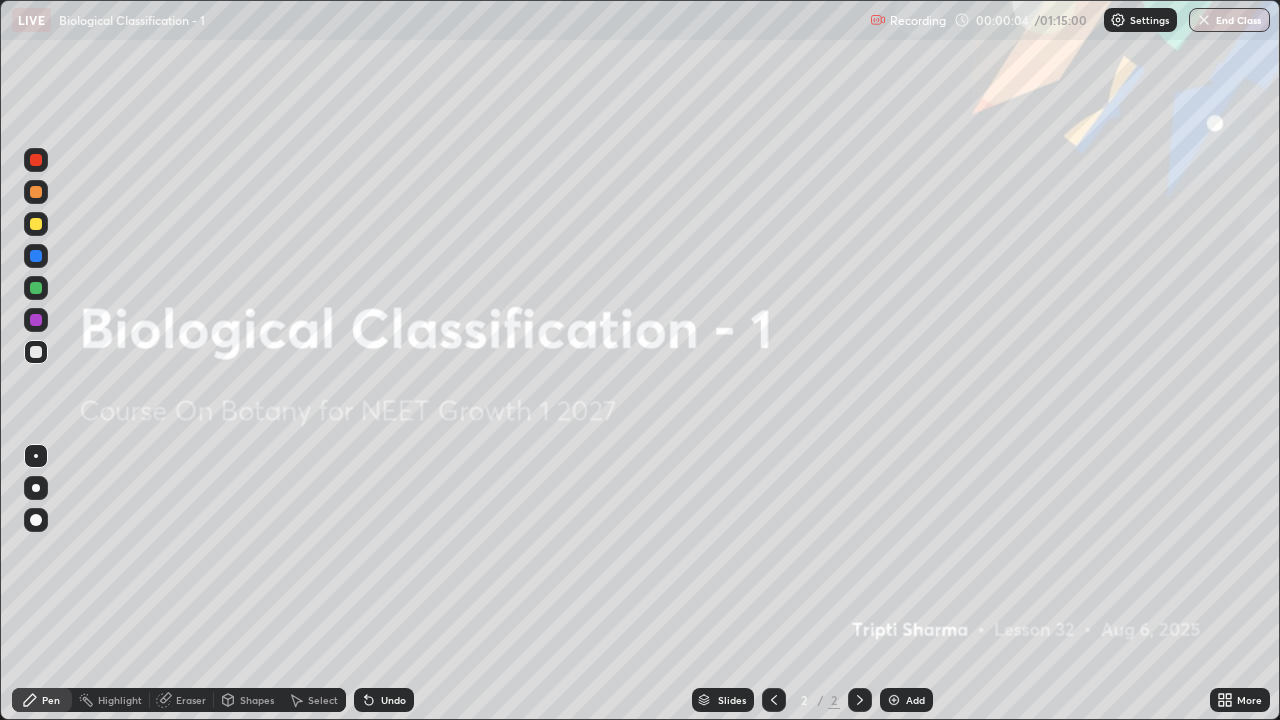 click at bounding box center (1118, 20) 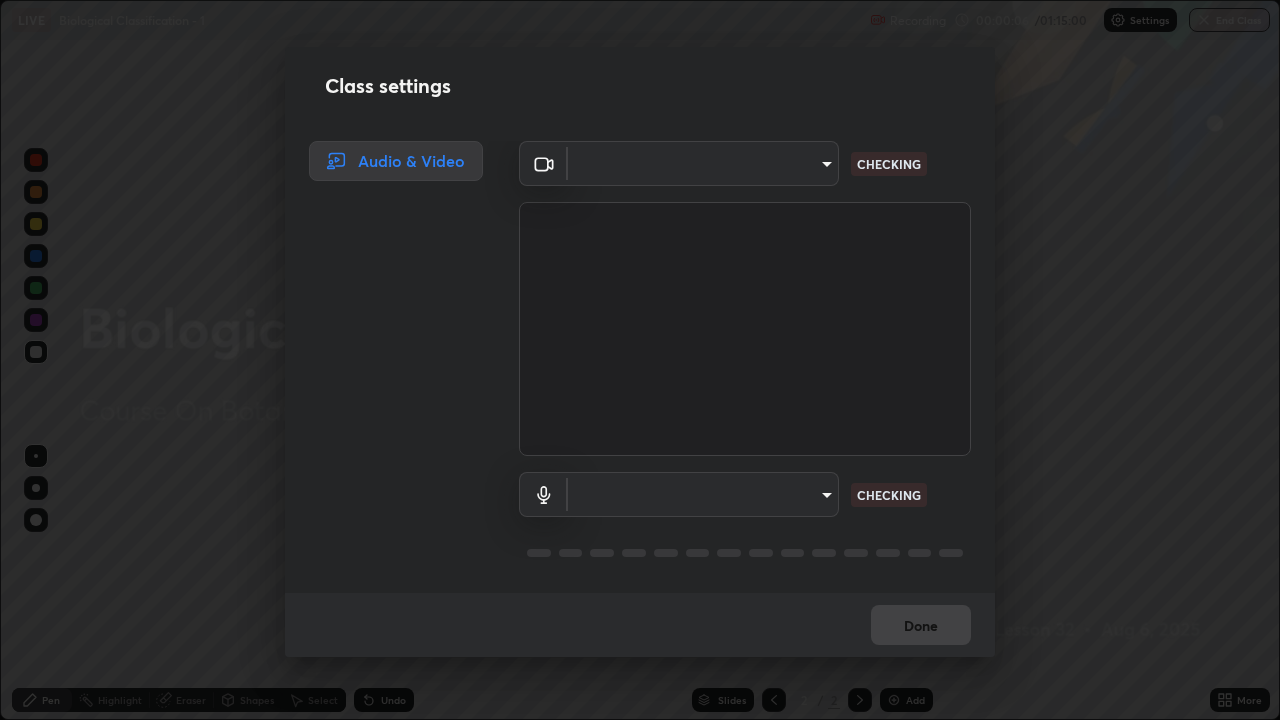 type on "b4951f90531da0d842cdcd629816b7b2be3c5c01230d926a2f210d32d9644bff" 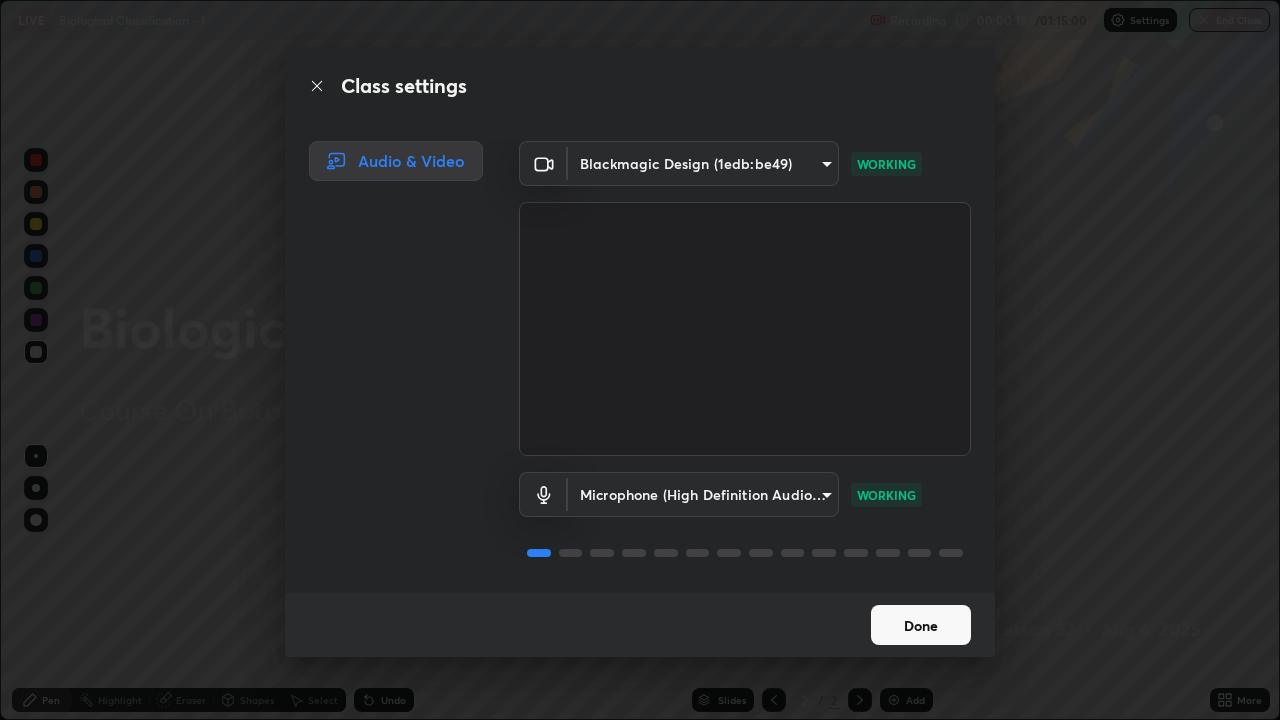 click on "Done" at bounding box center (921, 625) 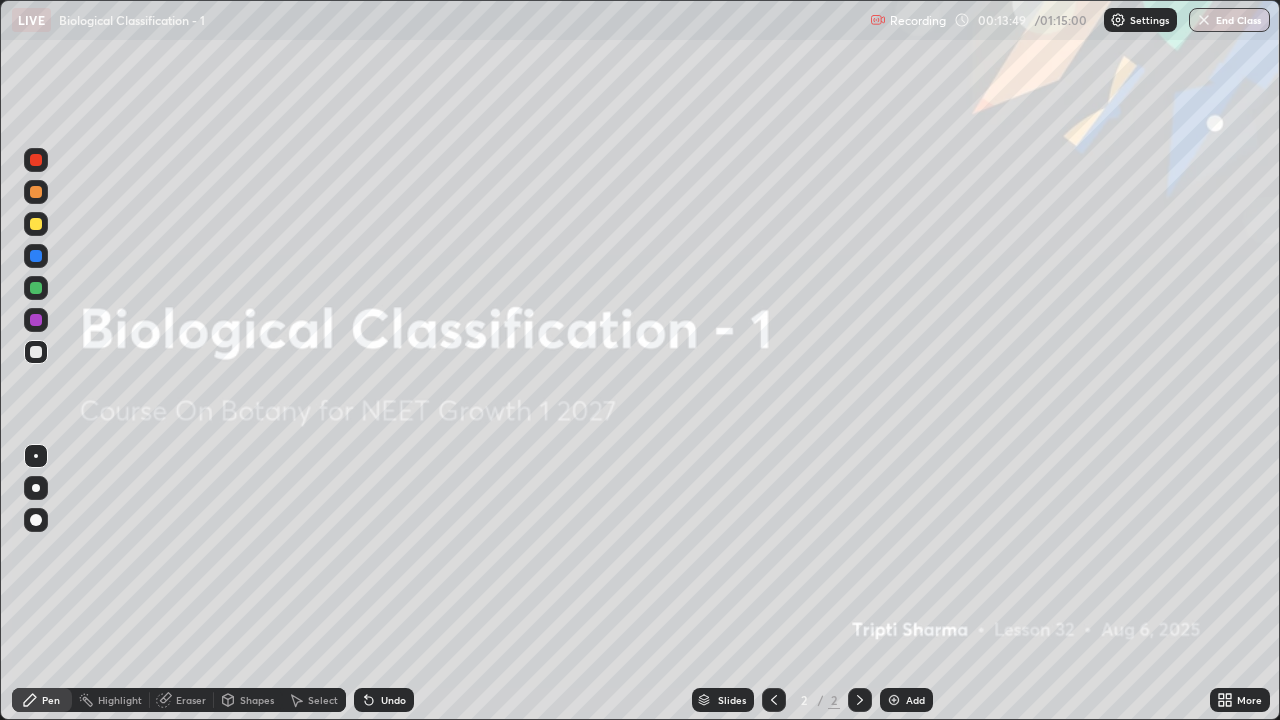 click at bounding box center (894, 700) 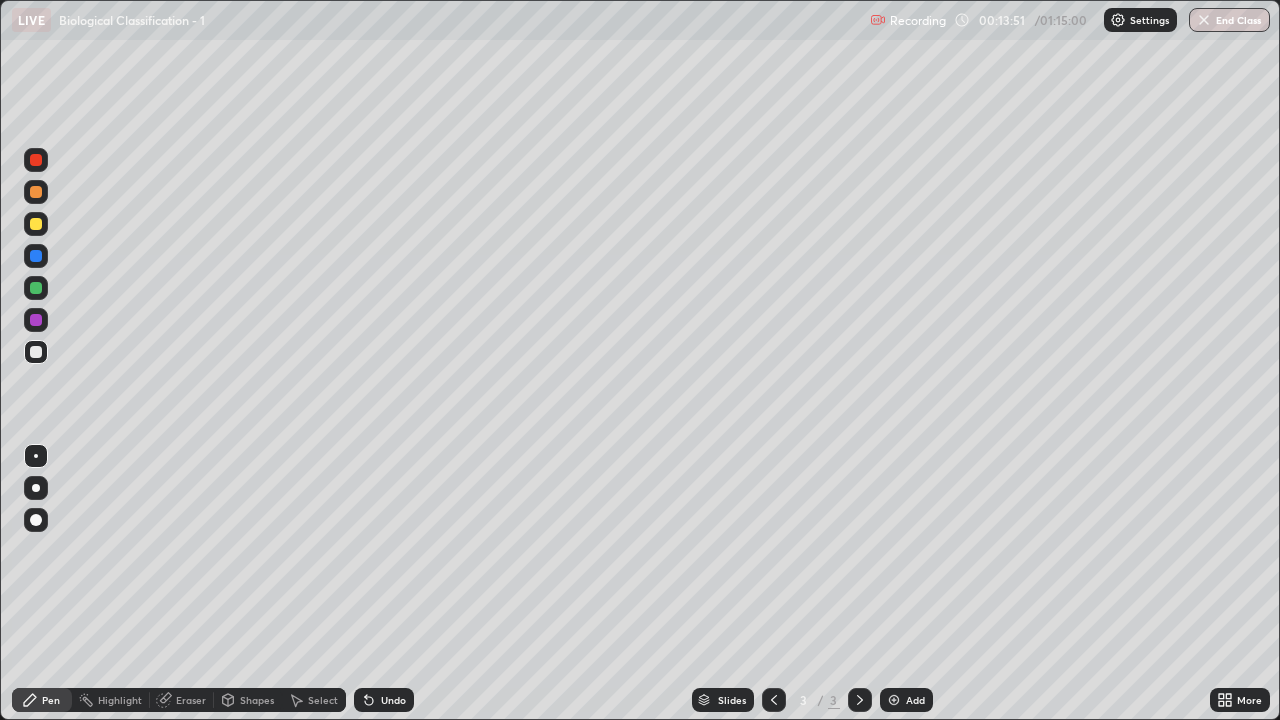 click at bounding box center (36, 488) 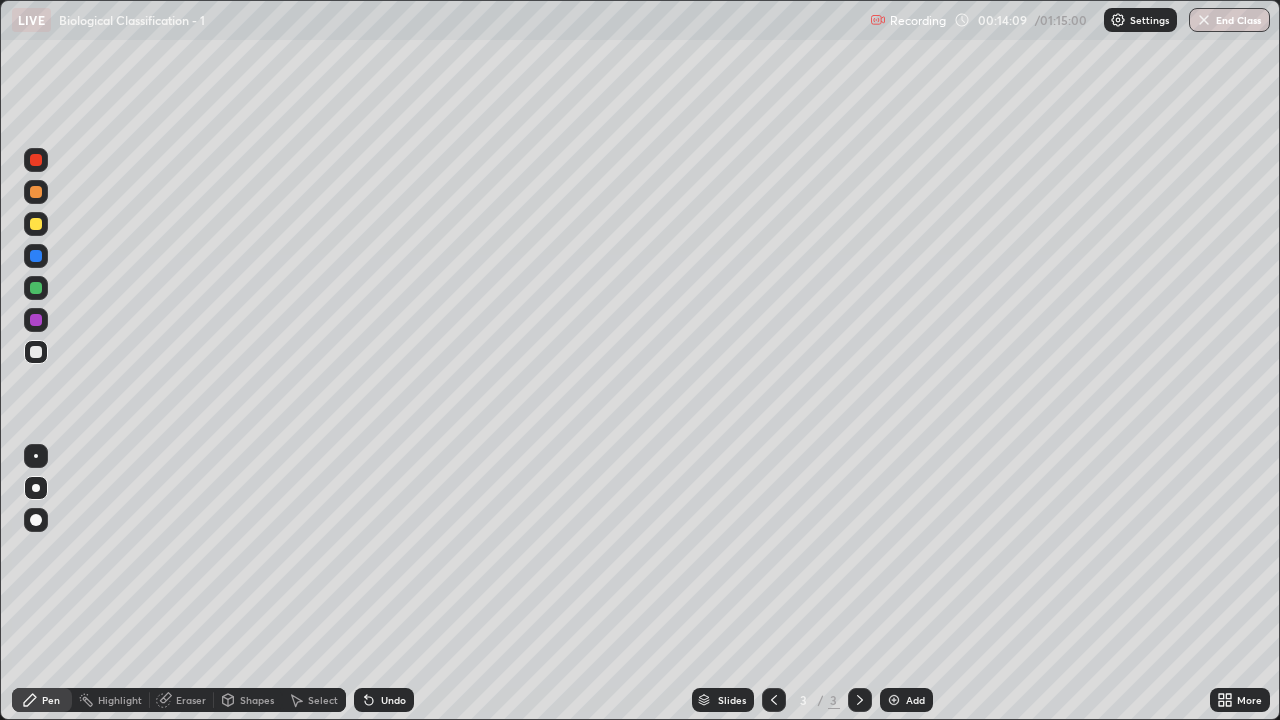click at bounding box center [36, 224] 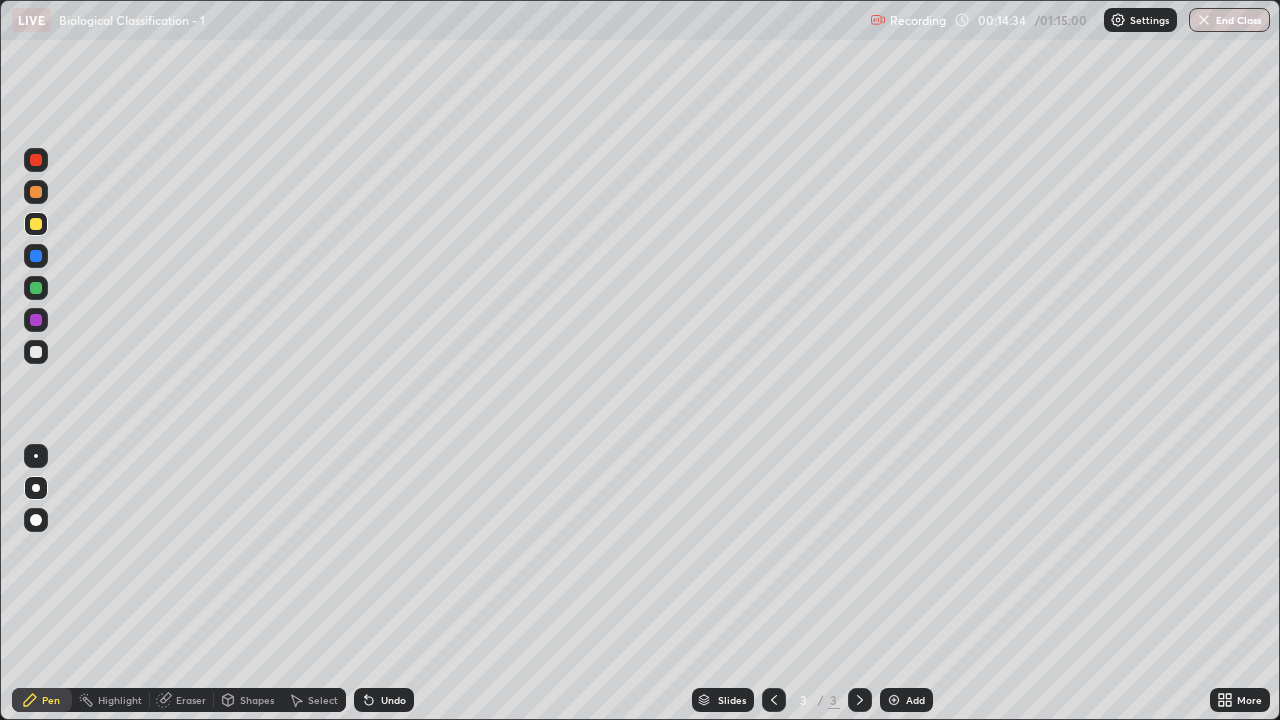 click 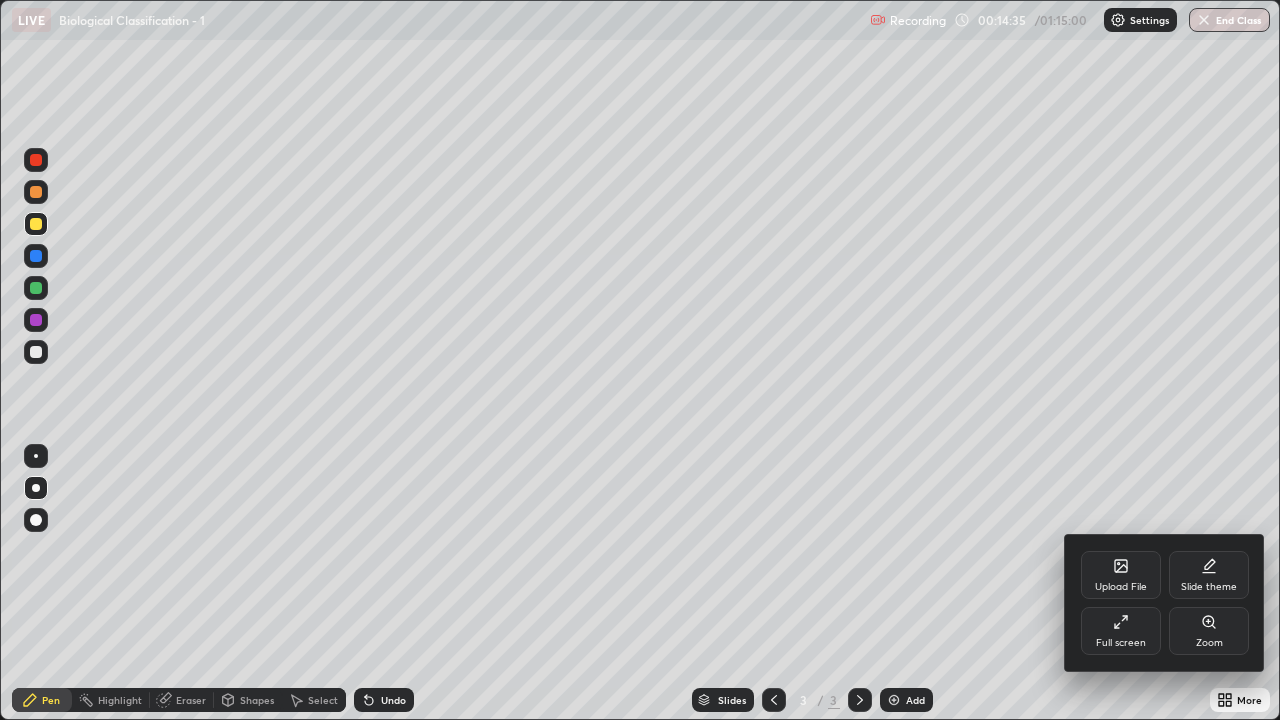 click 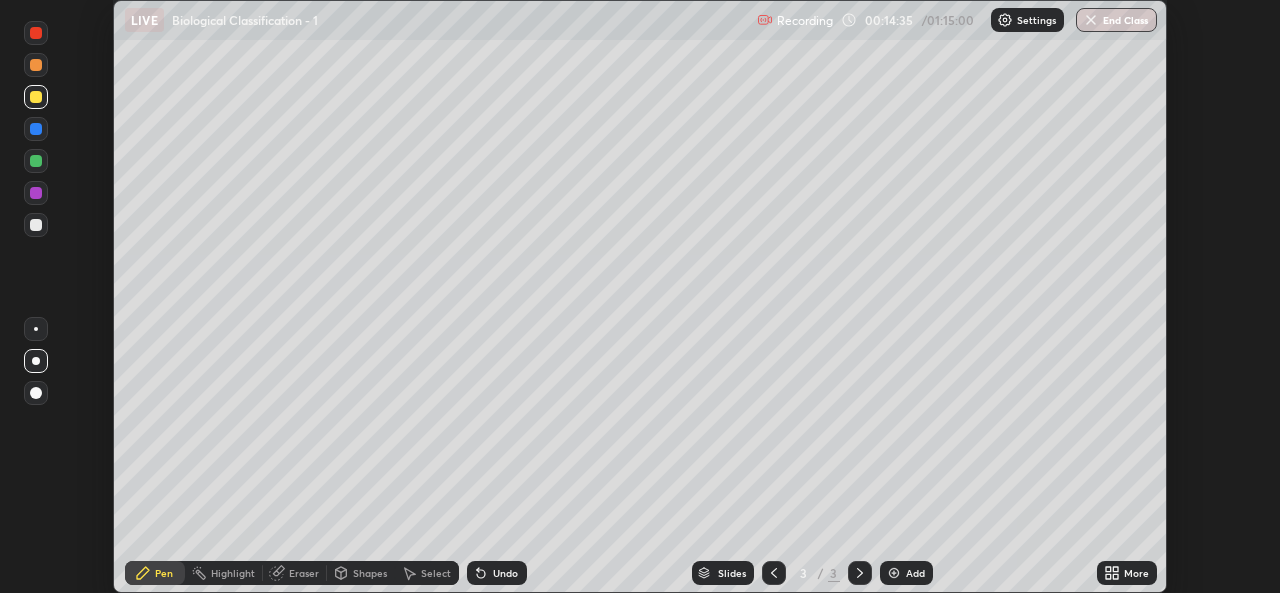 scroll, scrollTop: 593, scrollLeft: 1280, axis: both 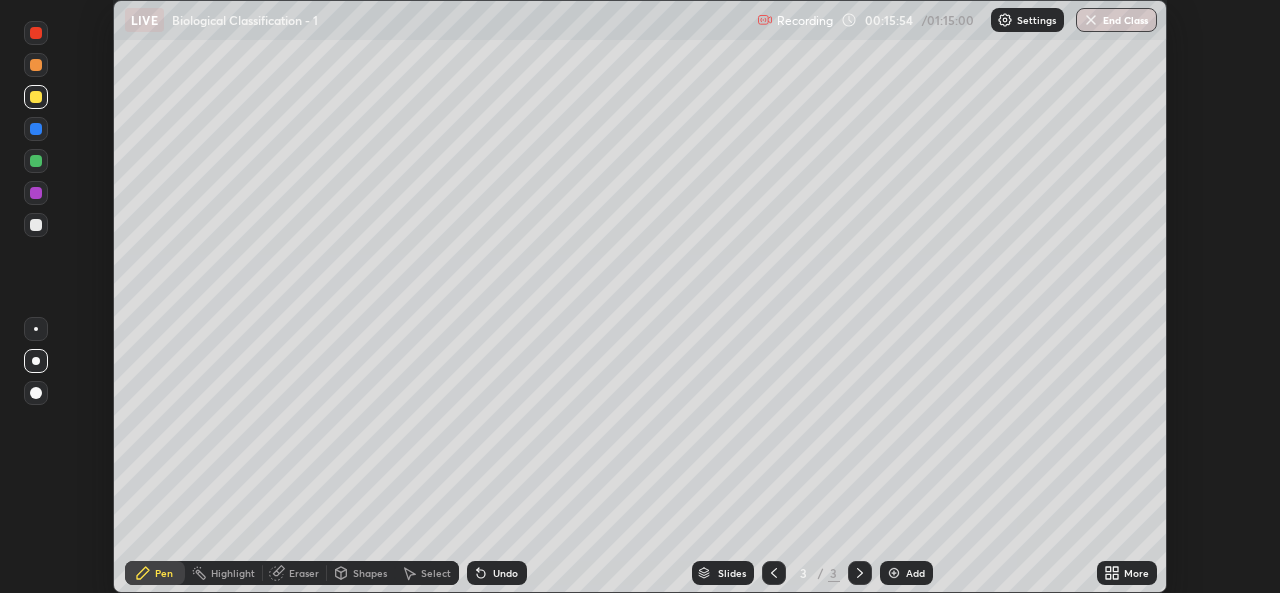 click 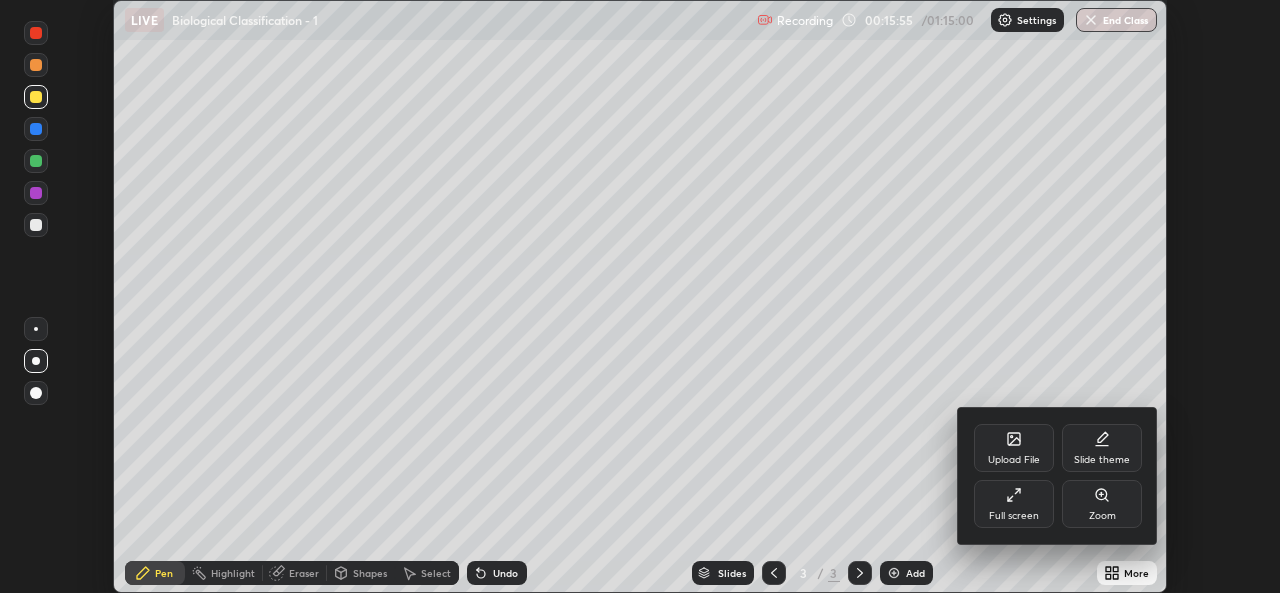 click on "Full screen" at bounding box center (1014, 516) 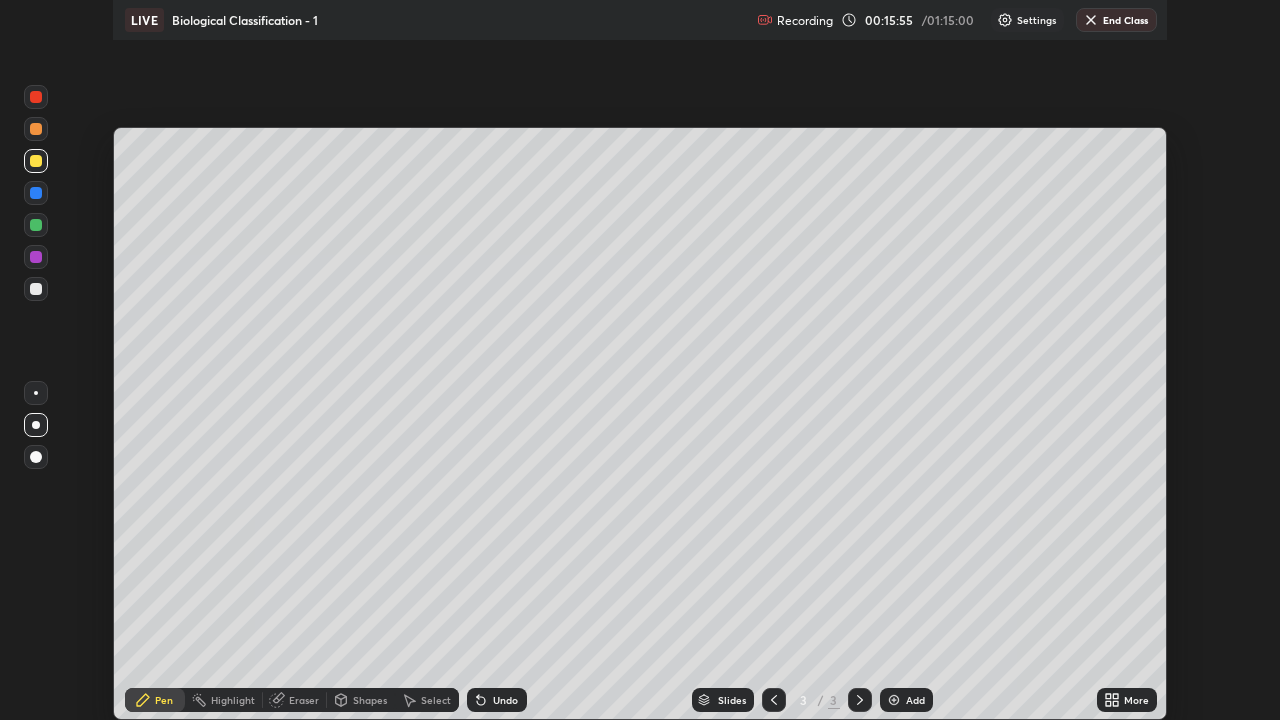 scroll, scrollTop: 99280, scrollLeft: 98720, axis: both 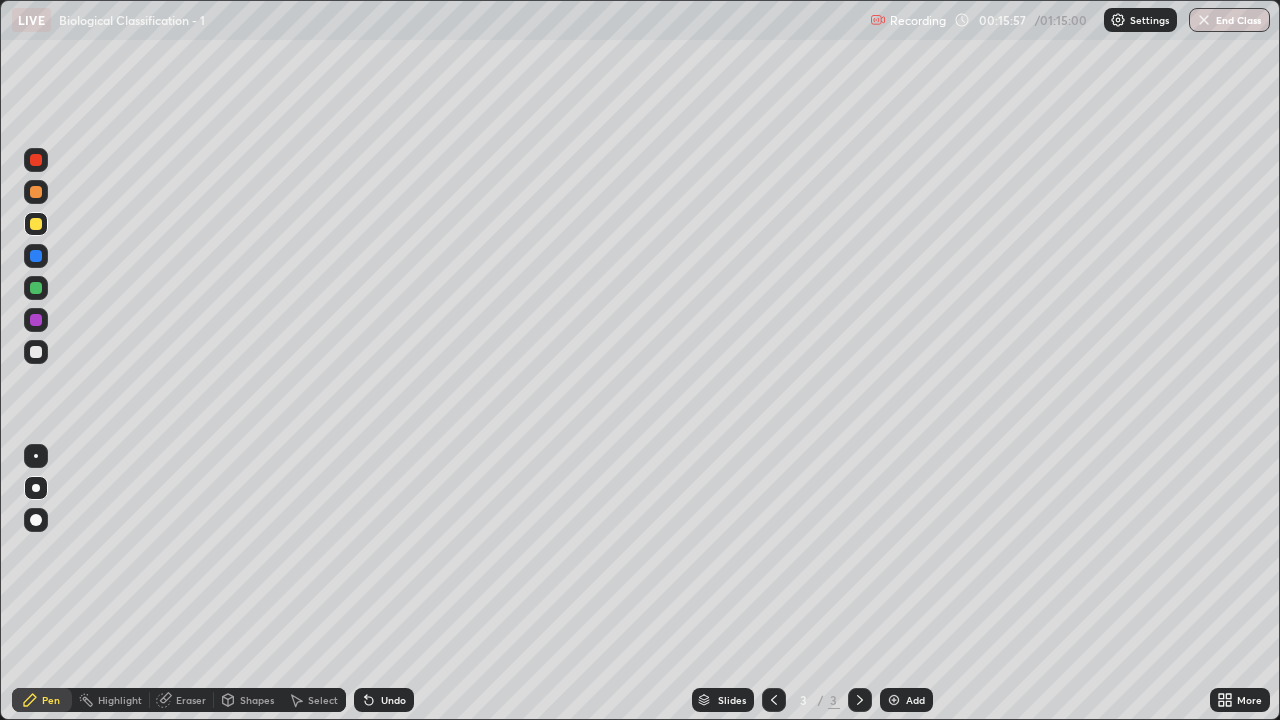 click at bounding box center [36, 352] 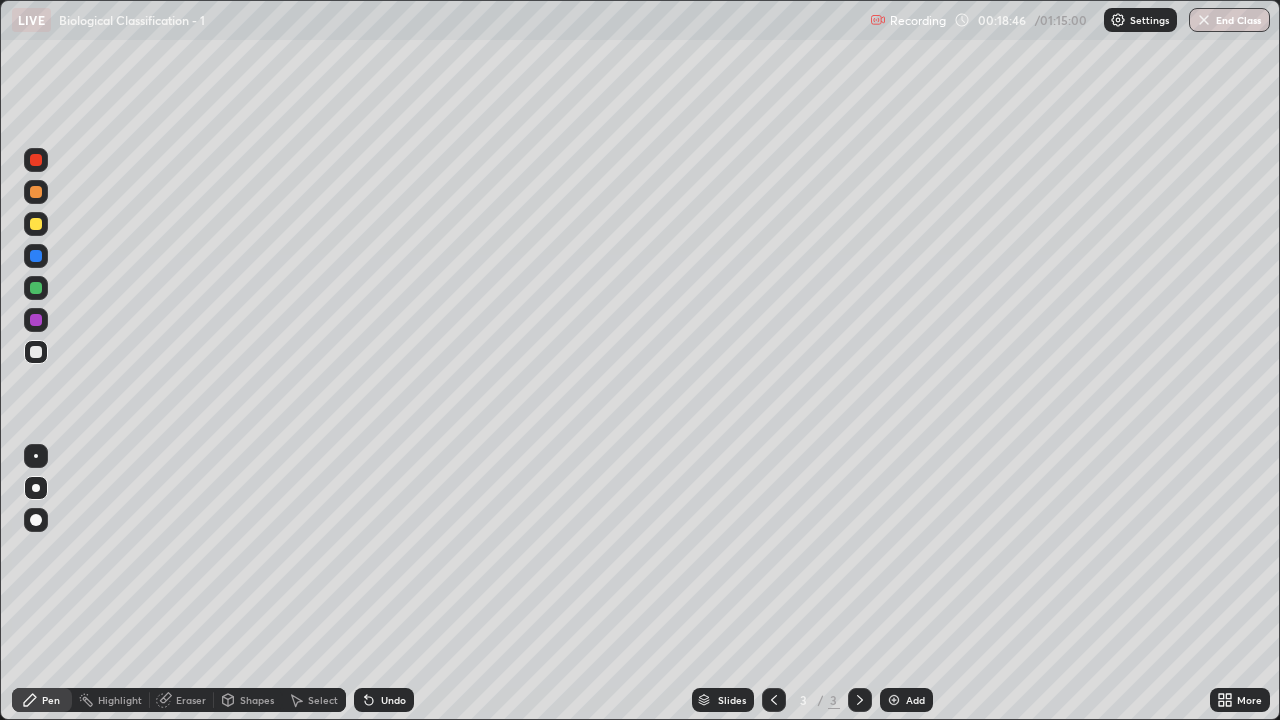 click at bounding box center (894, 700) 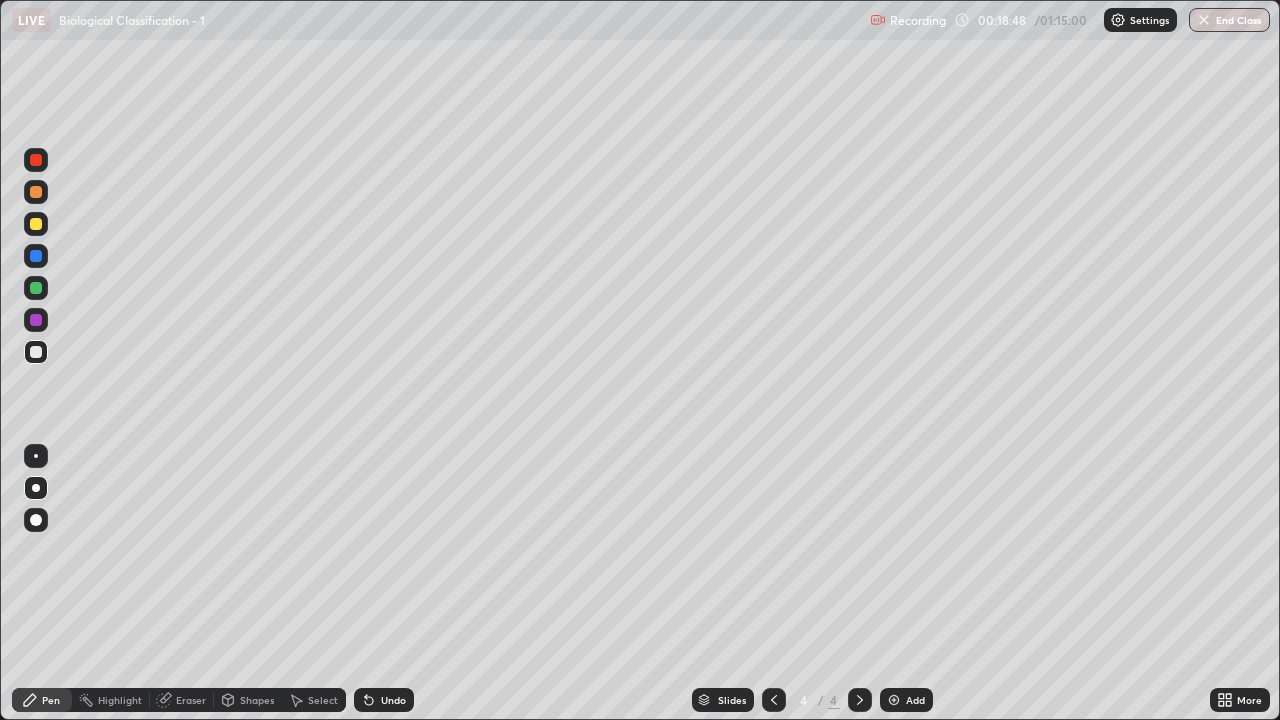 click at bounding box center (36, 224) 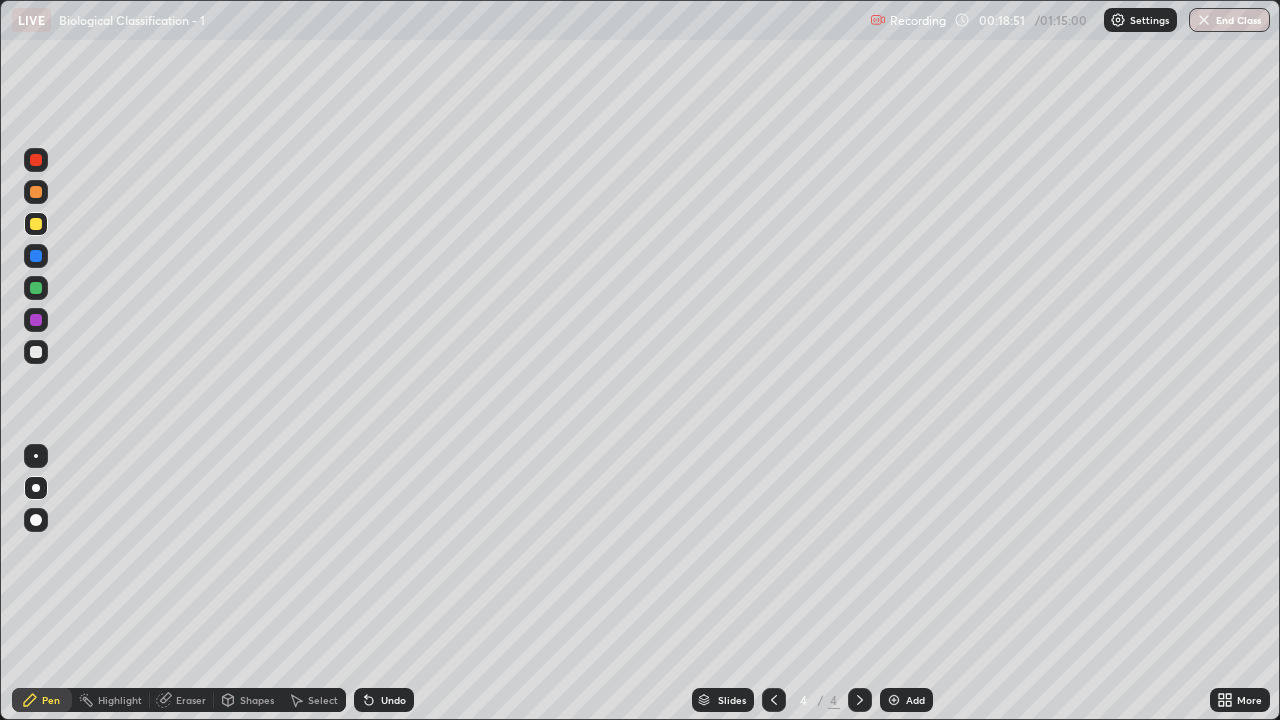 click on "Undo" at bounding box center (393, 700) 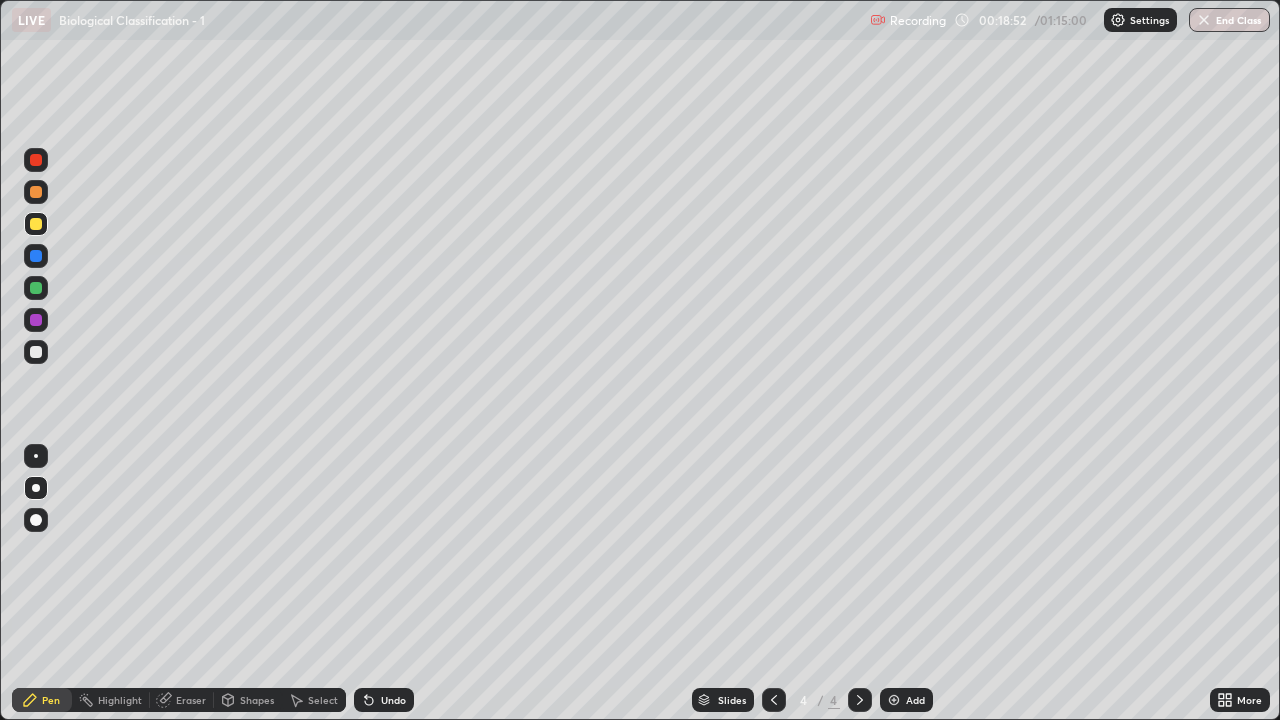 click at bounding box center (36, 520) 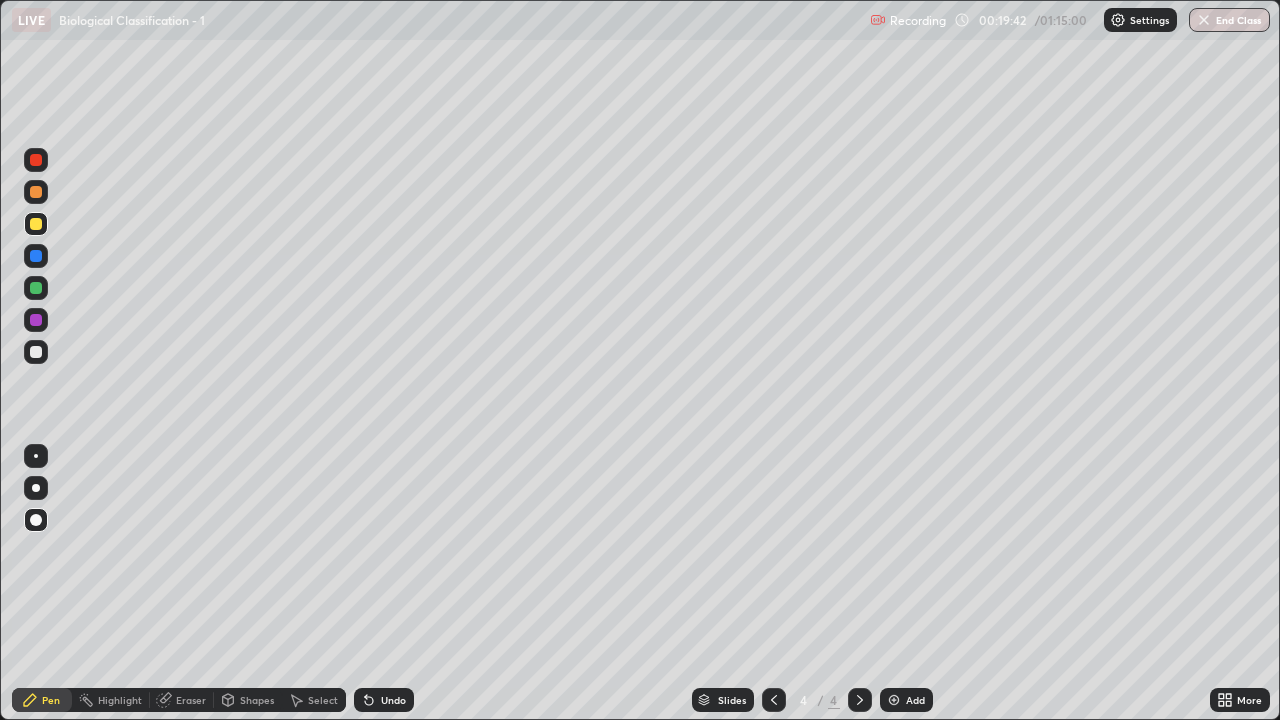 click at bounding box center (36, 288) 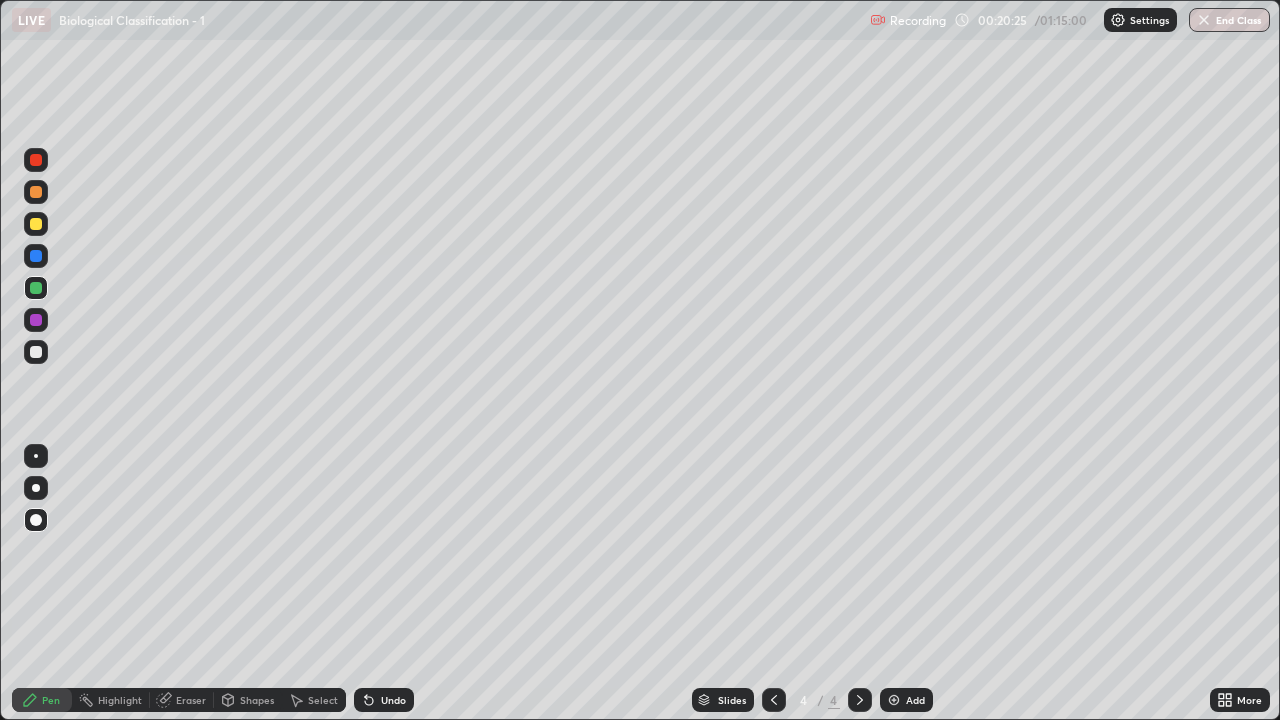 click 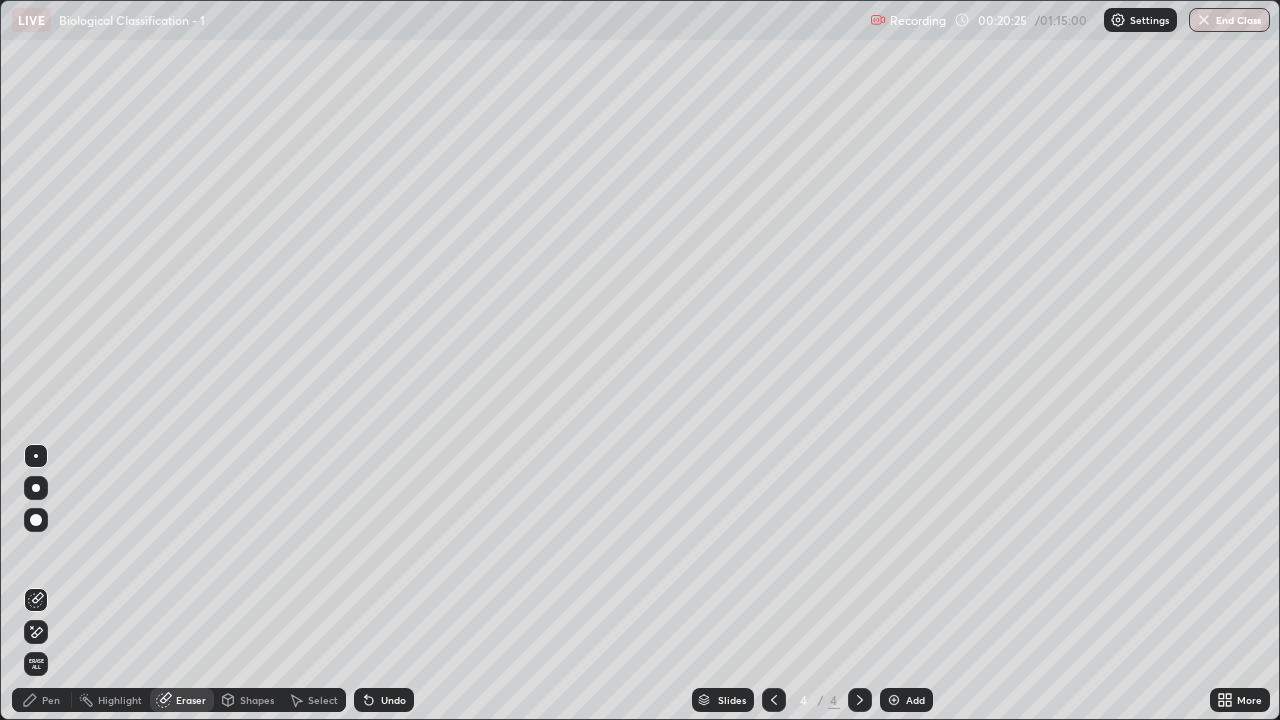click 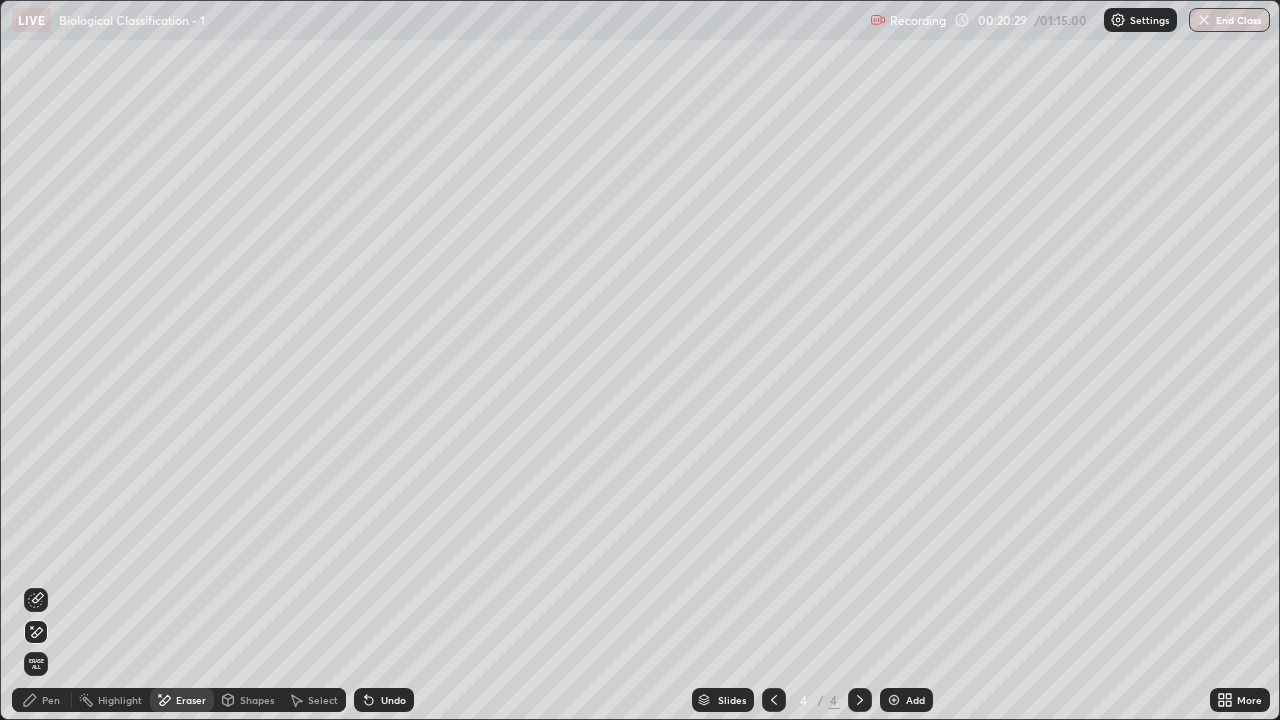 click on "Pen" at bounding box center (51, 700) 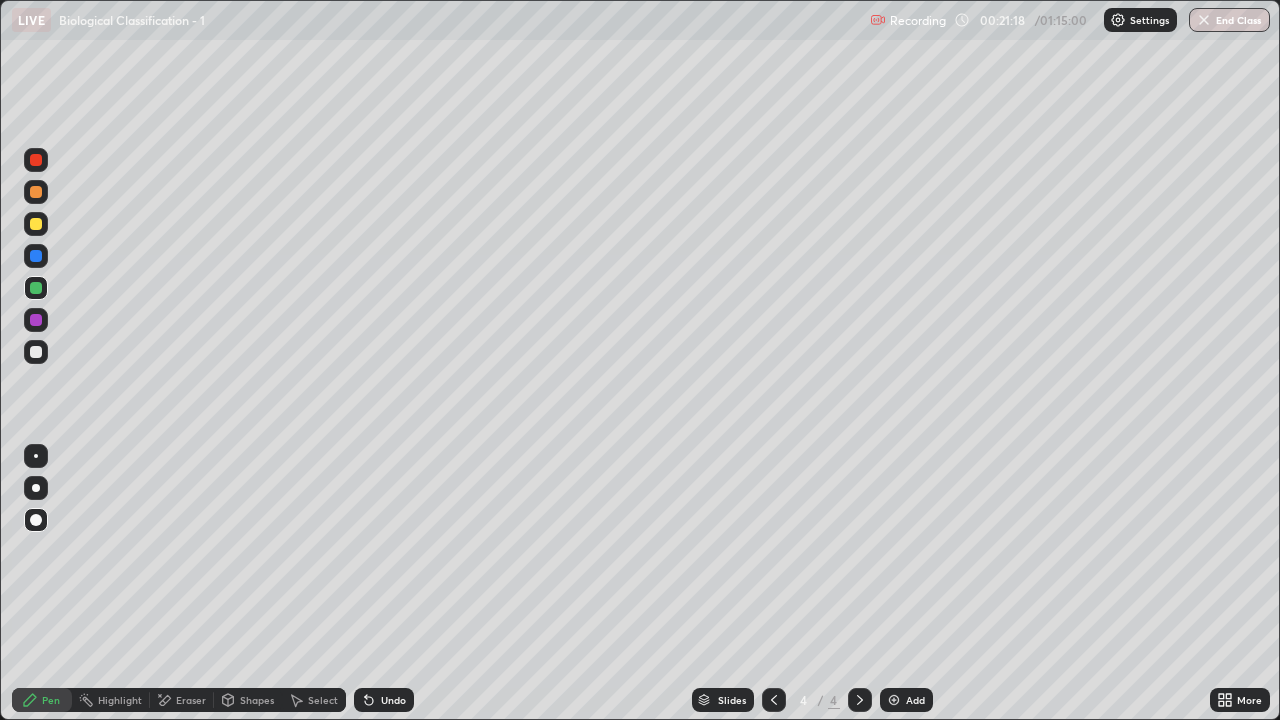 click at bounding box center (894, 700) 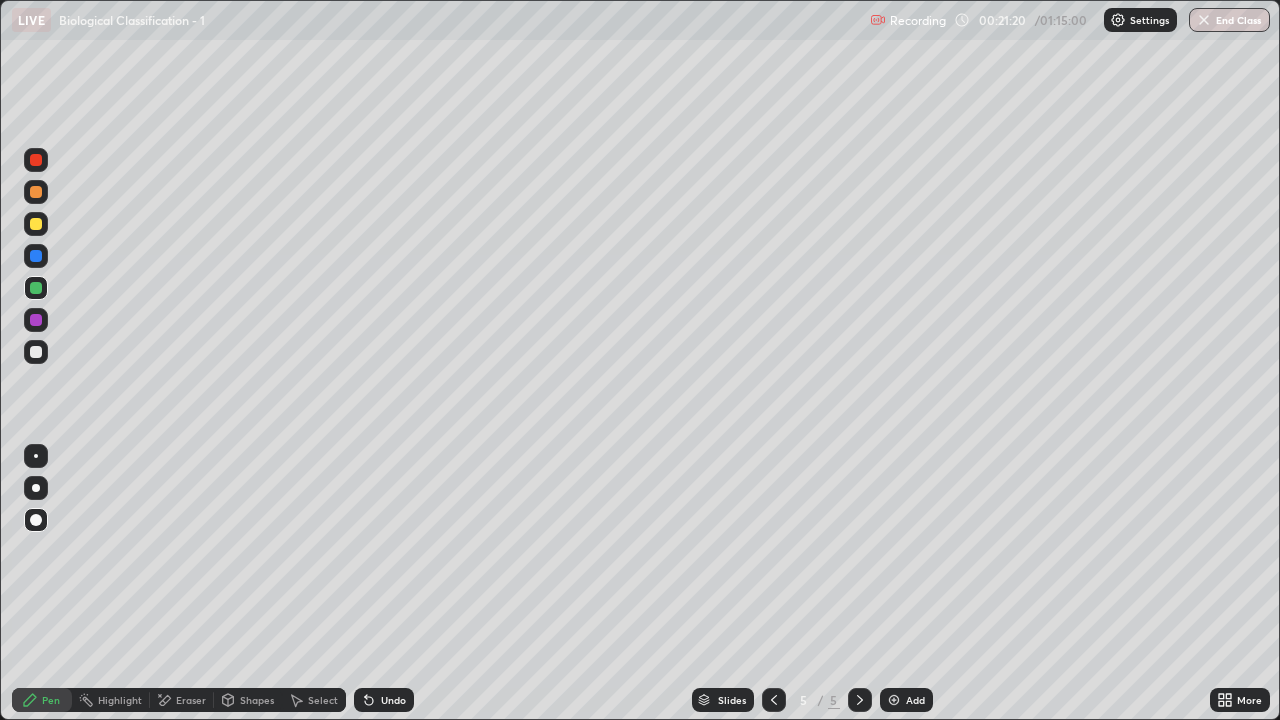 click on "Shapes" at bounding box center [257, 700] 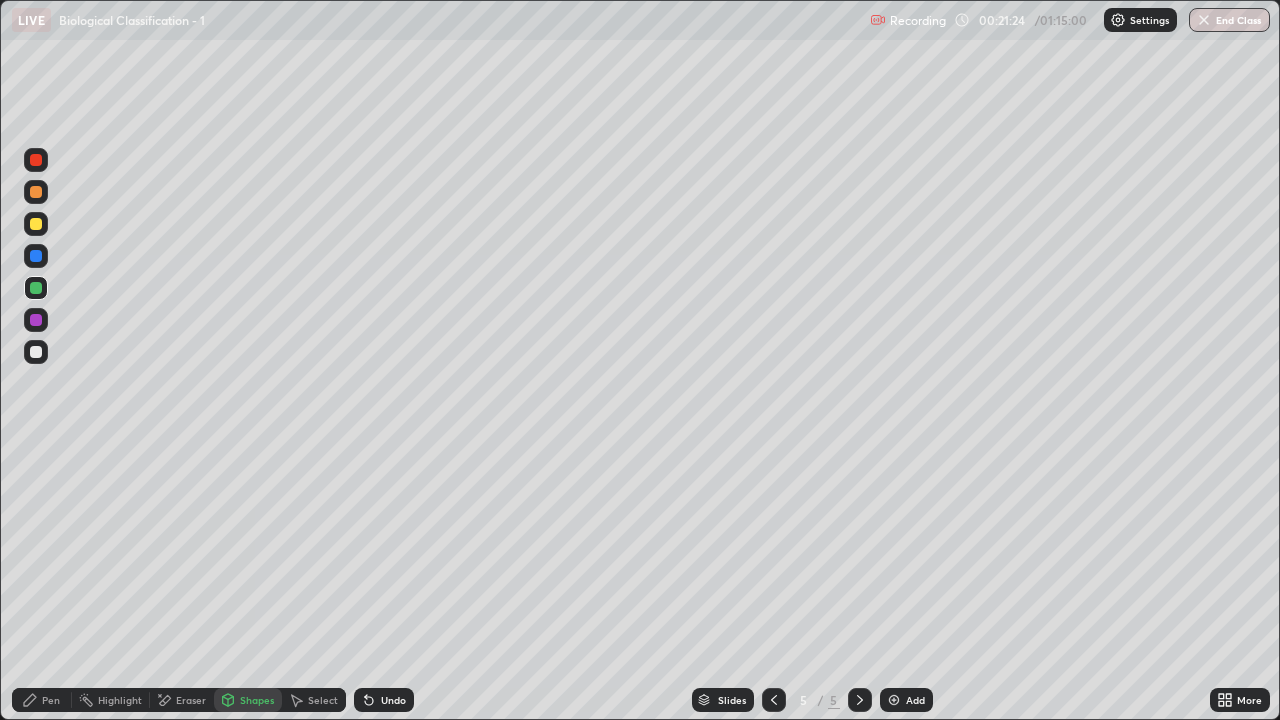 click on "Pen" at bounding box center [42, 700] 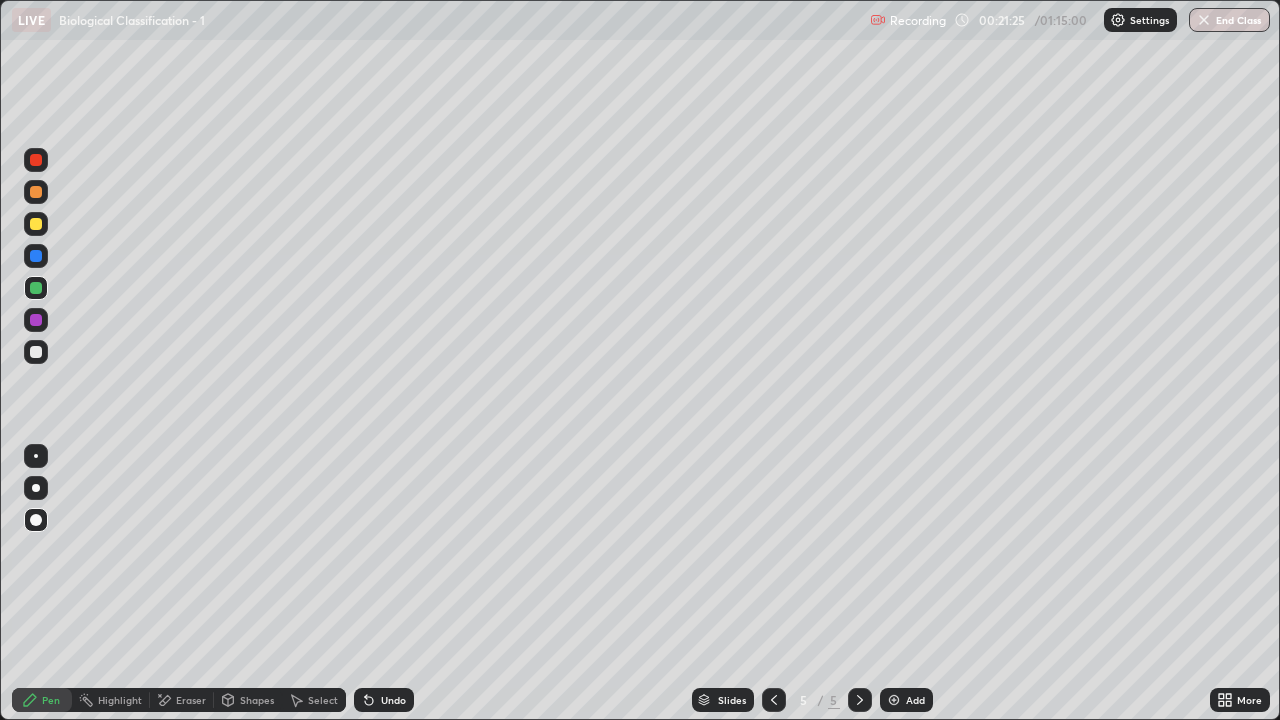 click at bounding box center [36, 352] 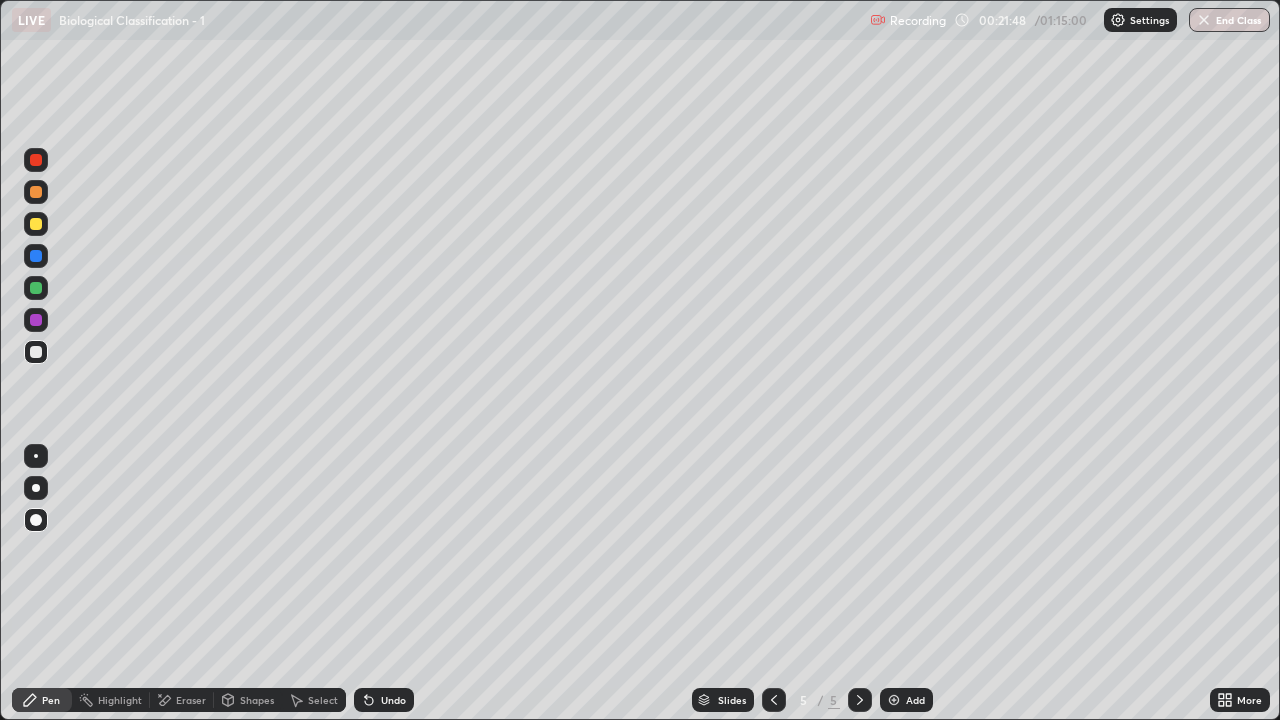 click at bounding box center (36, 488) 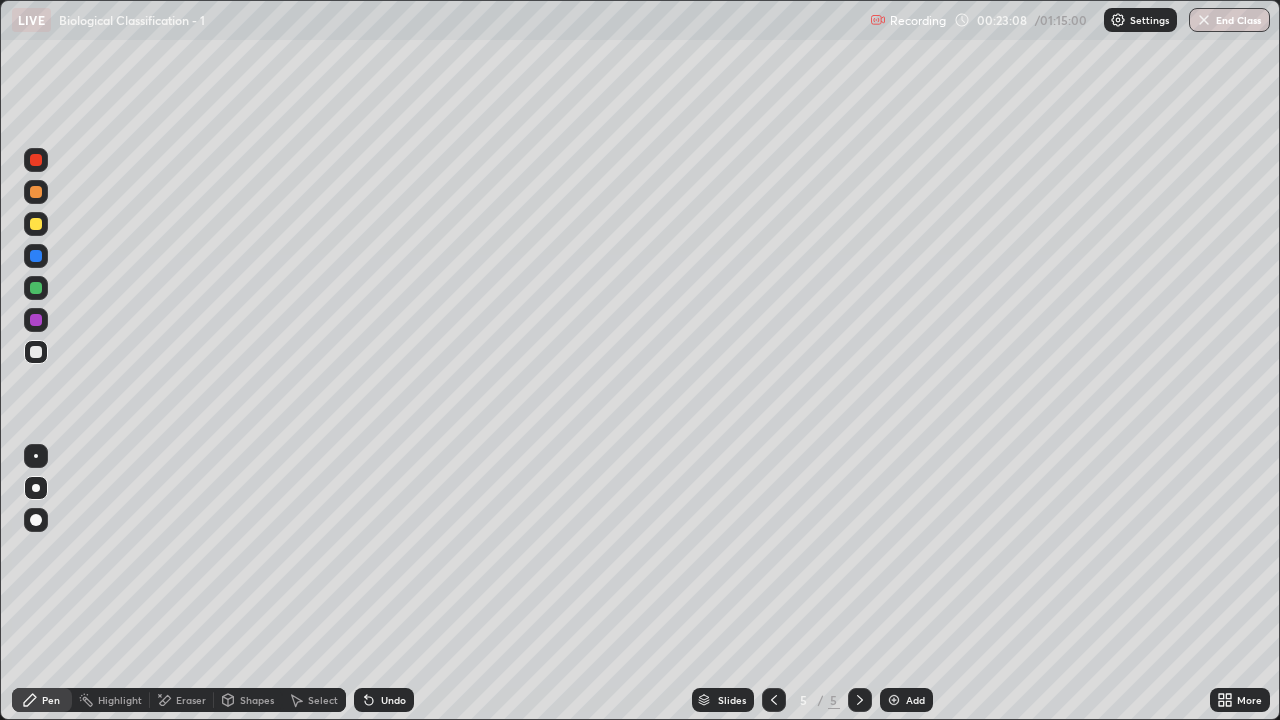 click 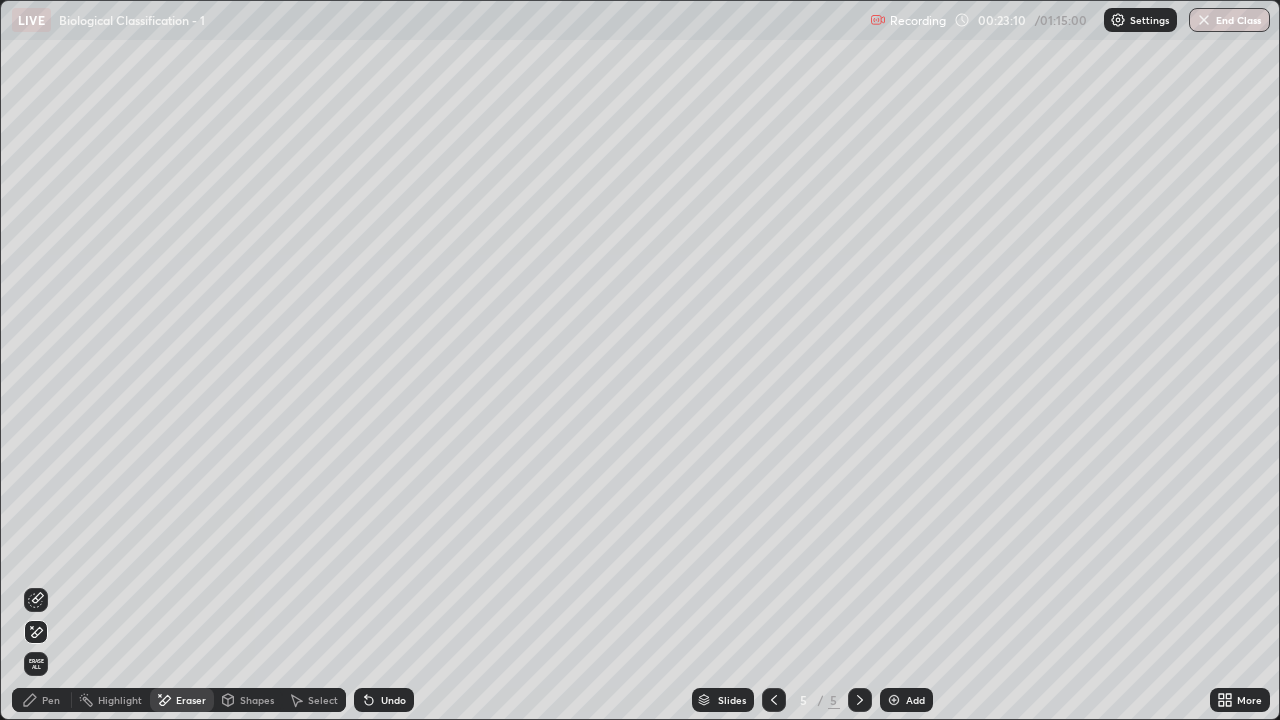 click on "Pen" at bounding box center (42, 700) 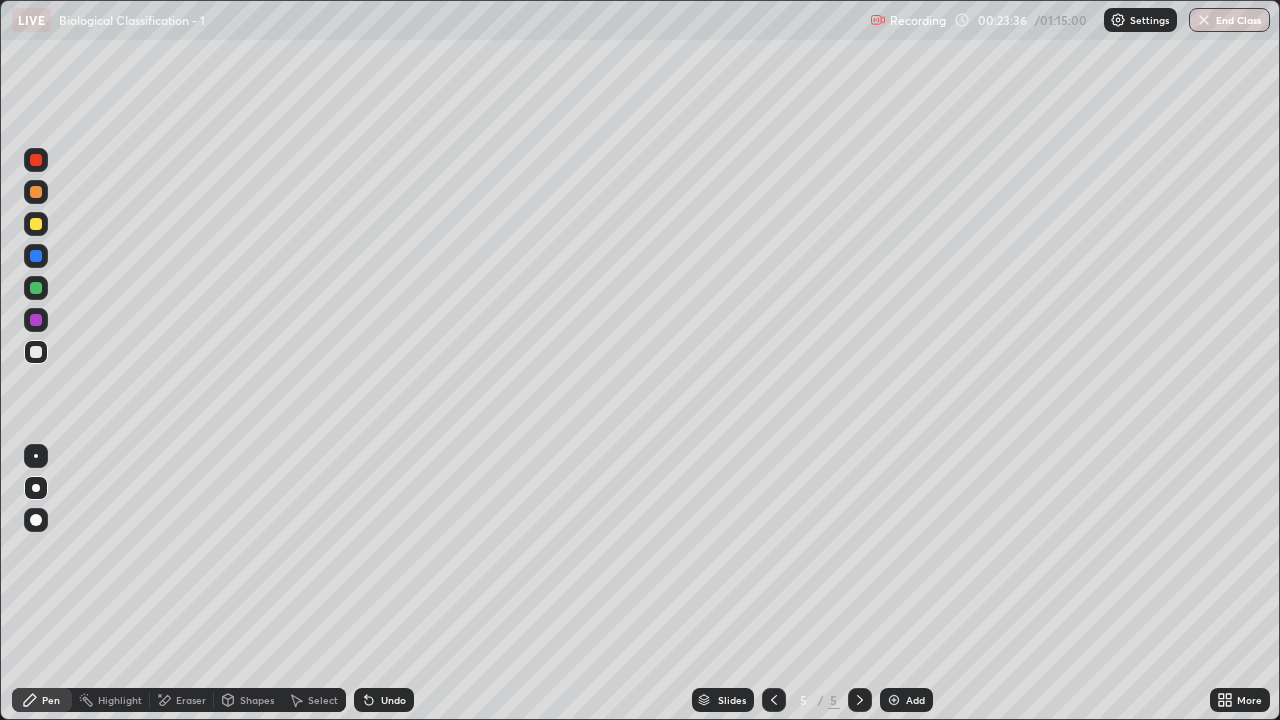 click 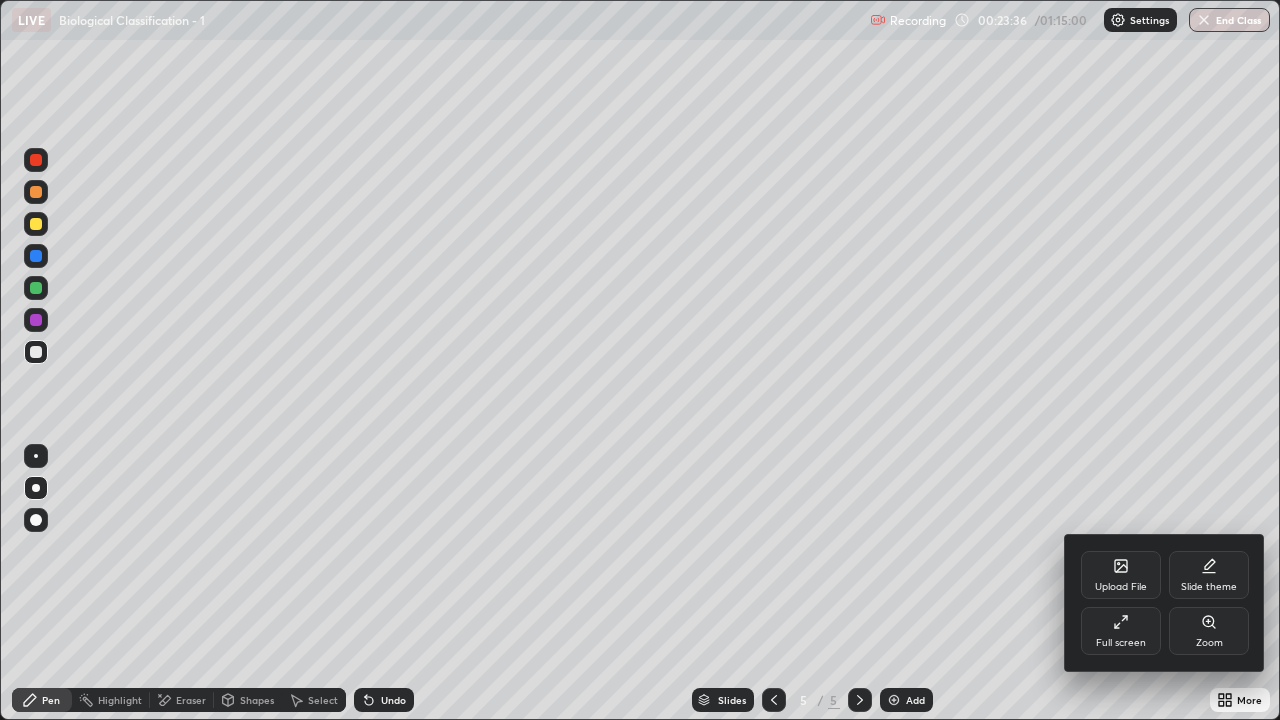 click on "Full screen" at bounding box center [1121, 631] 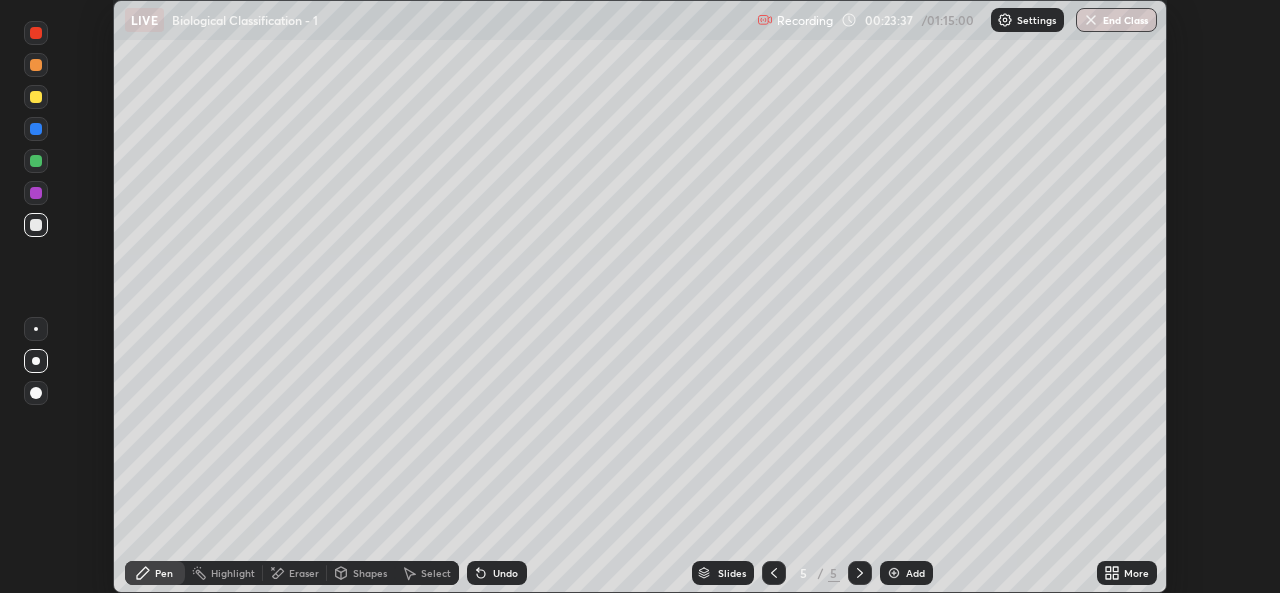 scroll, scrollTop: 593, scrollLeft: 1280, axis: both 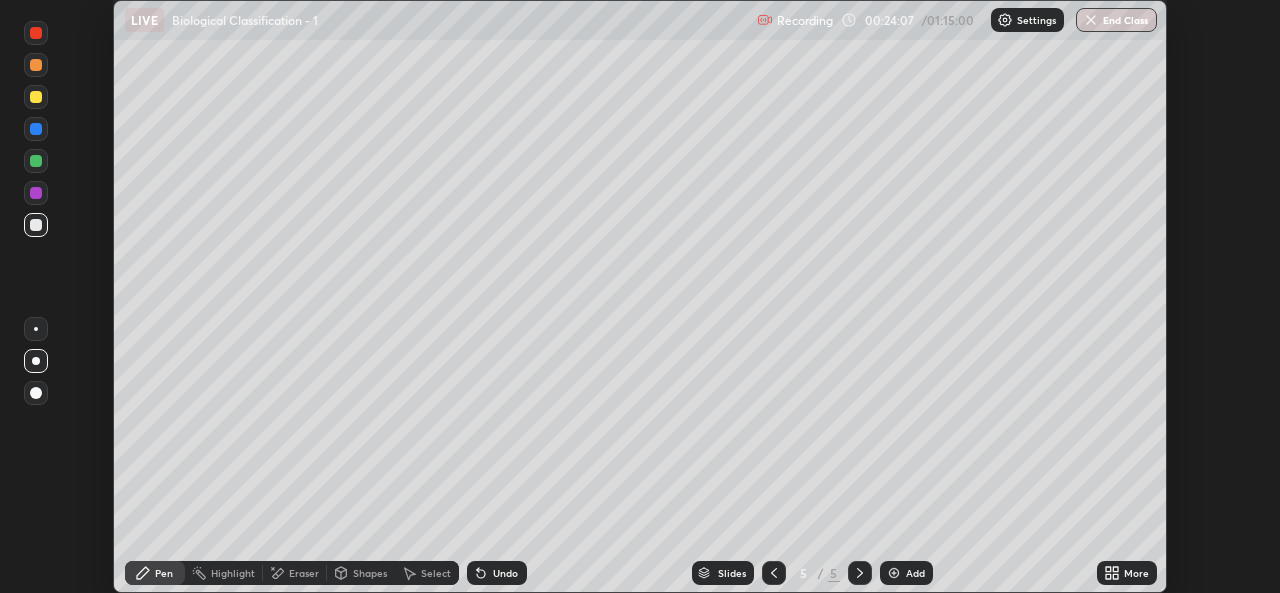 click 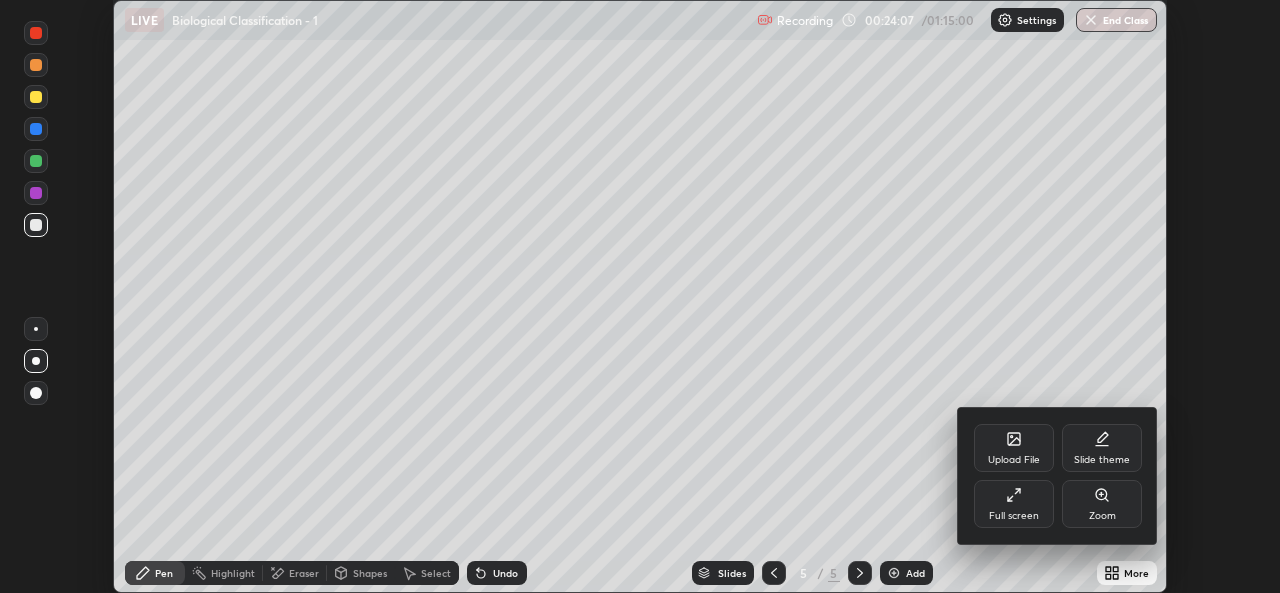 click on "Full screen" at bounding box center [1014, 516] 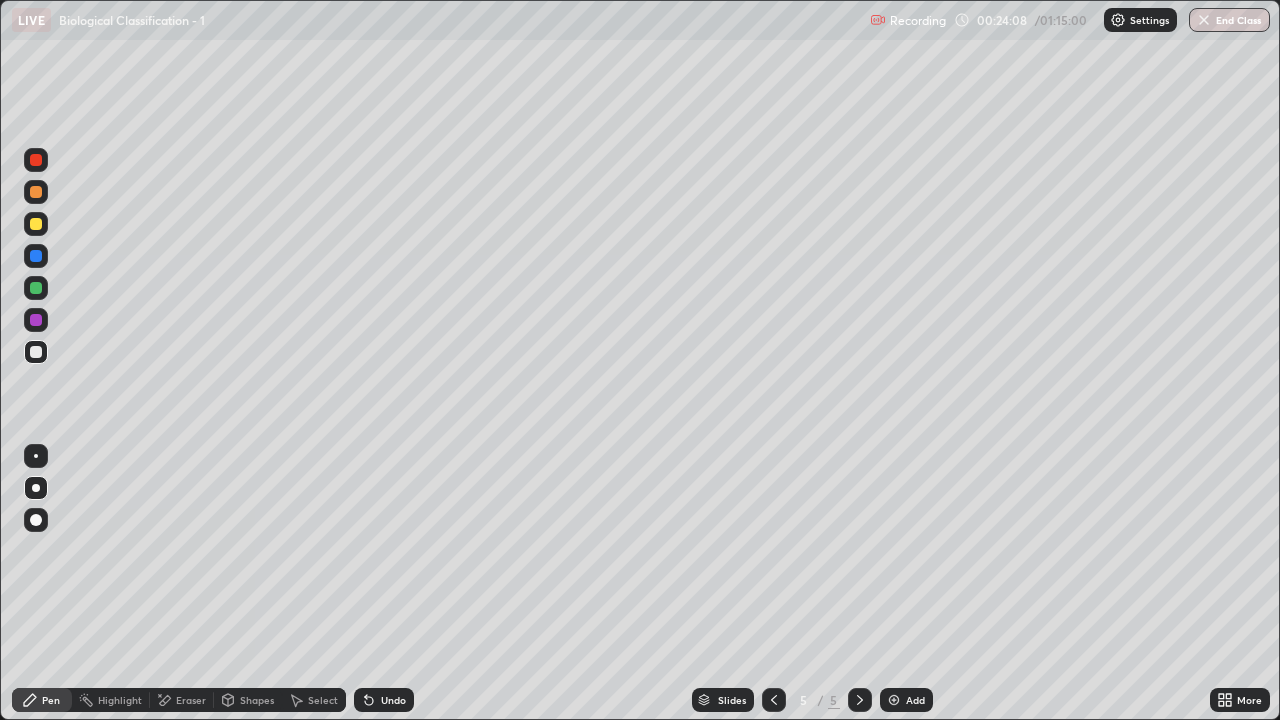 scroll, scrollTop: 99280, scrollLeft: 98720, axis: both 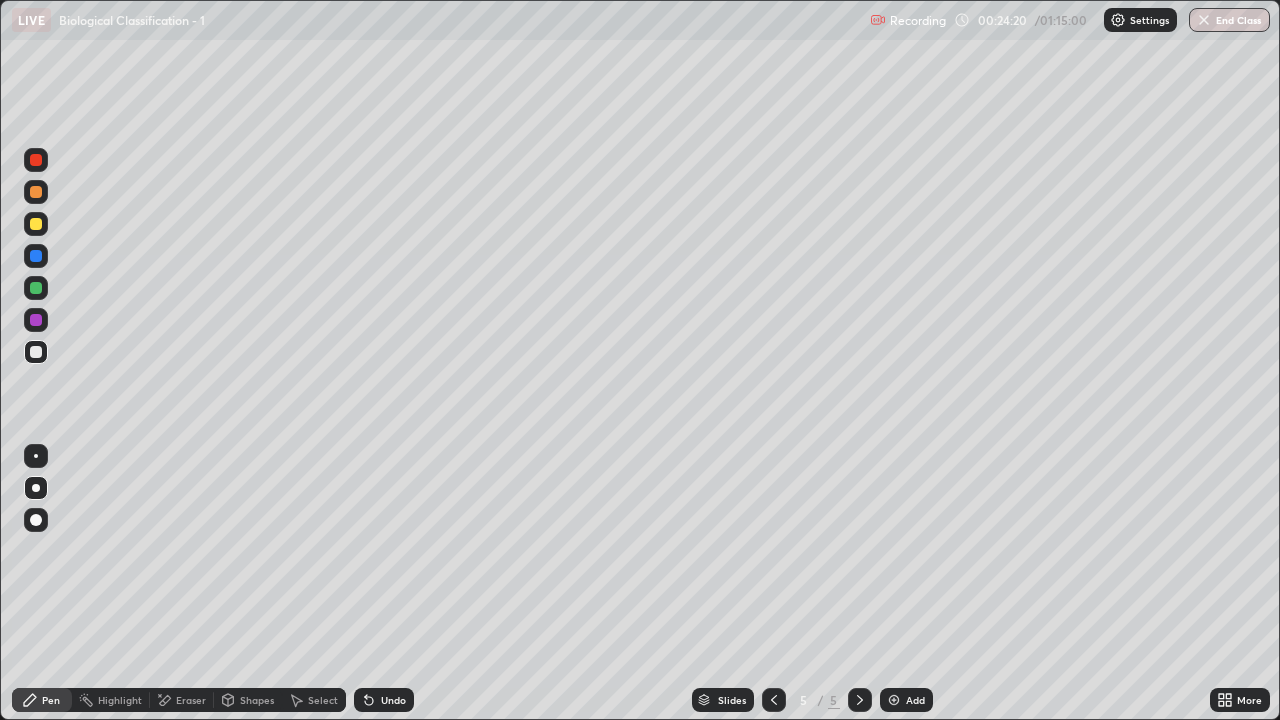 click at bounding box center (36, 288) 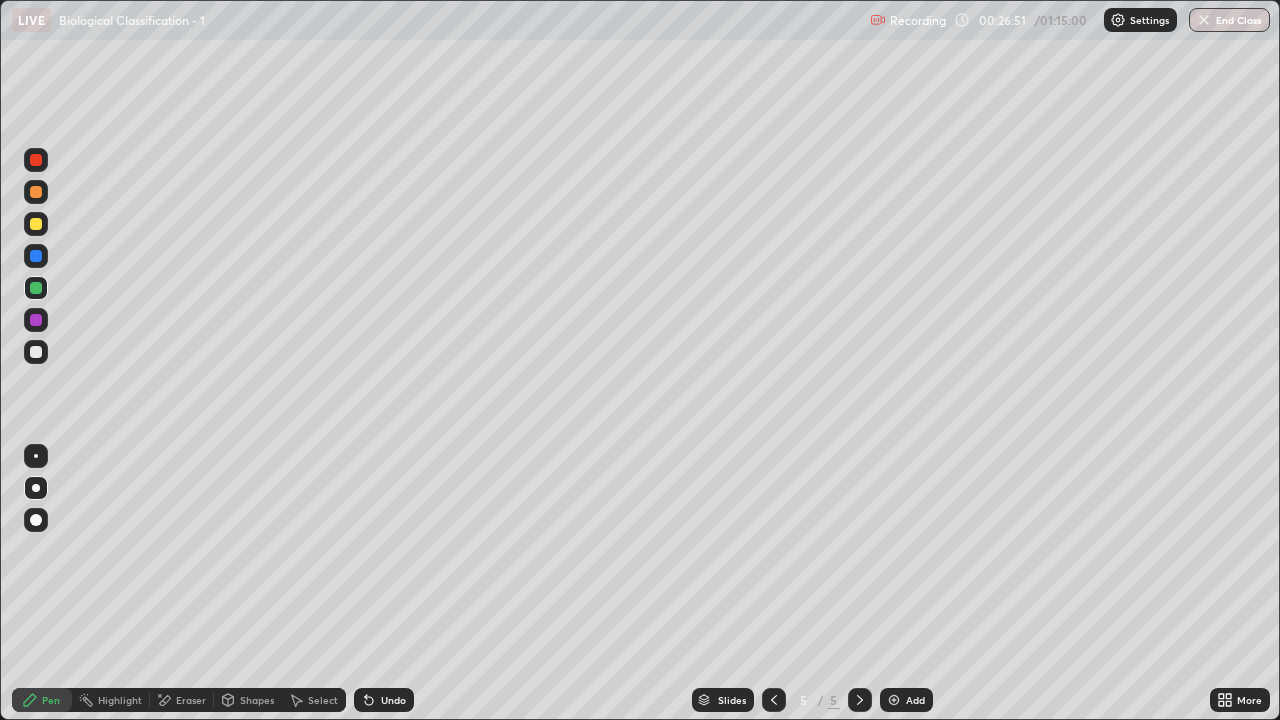 click on "More" at bounding box center (1240, 700) 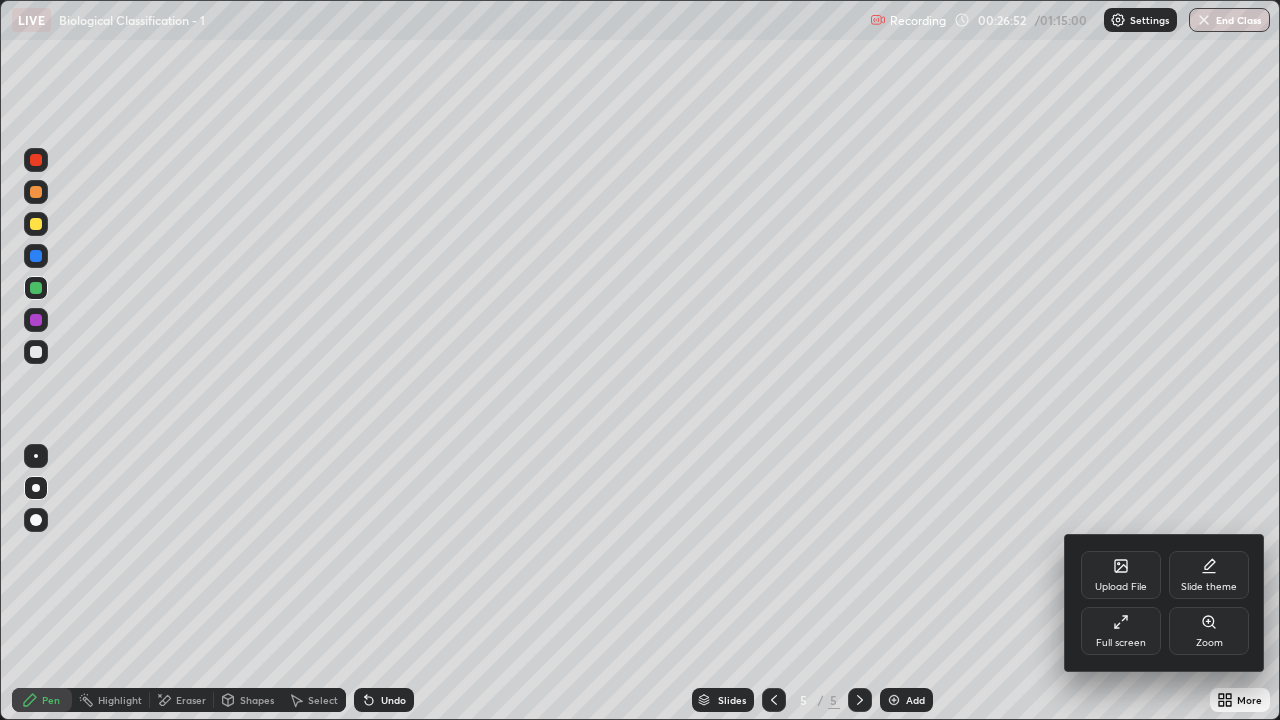 click on "Full screen" at bounding box center [1121, 643] 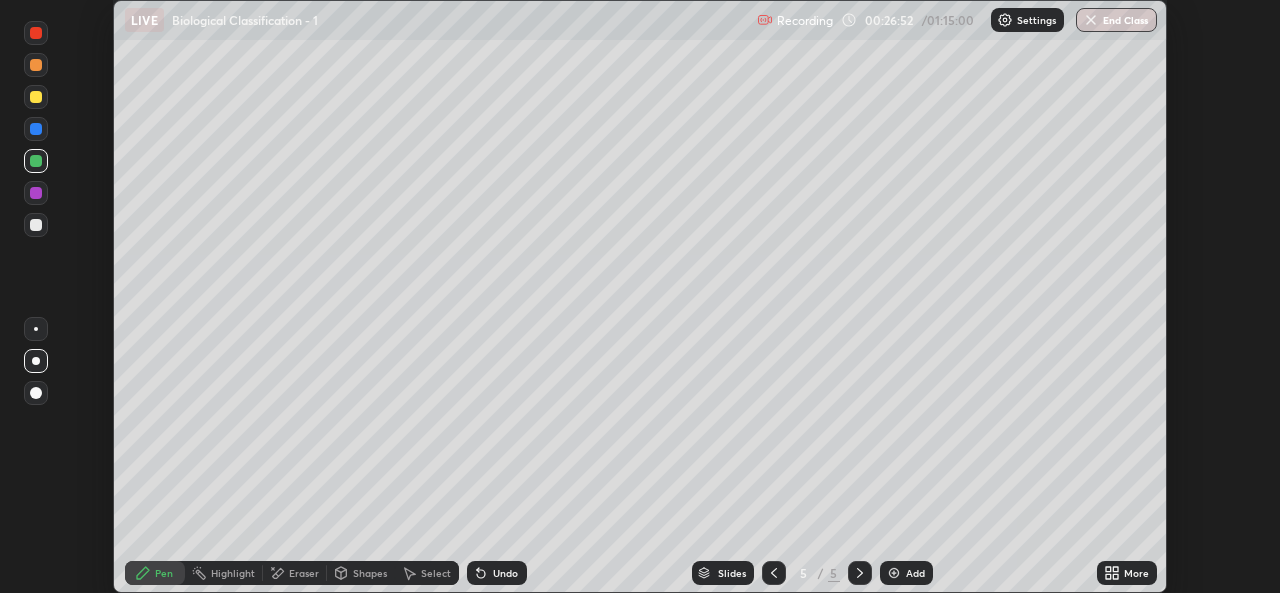scroll, scrollTop: 593, scrollLeft: 1280, axis: both 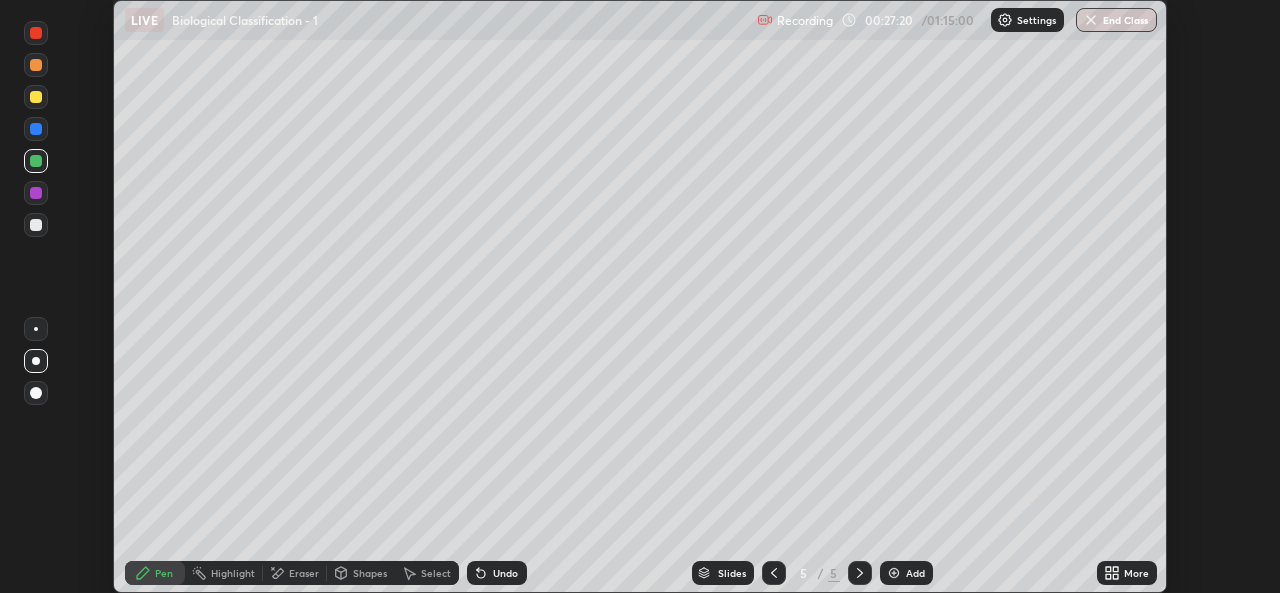 click 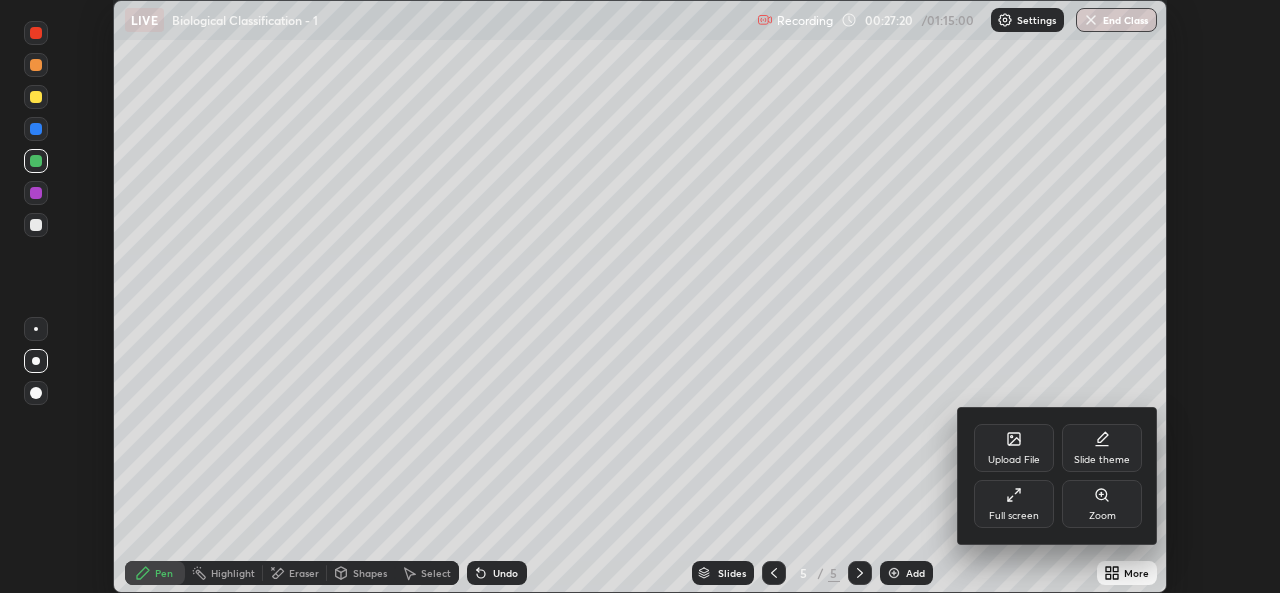 click on "Full screen" at bounding box center [1014, 504] 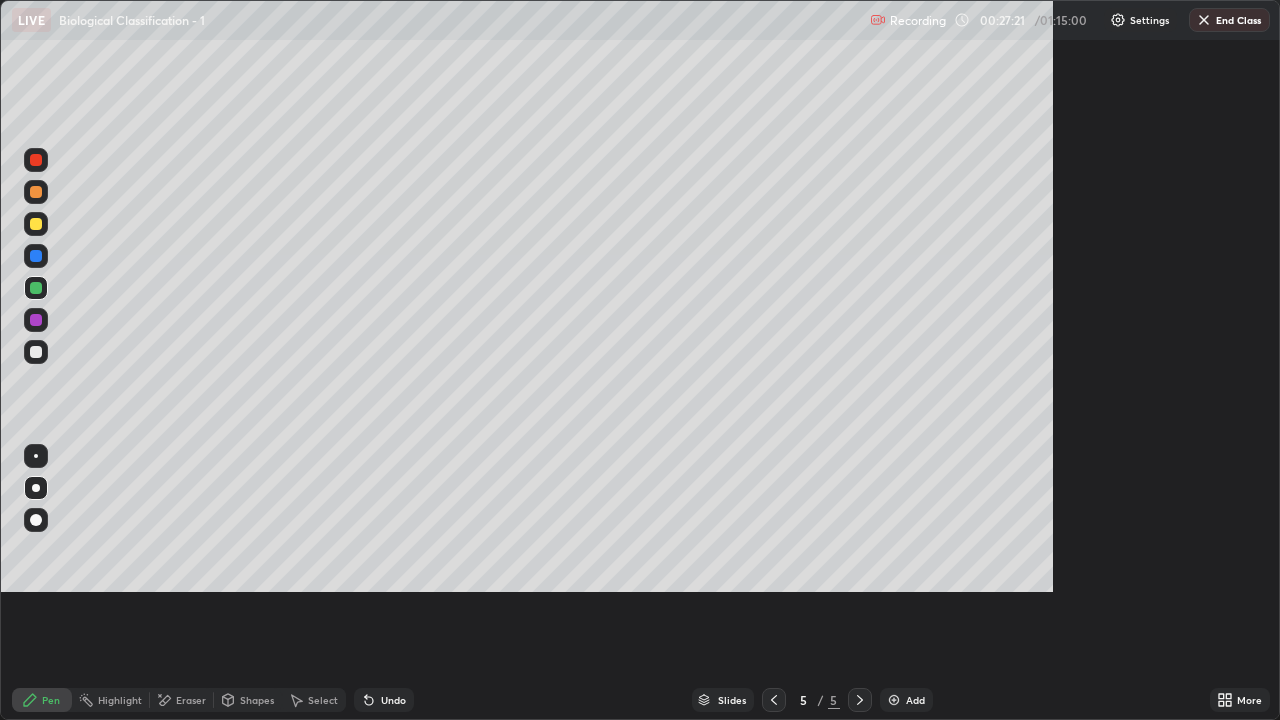 scroll, scrollTop: 99280, scrollLeft: 98720, axis: both 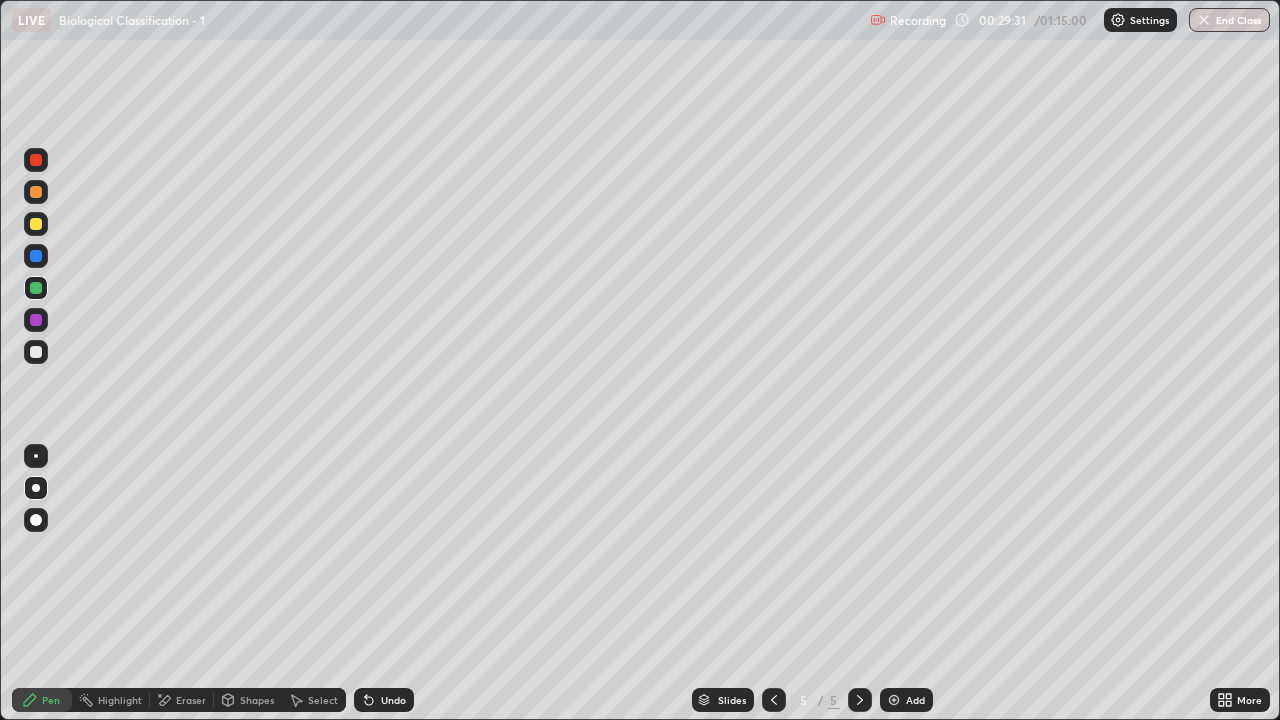 click on "Undo" at bounding box center (393, 700) 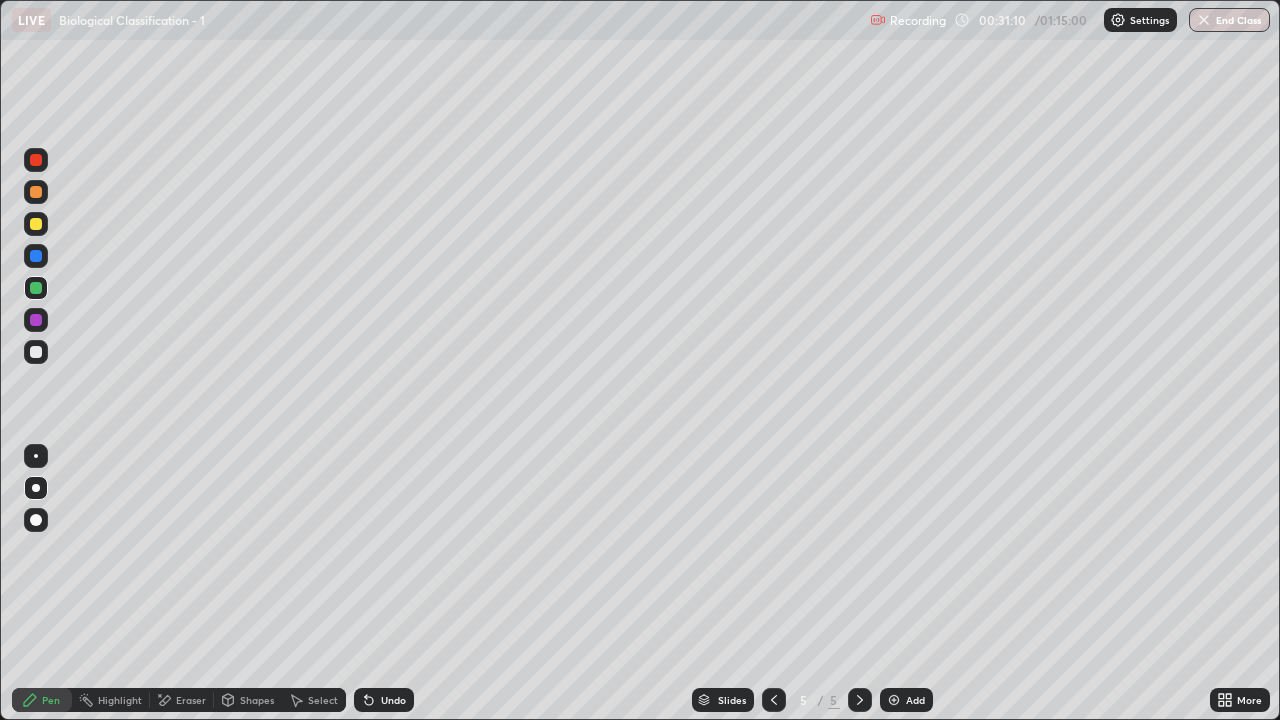 click on "Highlight" at bounding box center [111, 700] 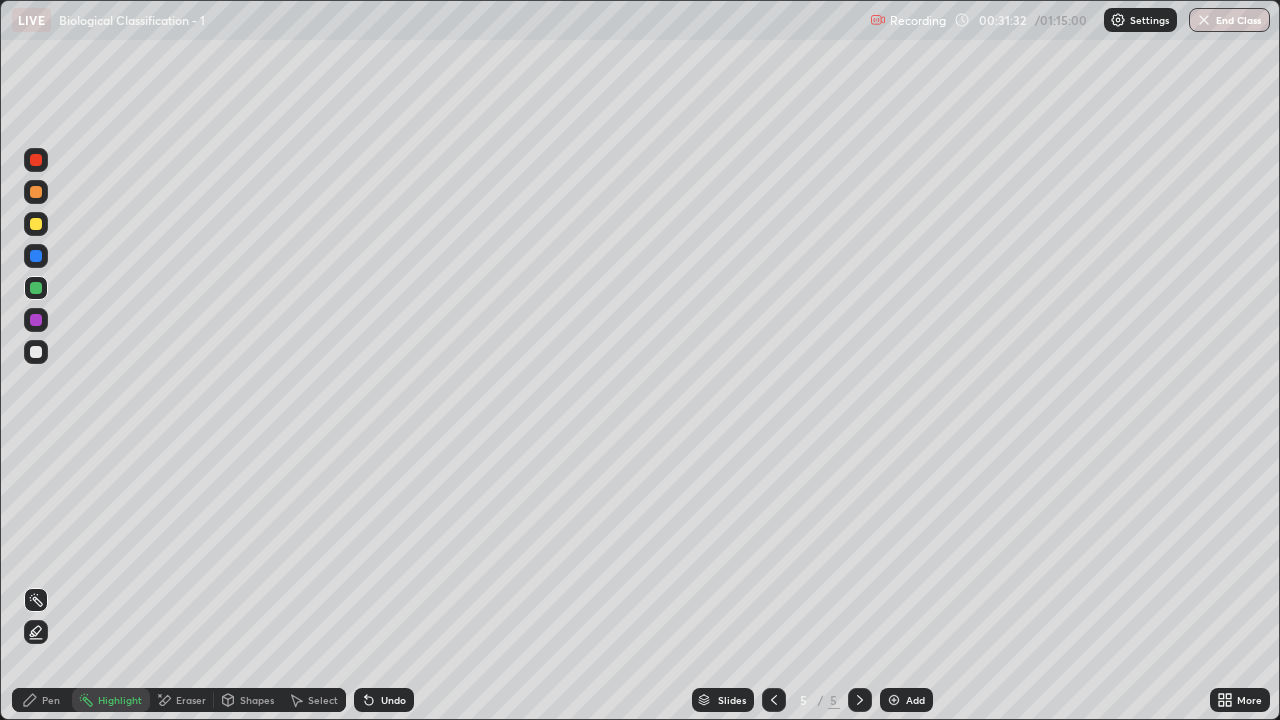 click 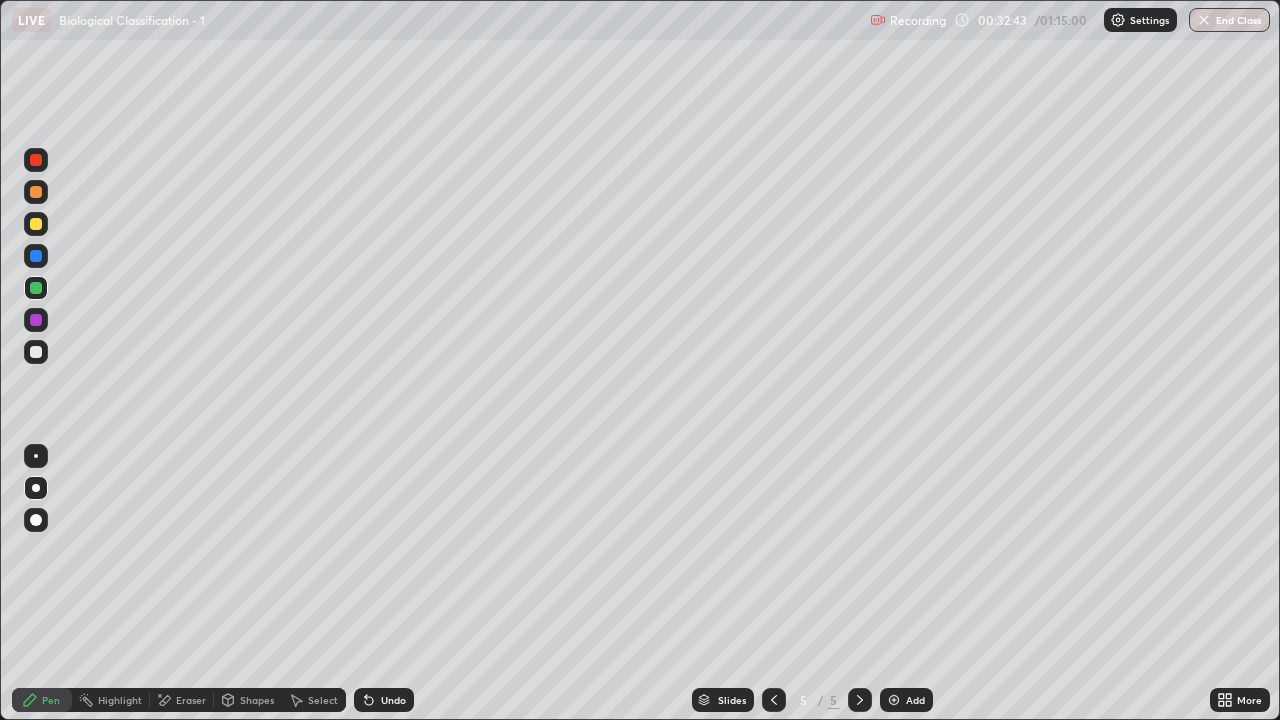 click at bounding box center (894, 700) 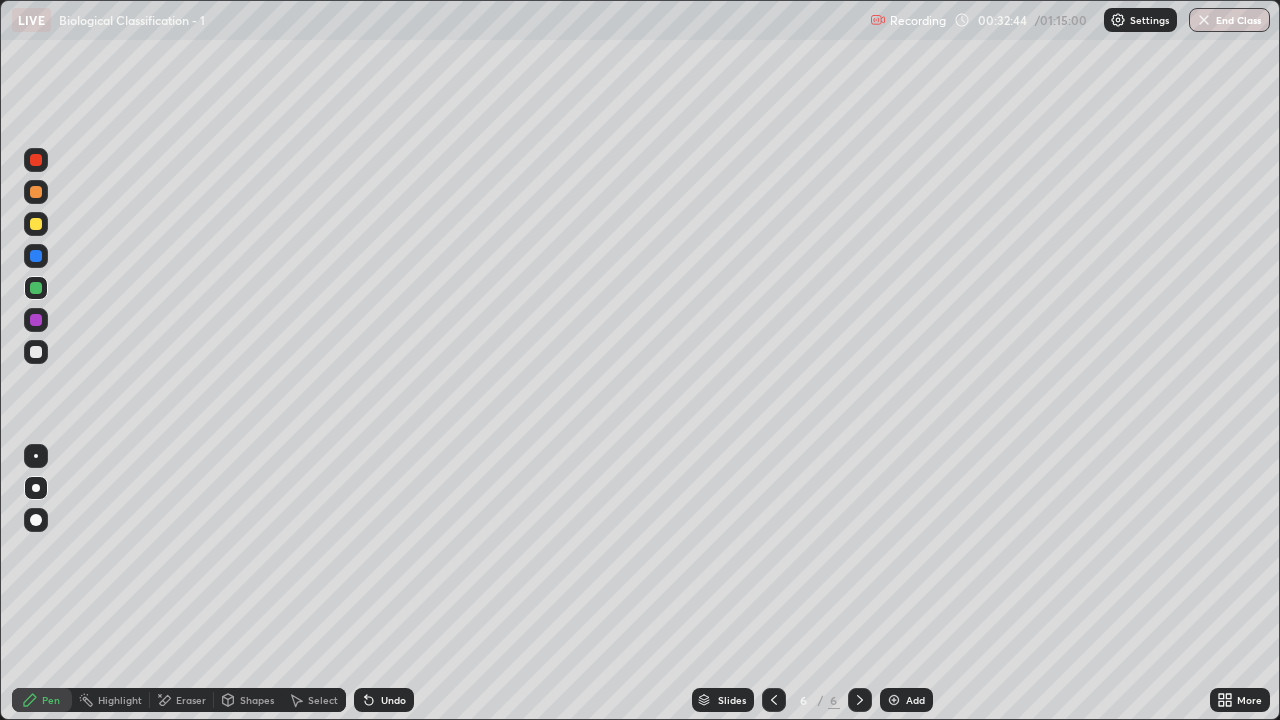 click on "Shapes" at bounding box center [248, 700] 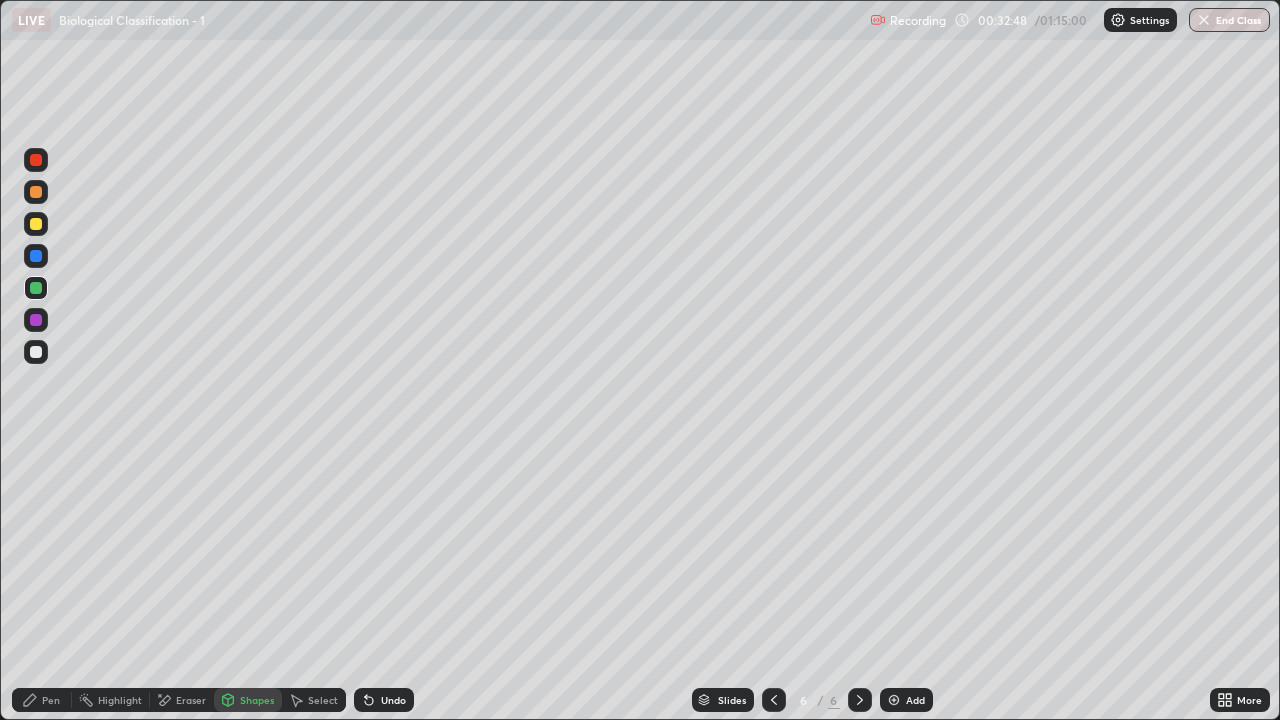 click on "Pen" at bounding box center (42, 700) 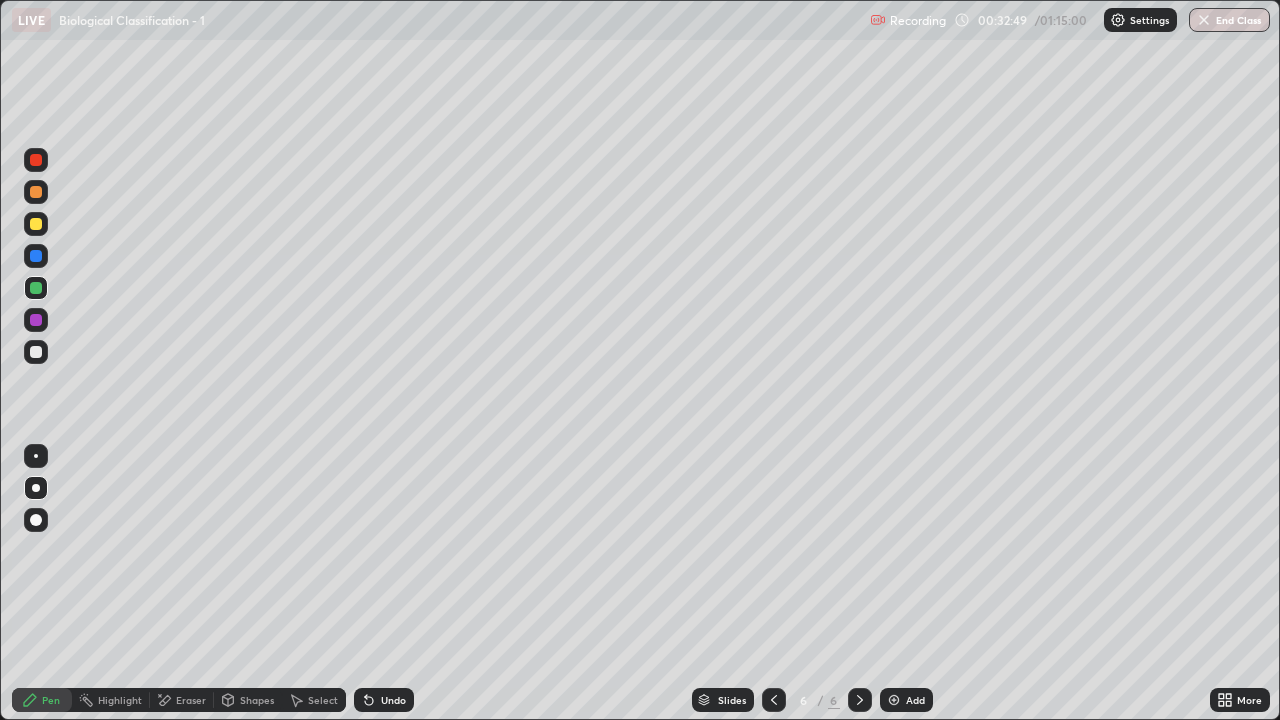 click at bounding box center [36, 520] 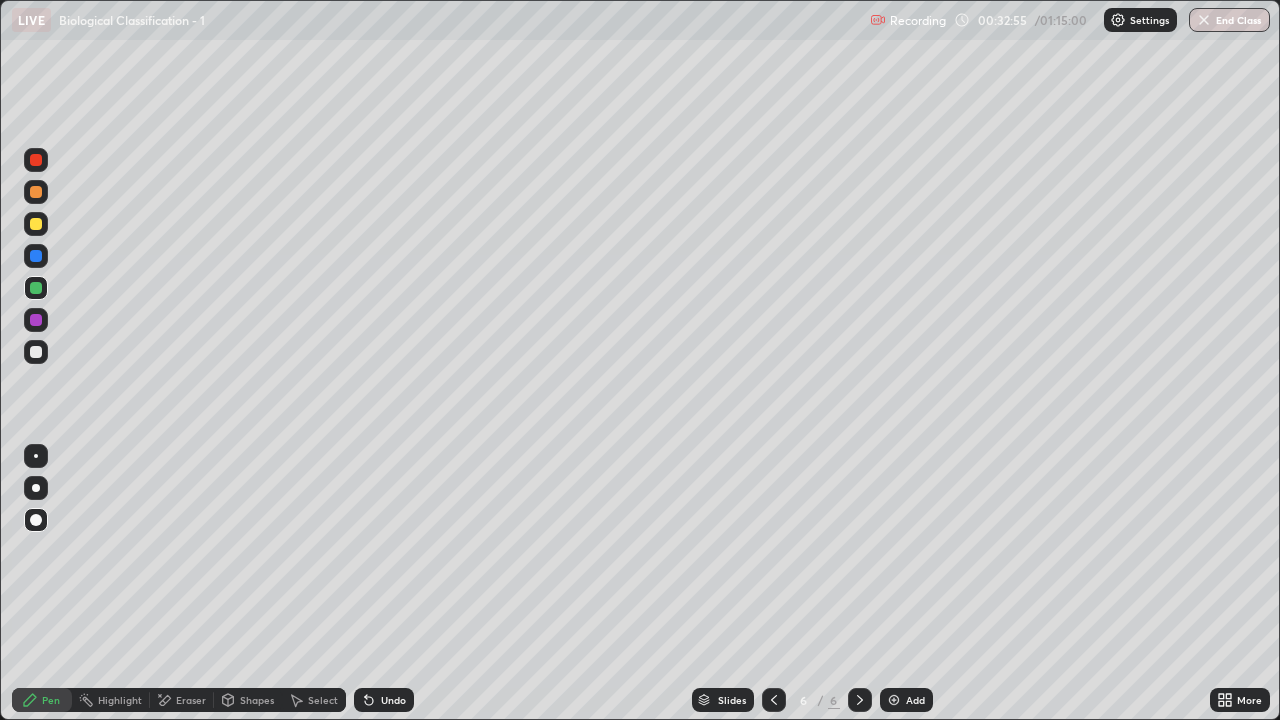 click on "Shapes" at bounding box center [257, 700] 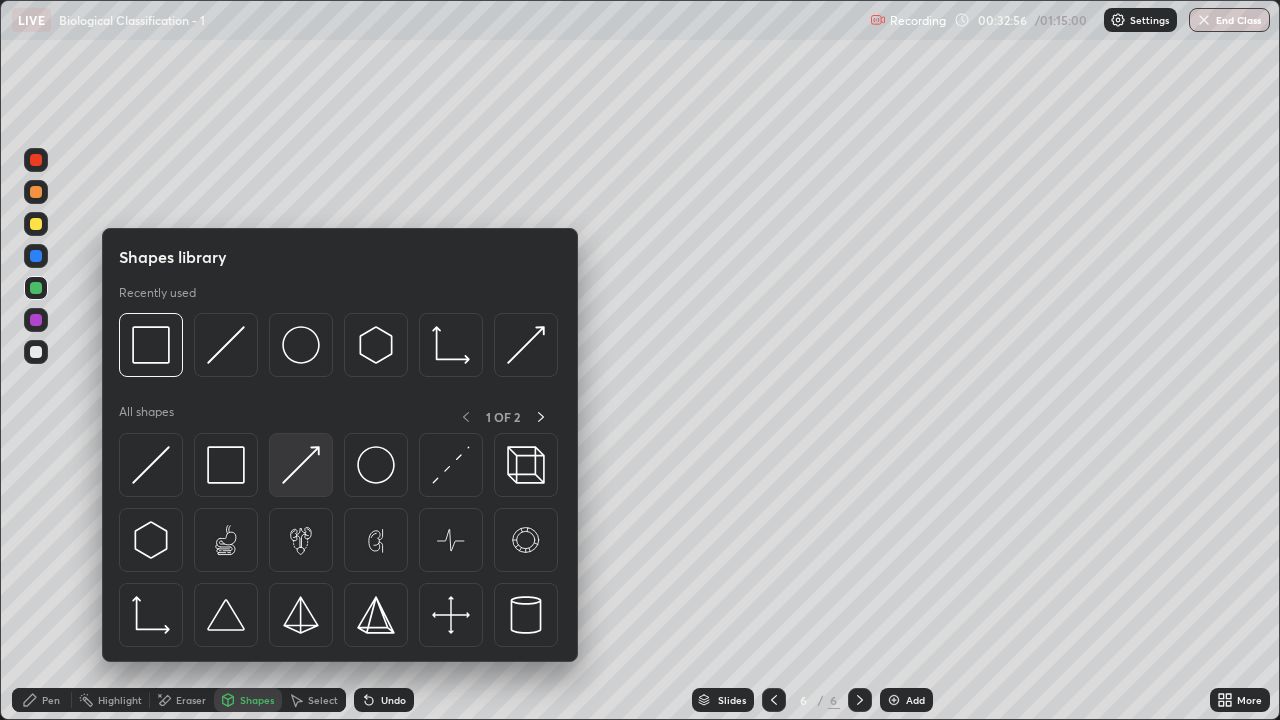 click at bounding box center (301, 465) 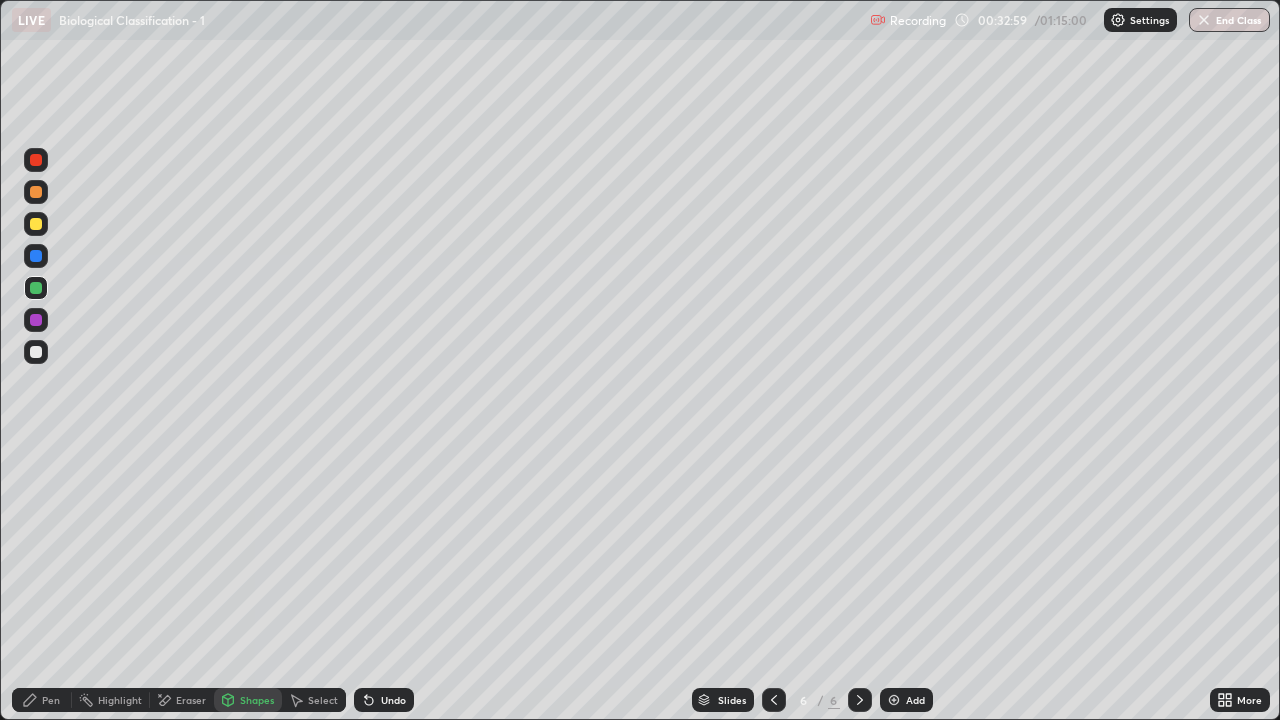 click at bounding box center [36, 352] 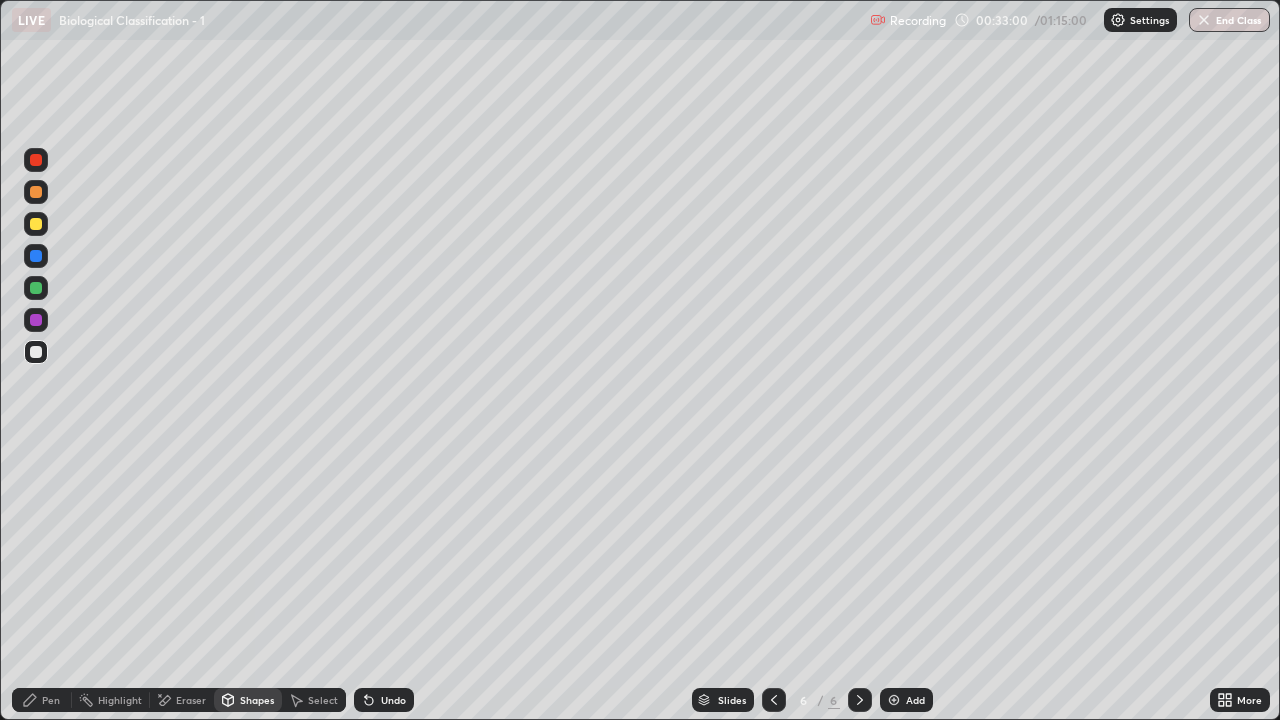 click on "Shapes" at bounding box center [257, 700] 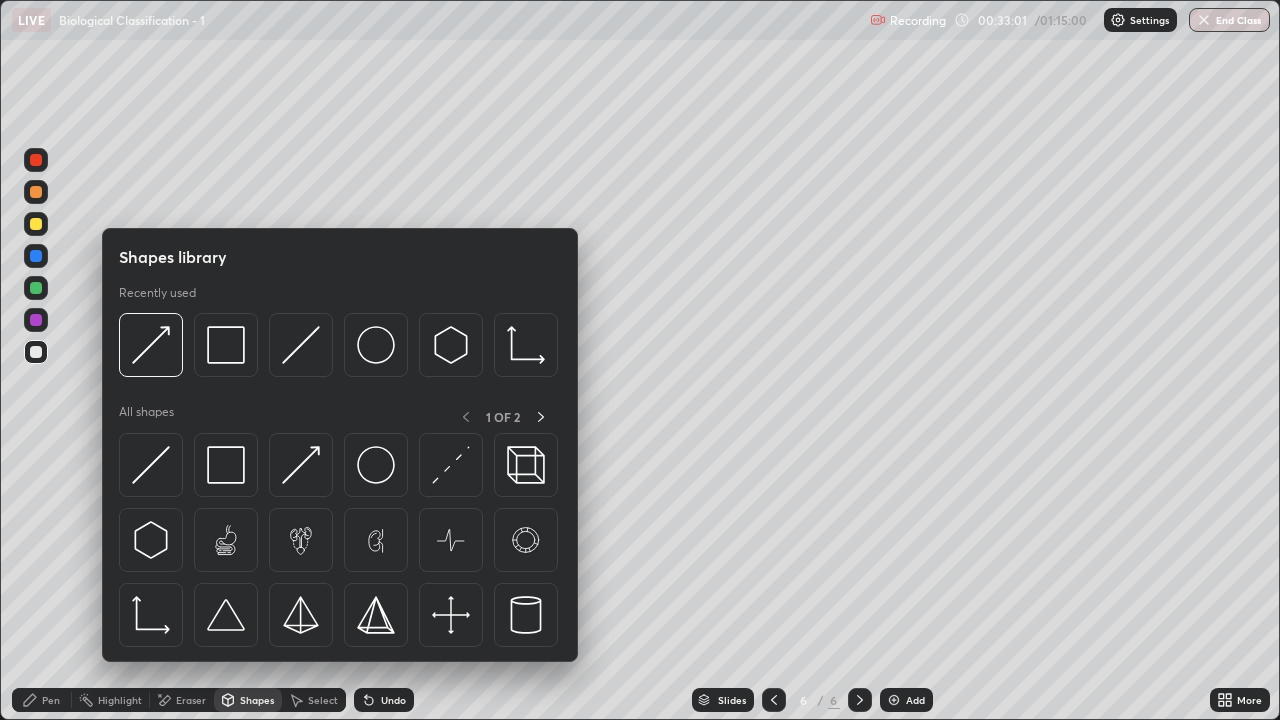 click at bounding box center (36, 288) 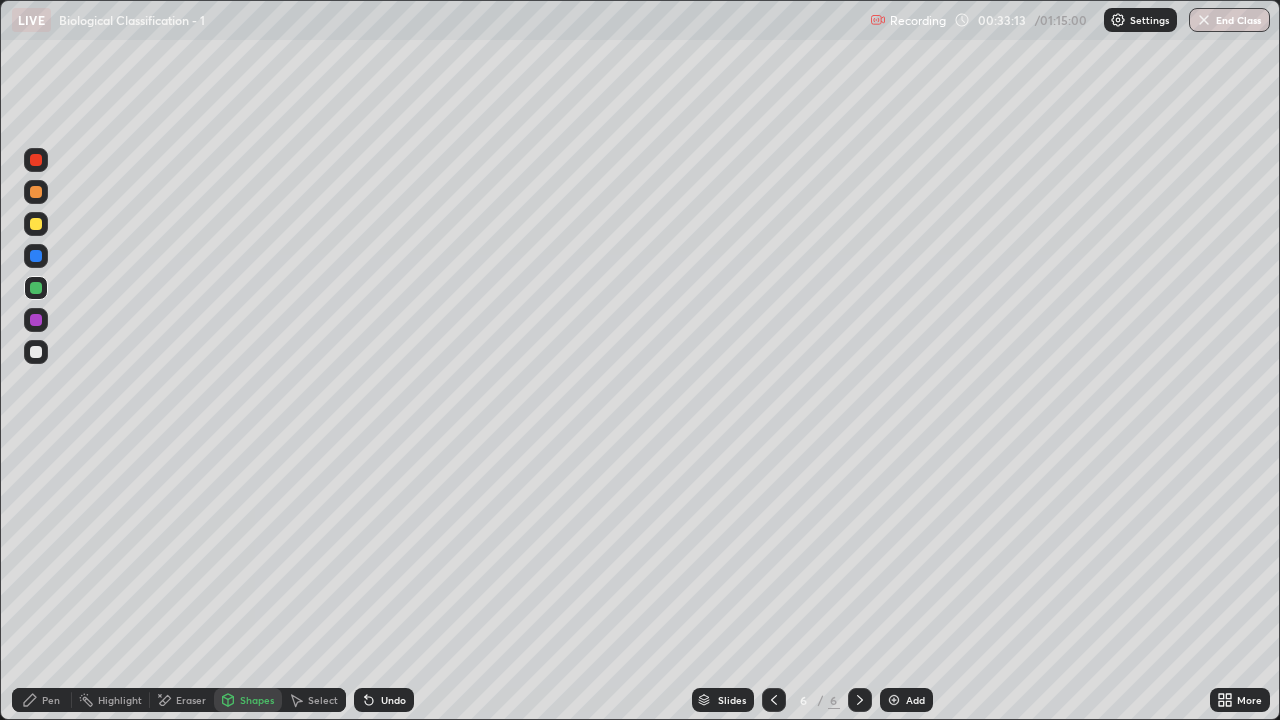 click on "Pen" at bounding box center (51, 700) 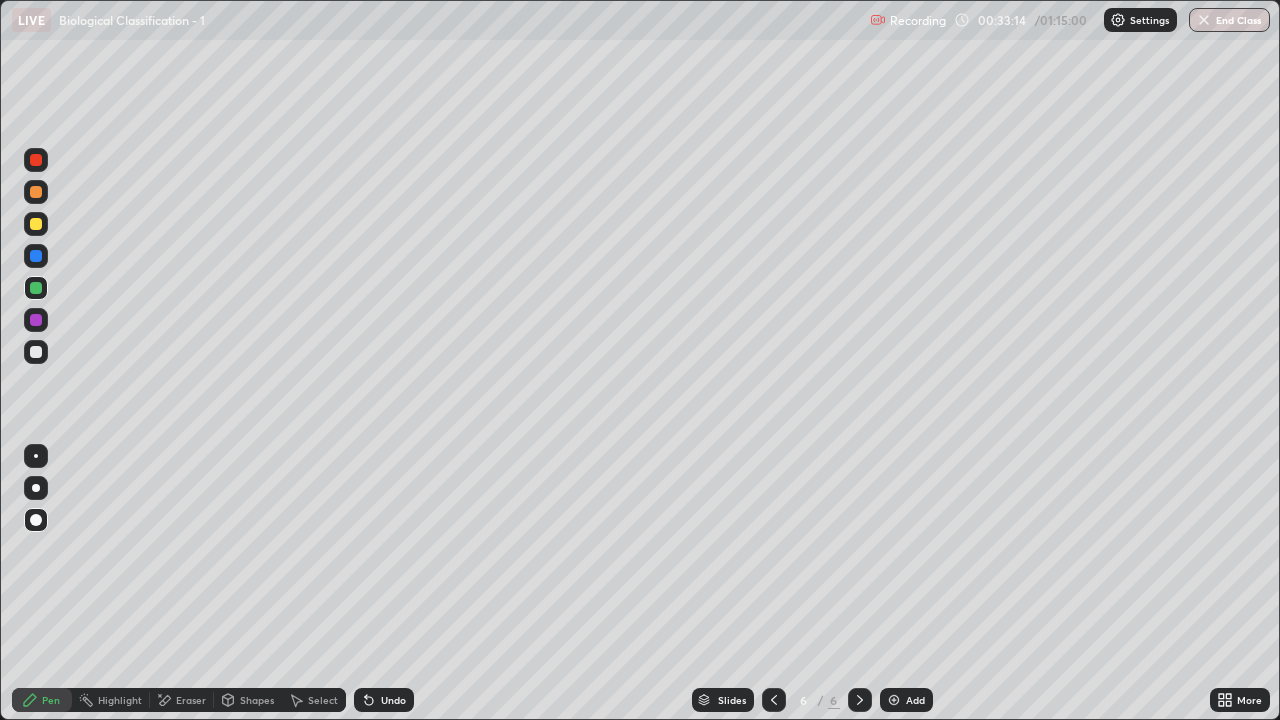 click at bounding box center [36, 352] 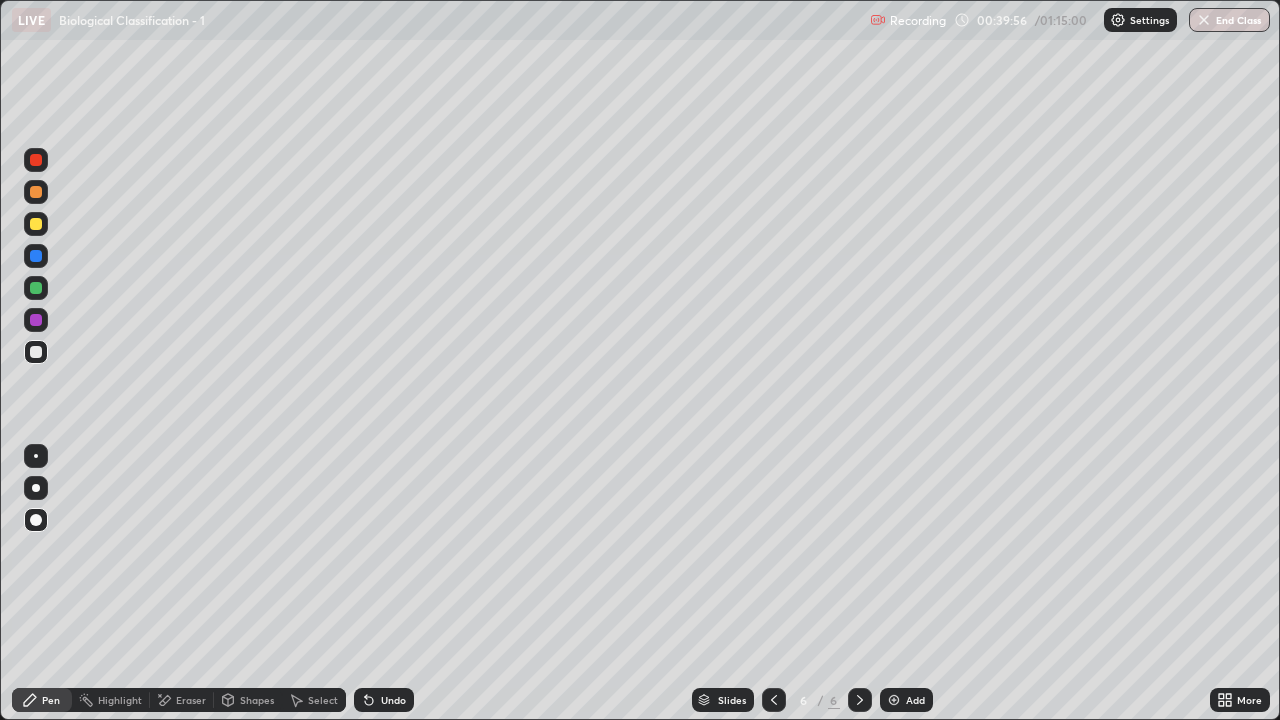 click at bounding box center [894, 700] 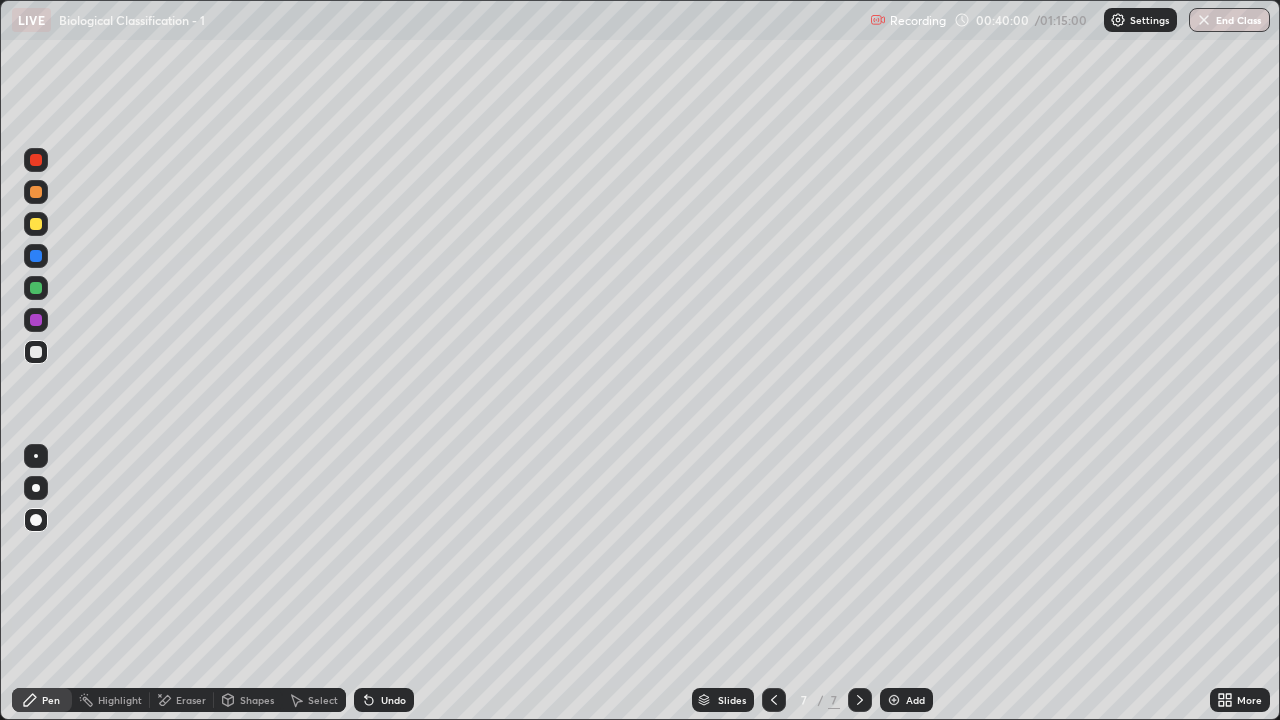click at bounding box center (36, 192) 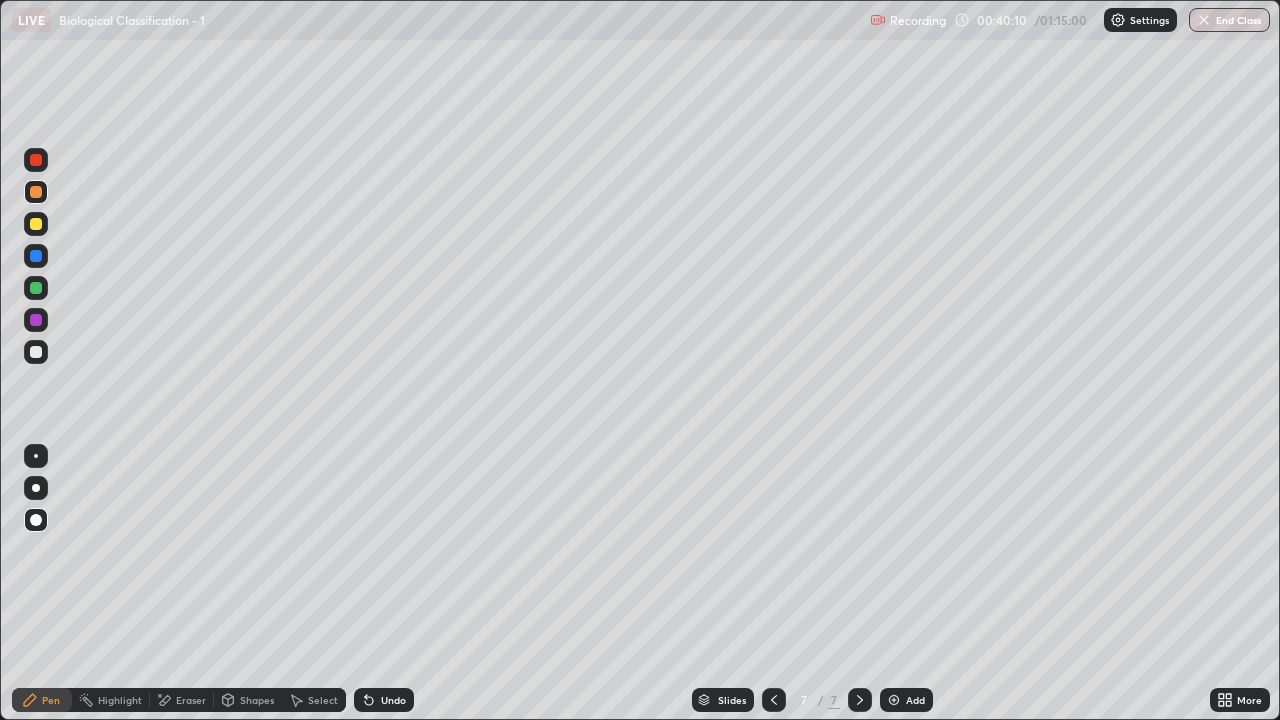 click at bounding box center (36, 352) 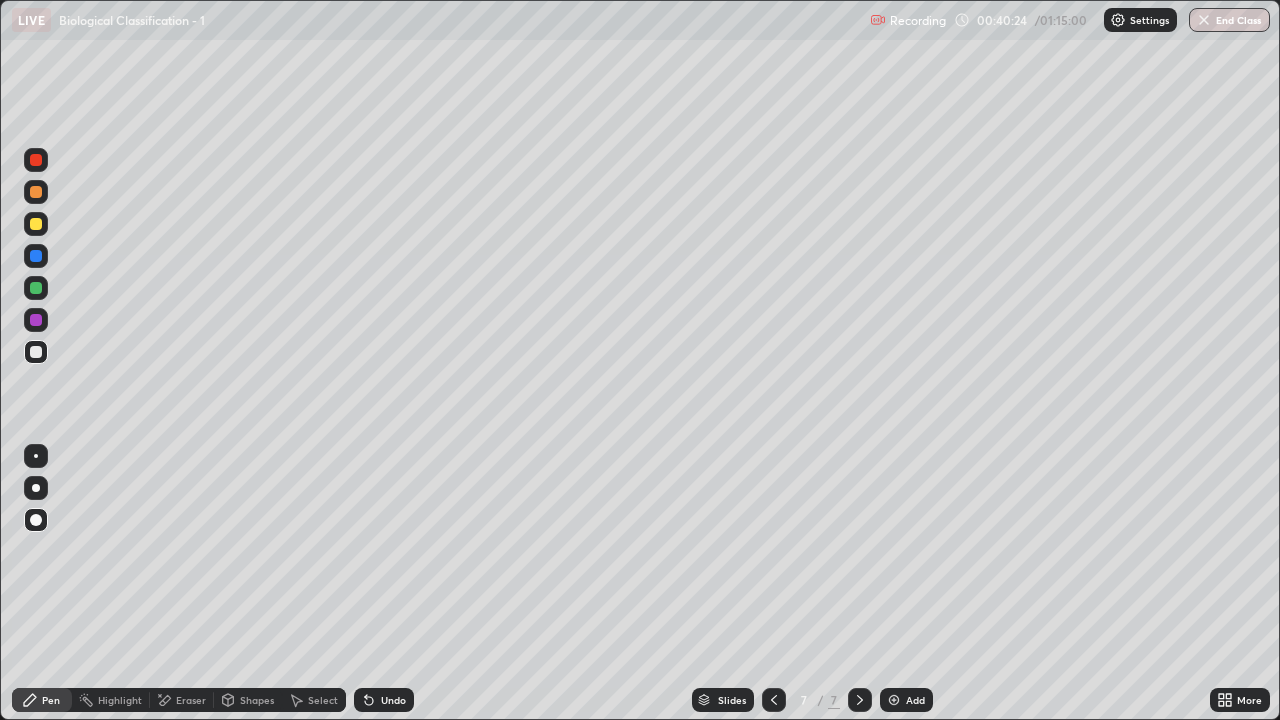click on "More" at bounding box center (1249, 700) 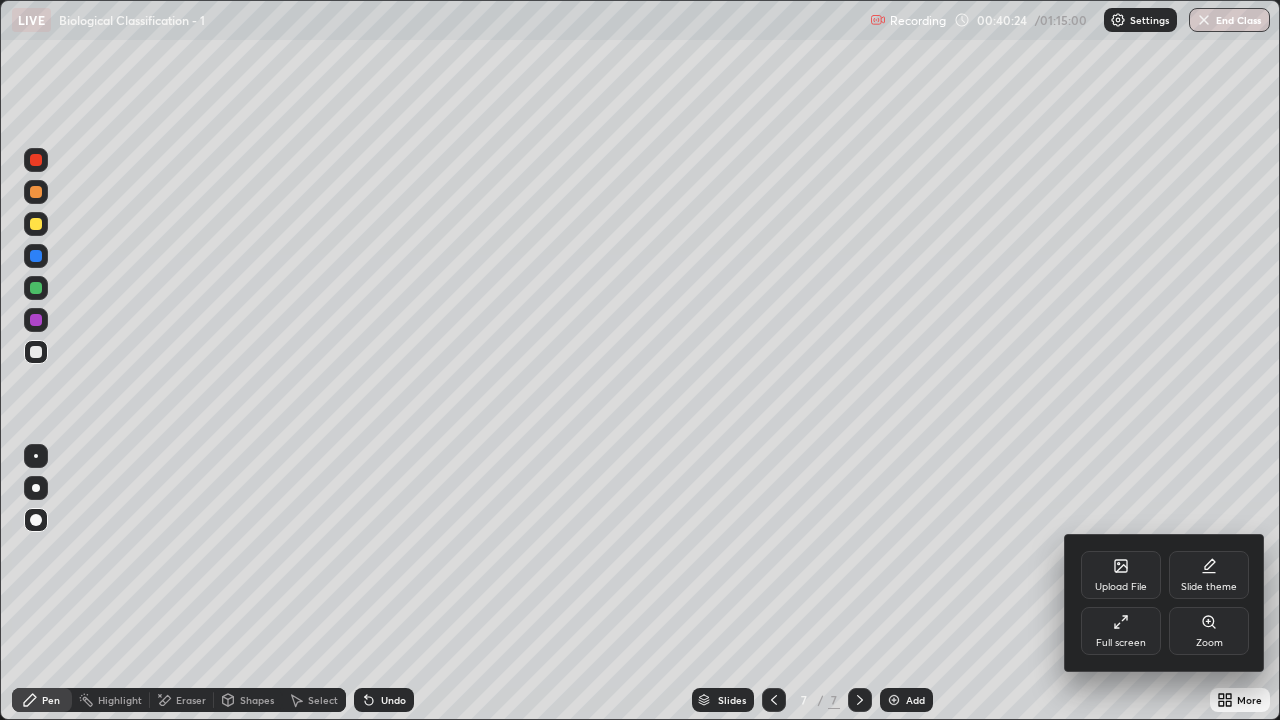 click 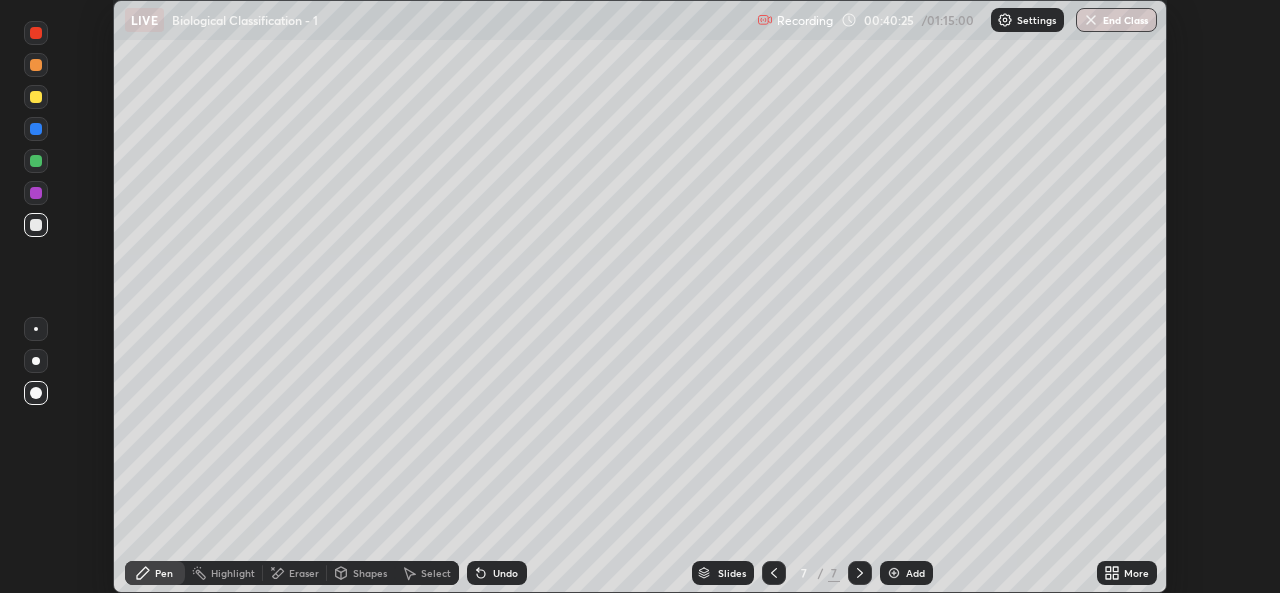 scroll, scrollTop: 593, scrollLeft: 1280, axis: both 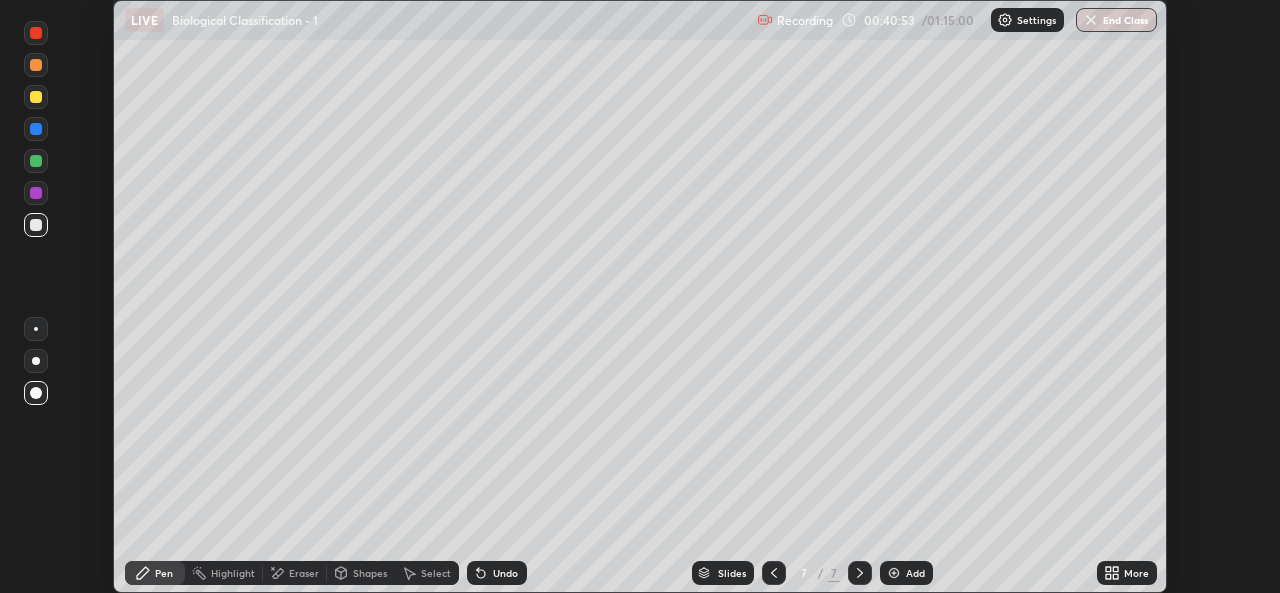 click 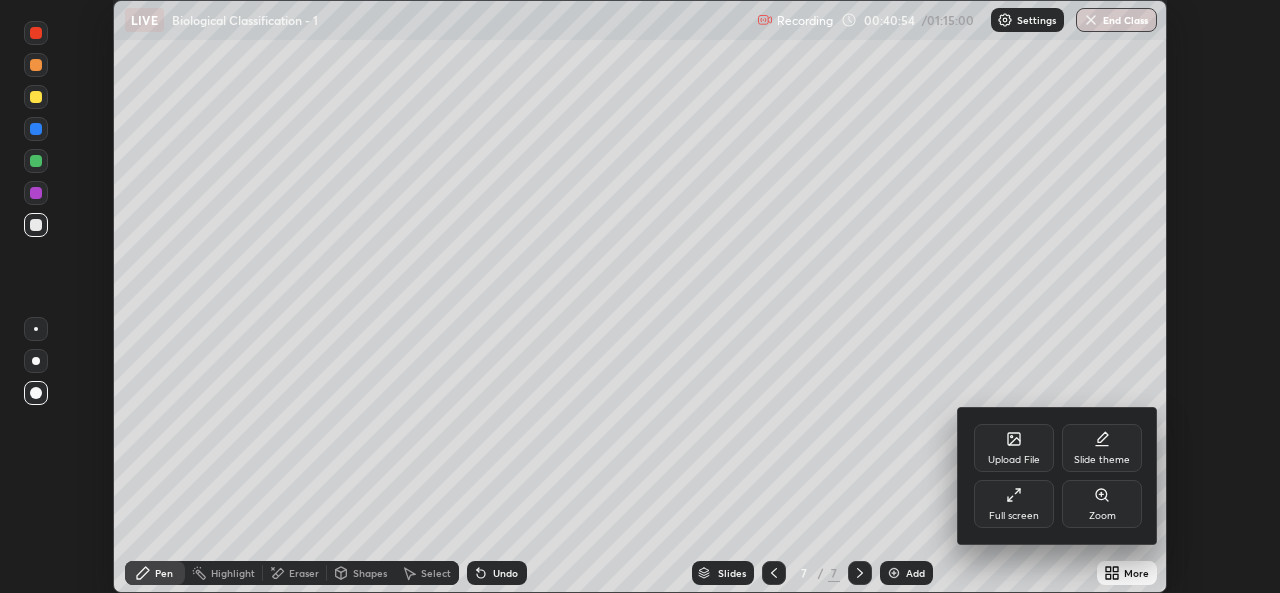 click 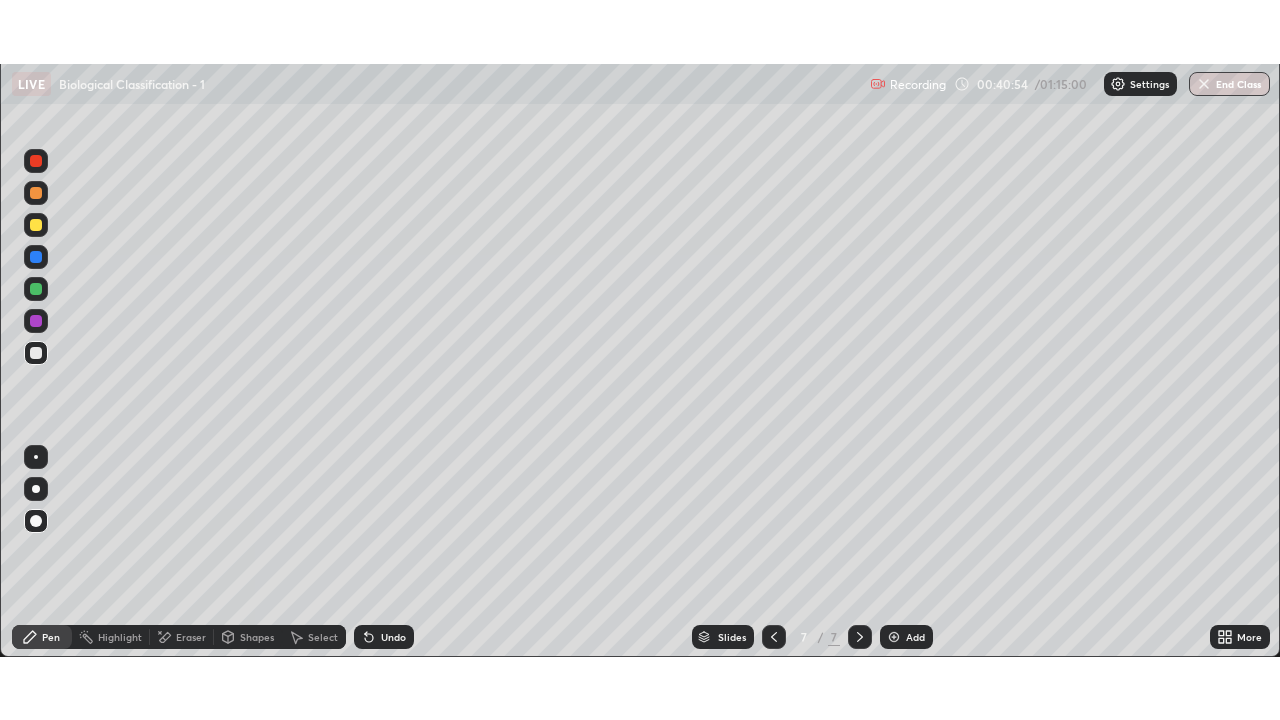 scroll, scrollTop: 99280, scrollLeft: 98720, axis: both 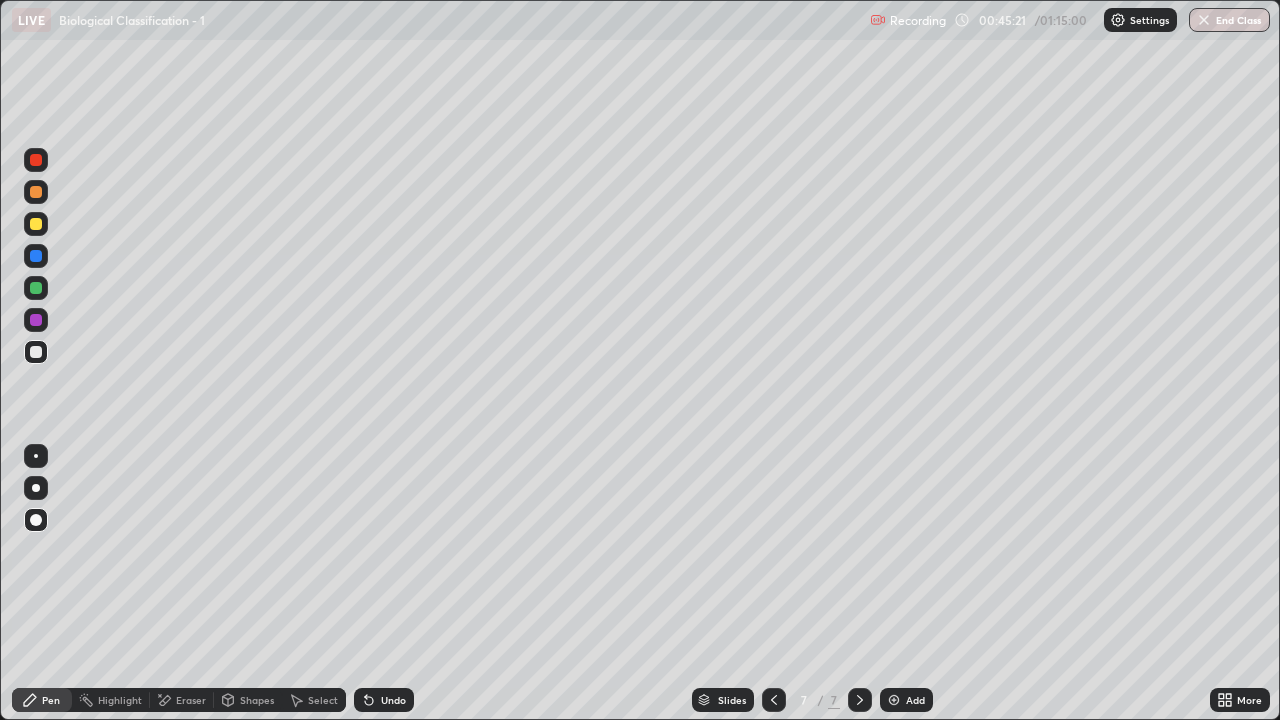 click on "Add" at bounding box center (915, 700) 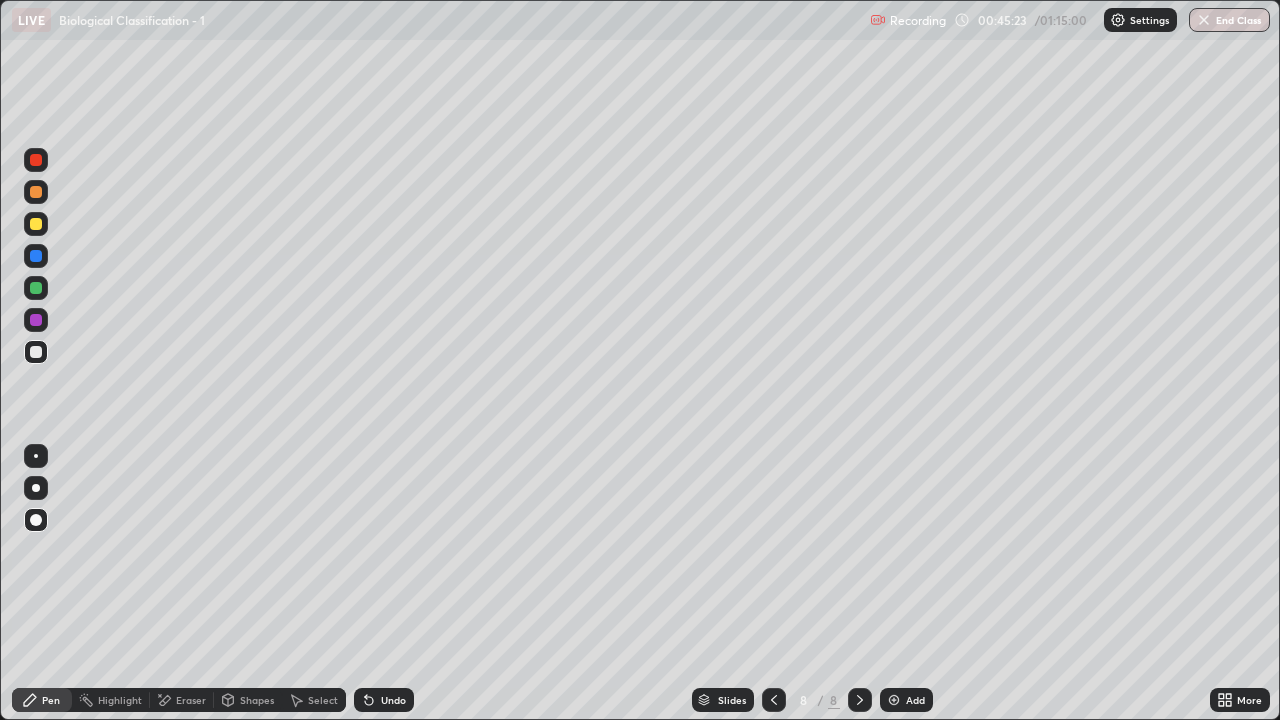 click on "Shapes" at bounding box center (248, 700) 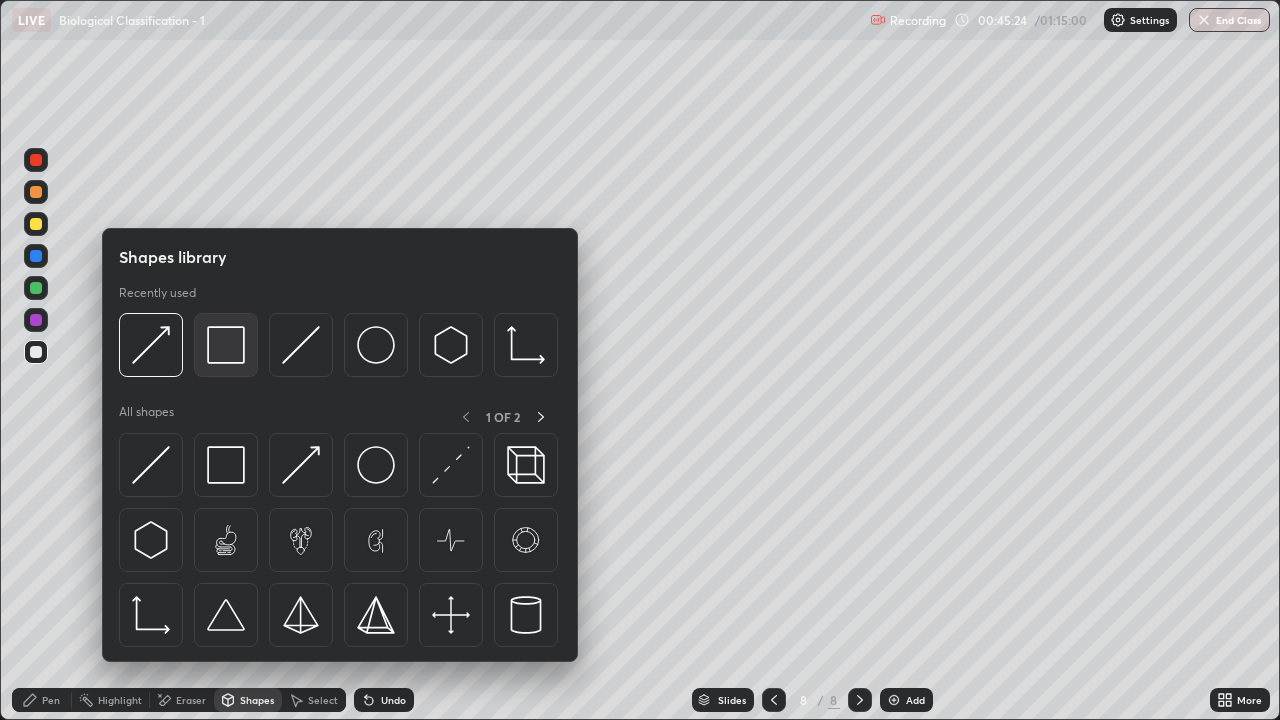 click at bounding box center [226, 345] 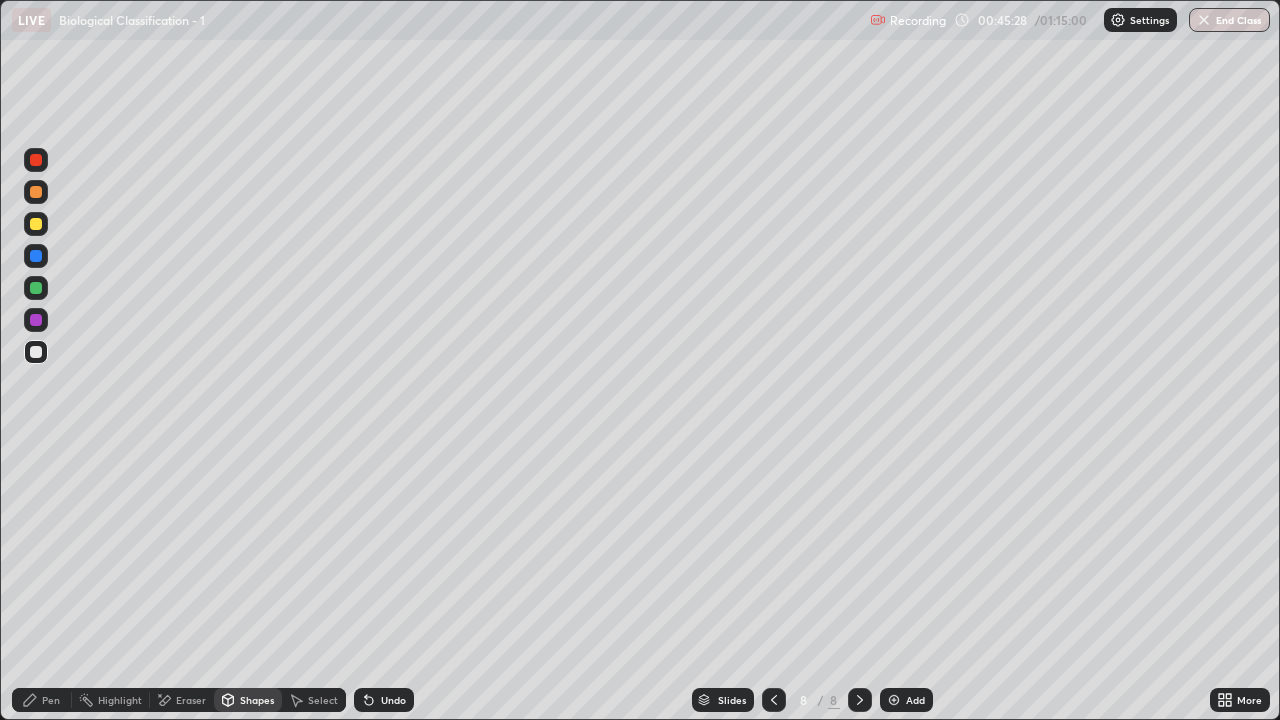 click on "Pen" at bounding box center [51, 700] 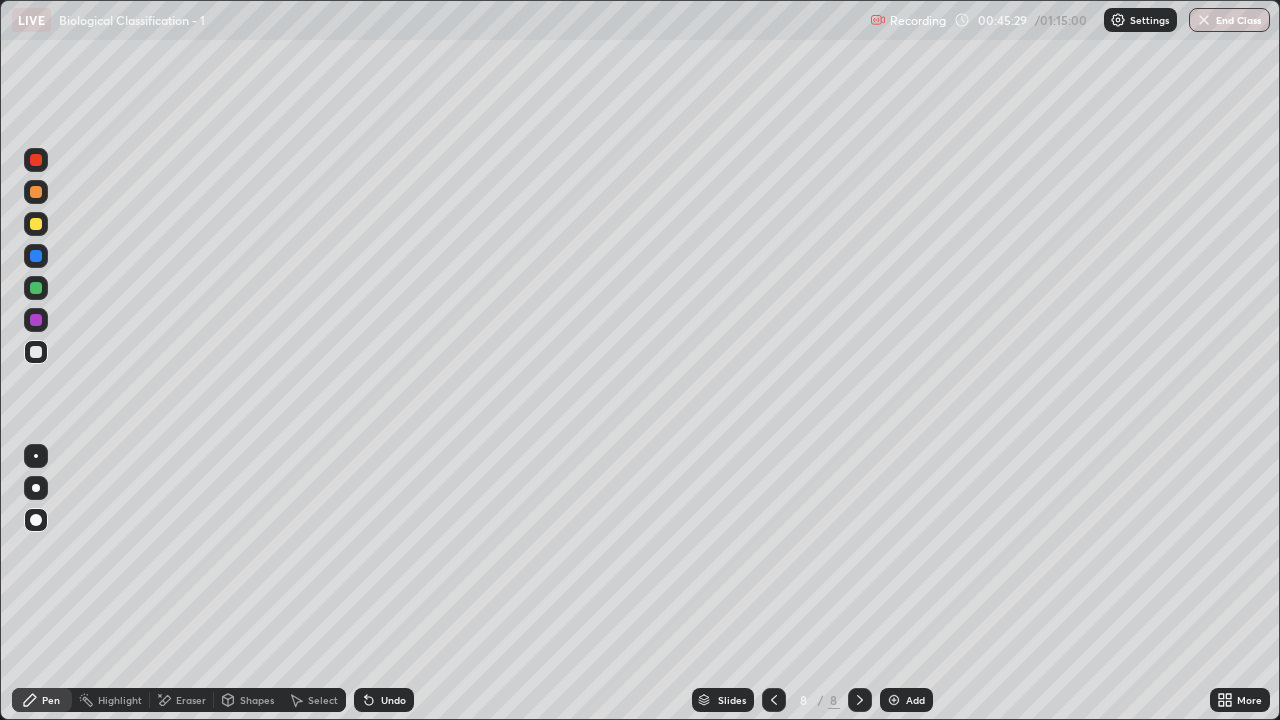 click at bounding box center (36, 288) 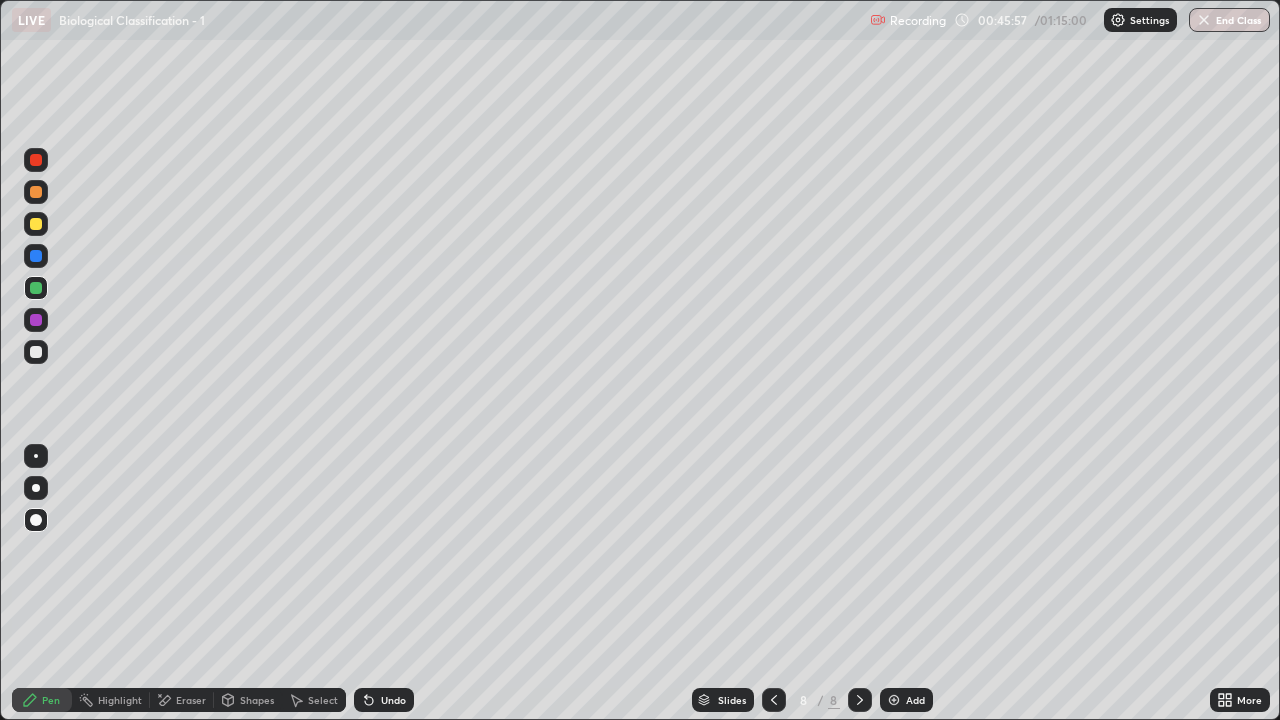 click at bounding box center (36, 352) 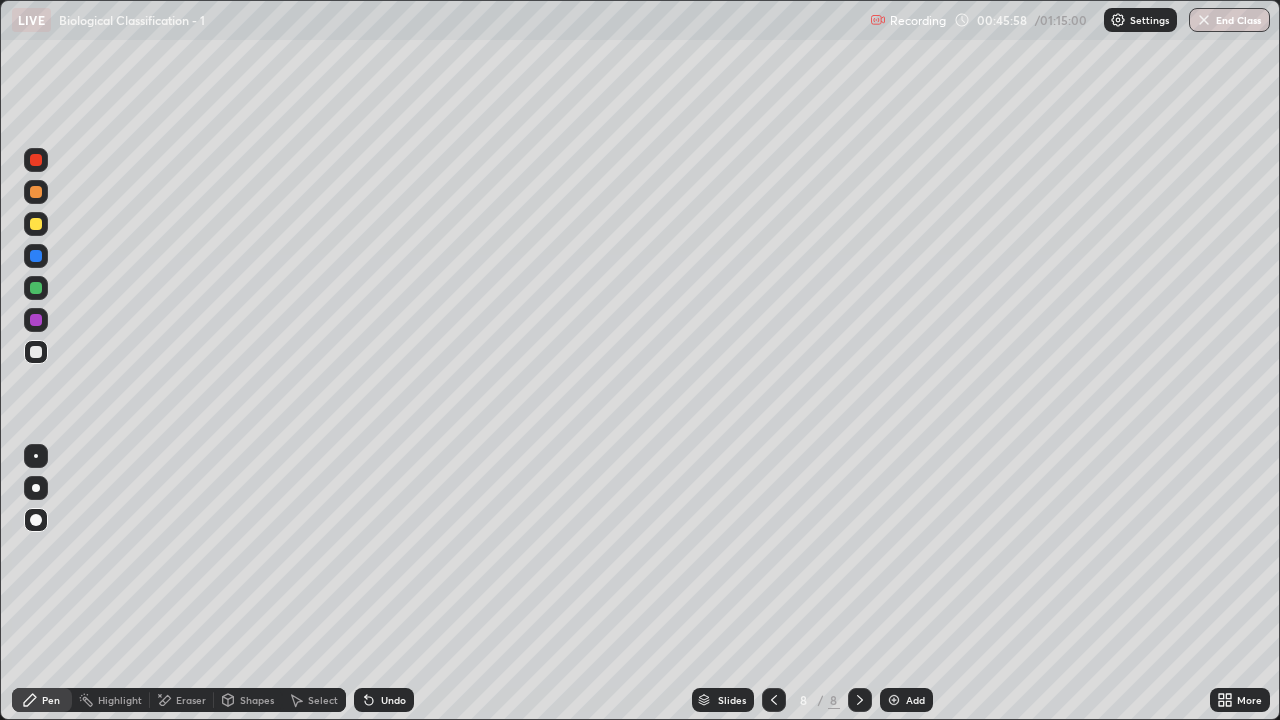 click at bounding box center (36, 488) 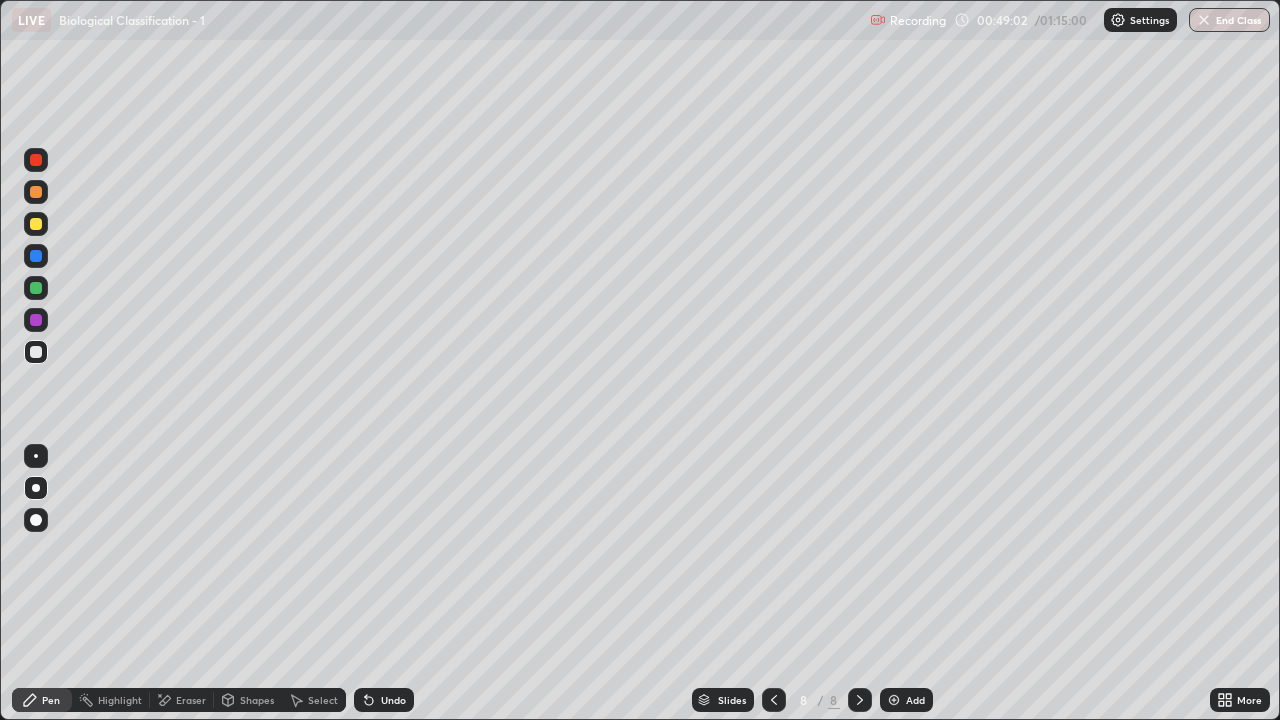 click at bounding box center (894, 700) 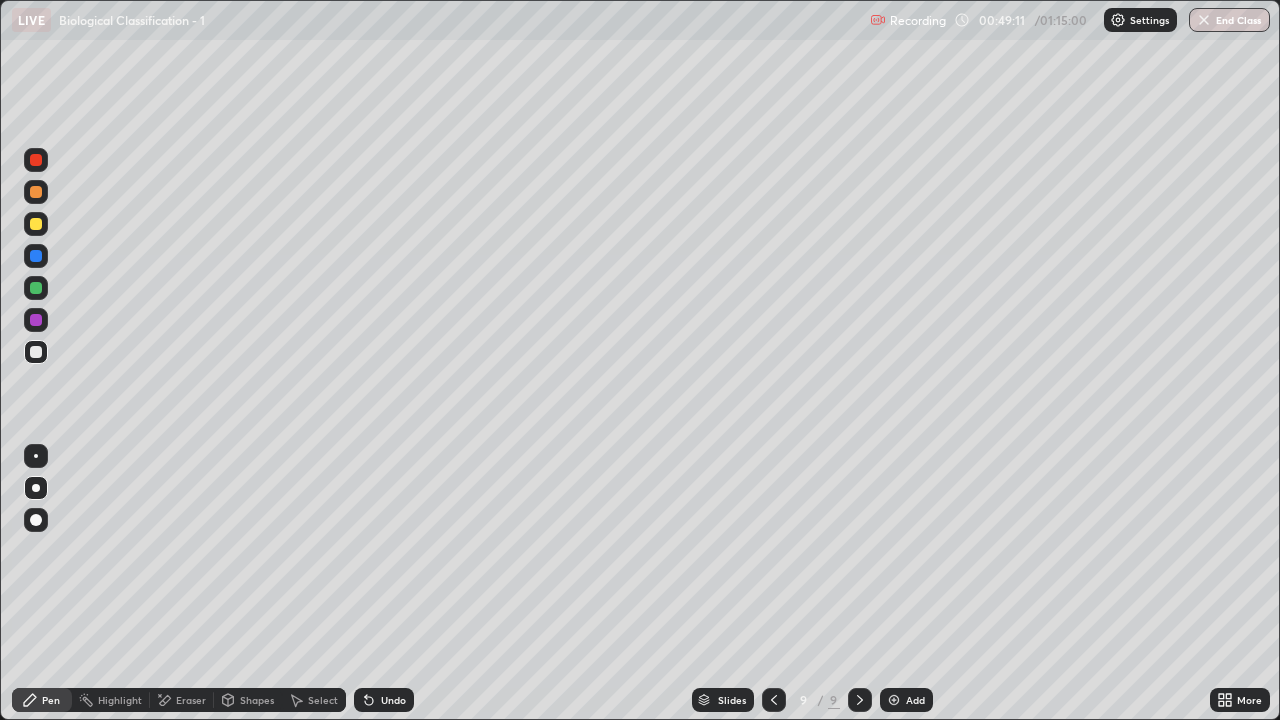 click on "Undo" at bounding box center (384, 700) 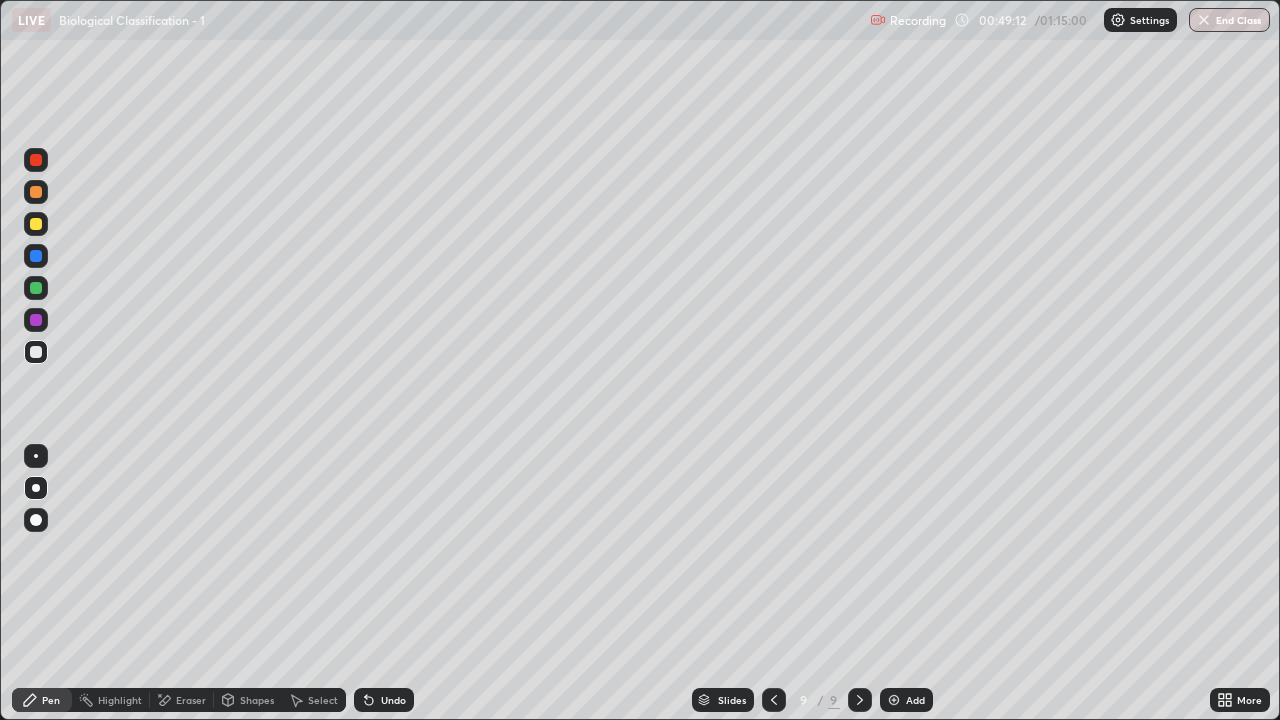 click on "Undo" at bounding box center (384, 700) 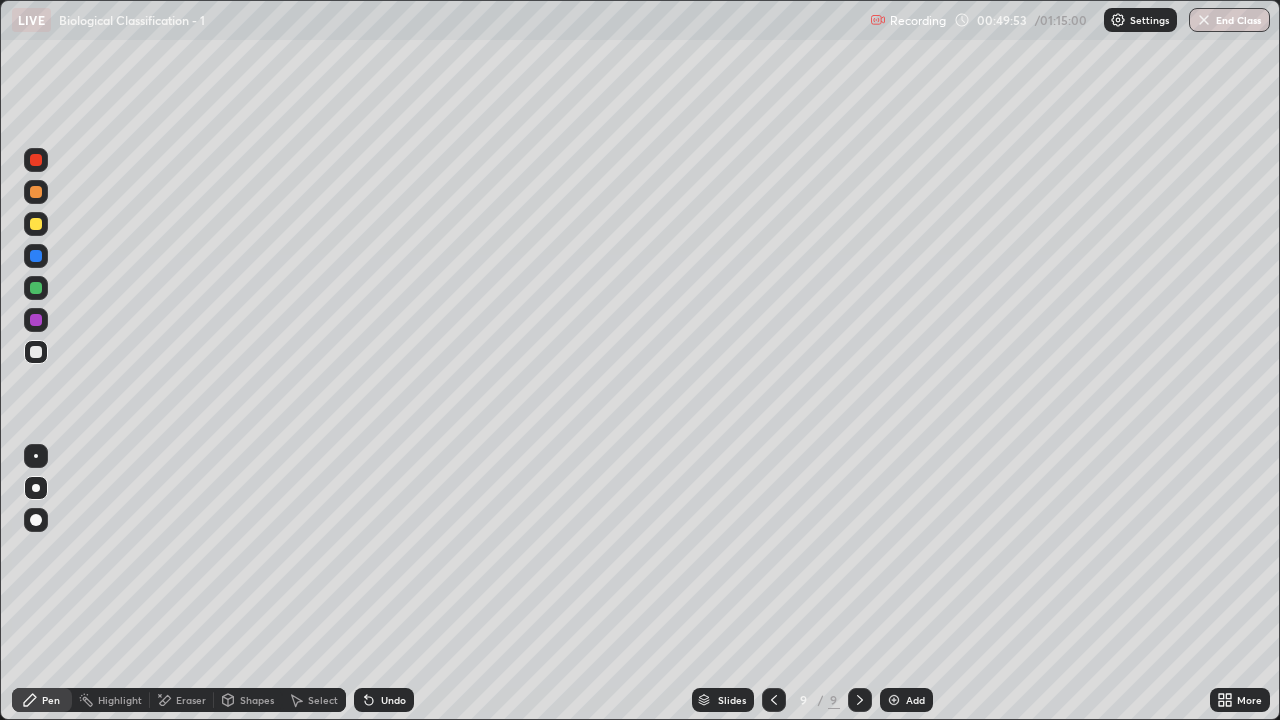 click at bounding box center [36, 288] 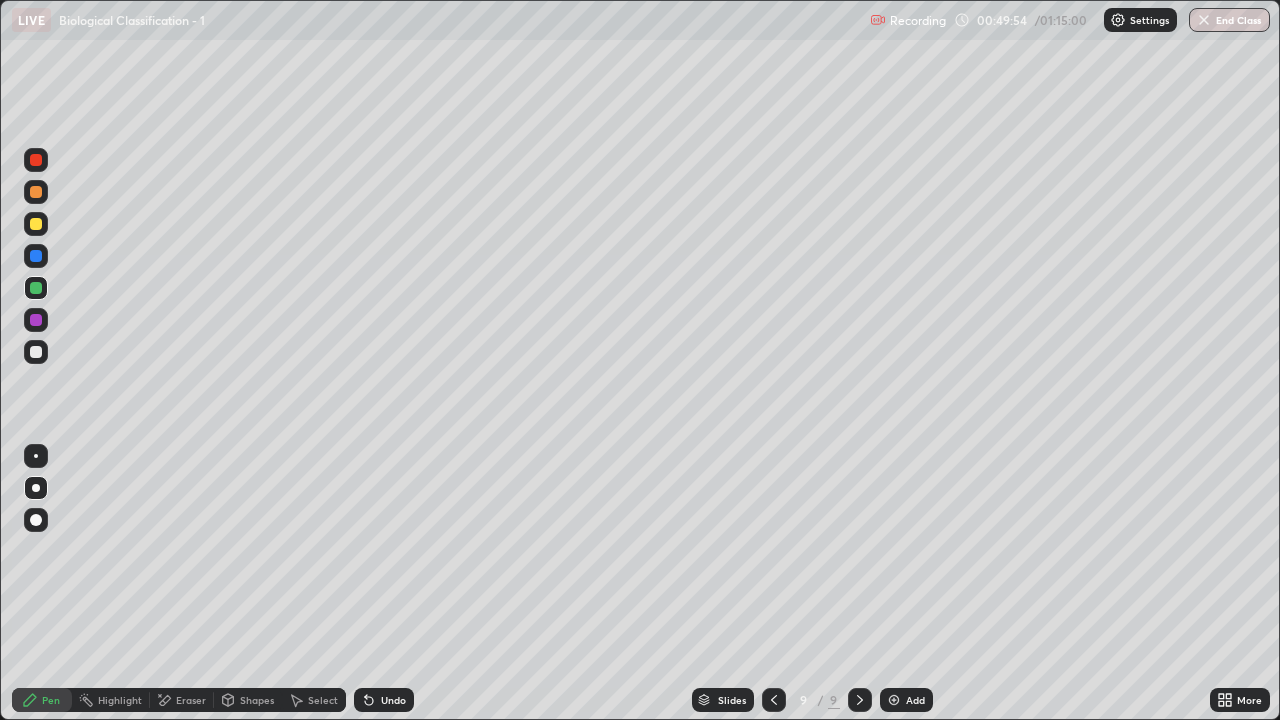 click 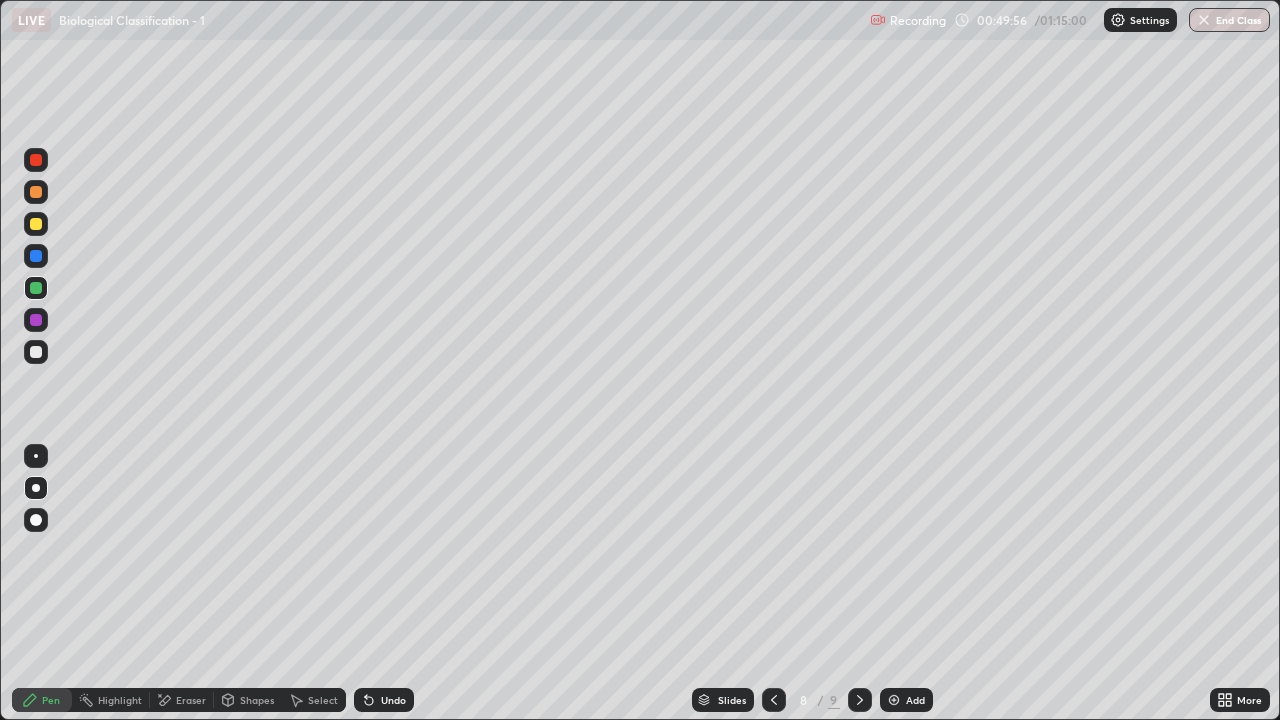 click 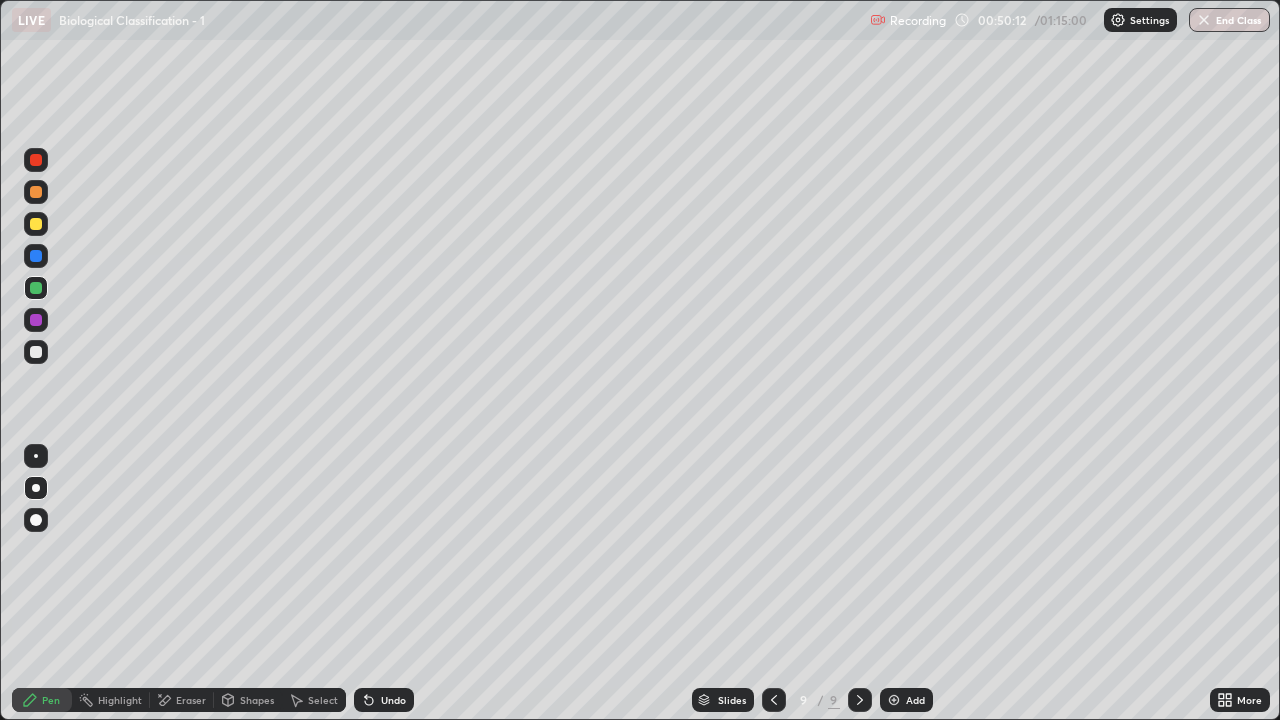 click at bounding box center [36, 352] 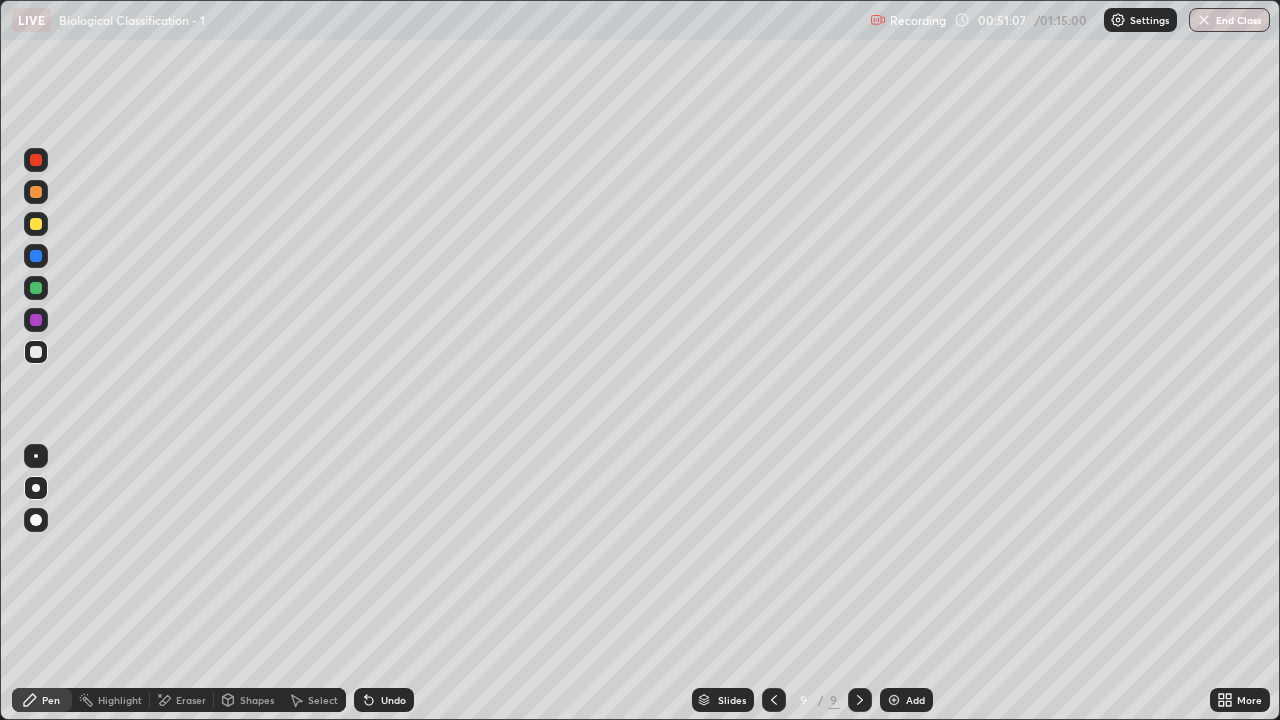 click at bounding box center (36, 288) 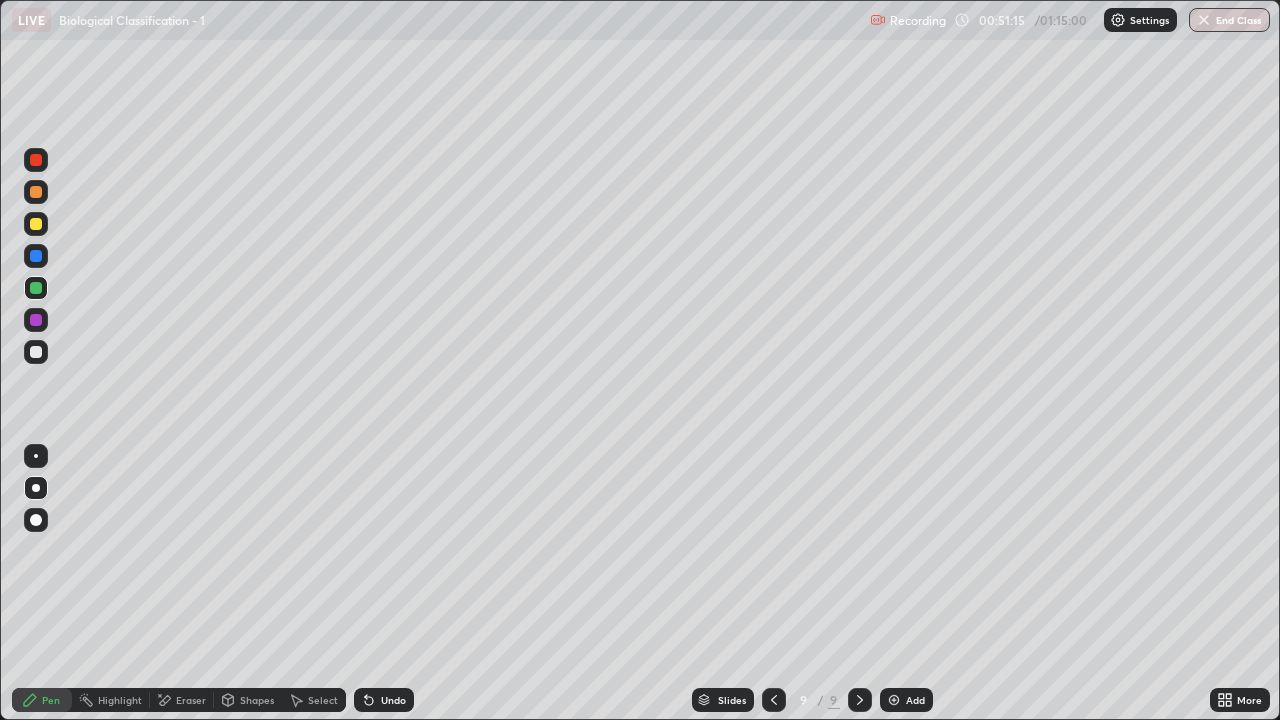 click 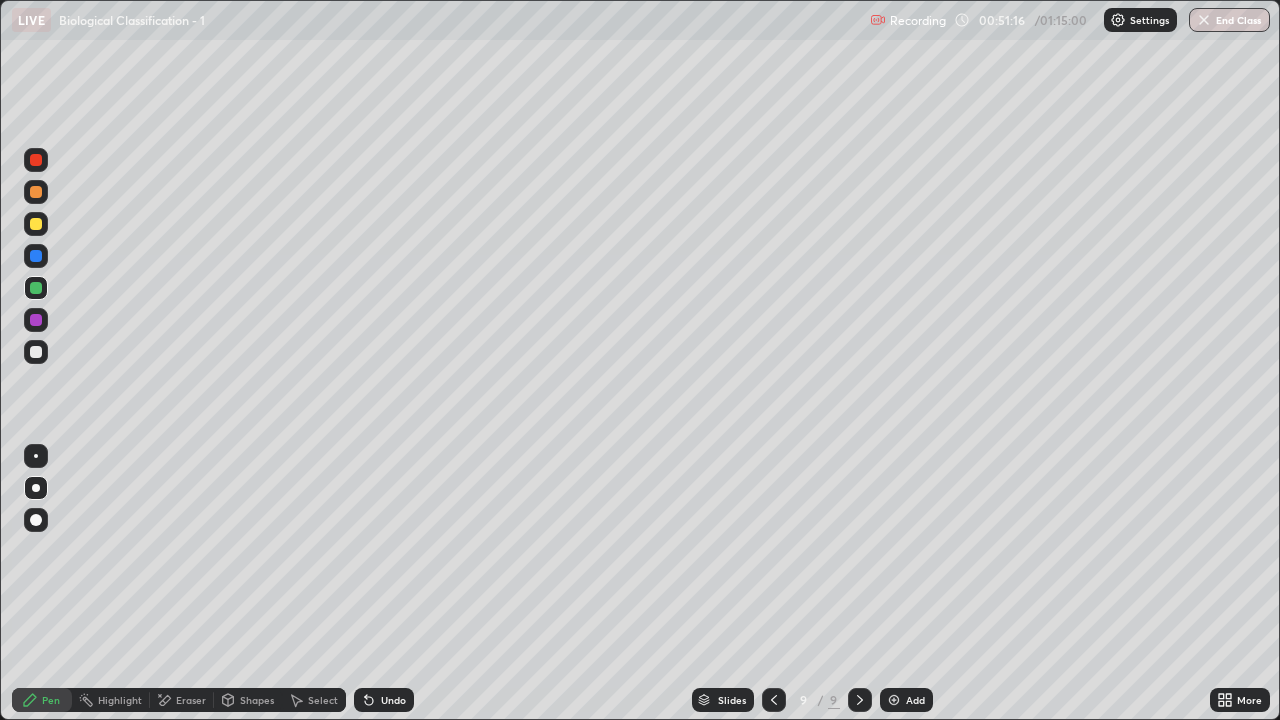 click 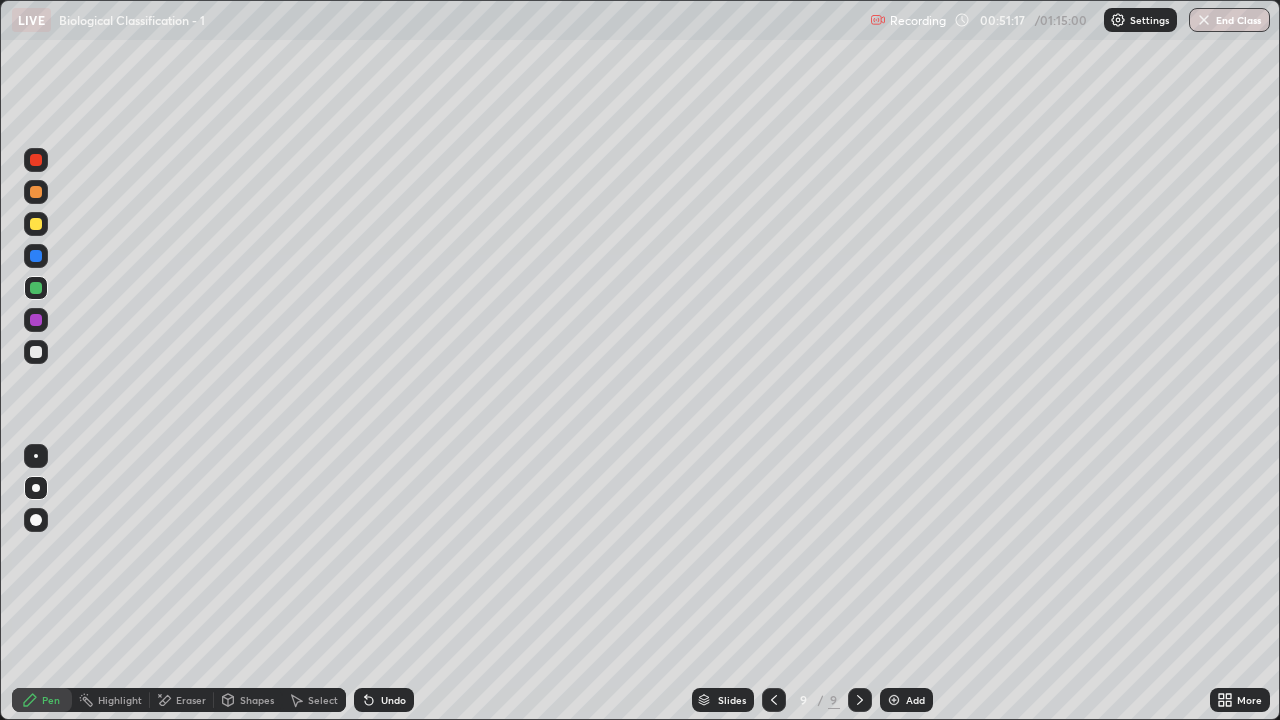 click 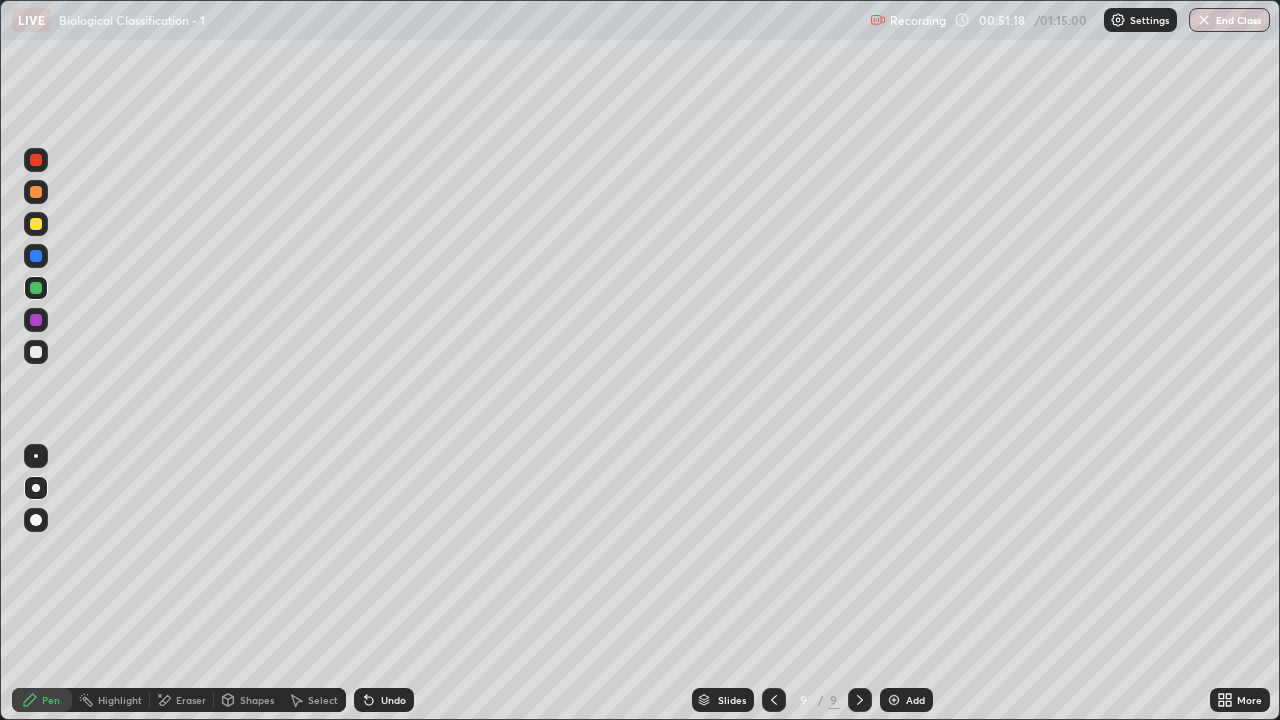 click 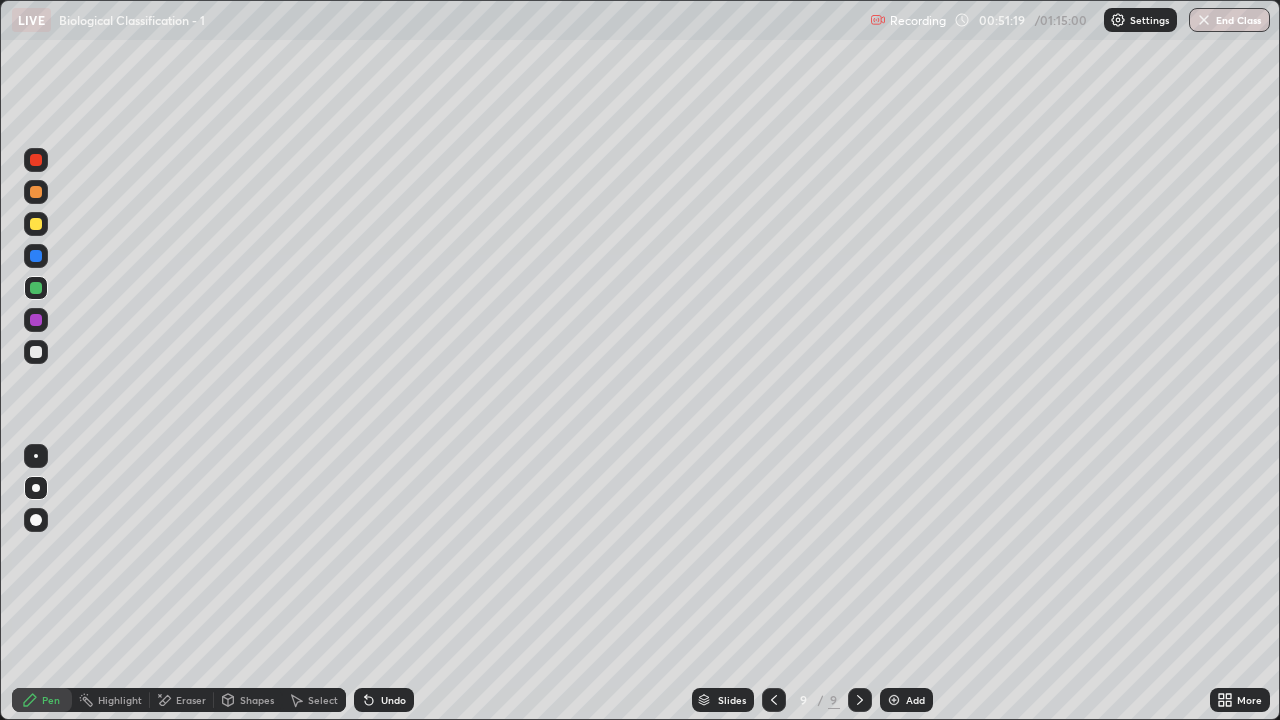 click 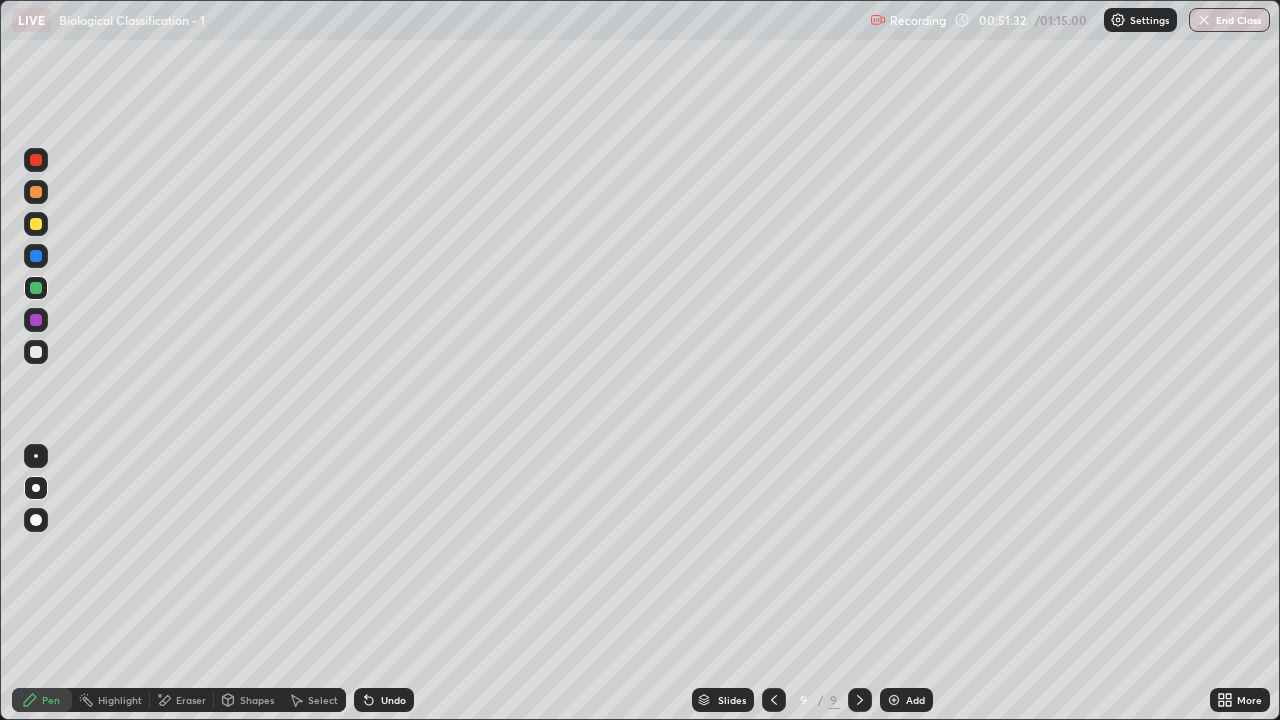 click at bounding box center (36, 352) 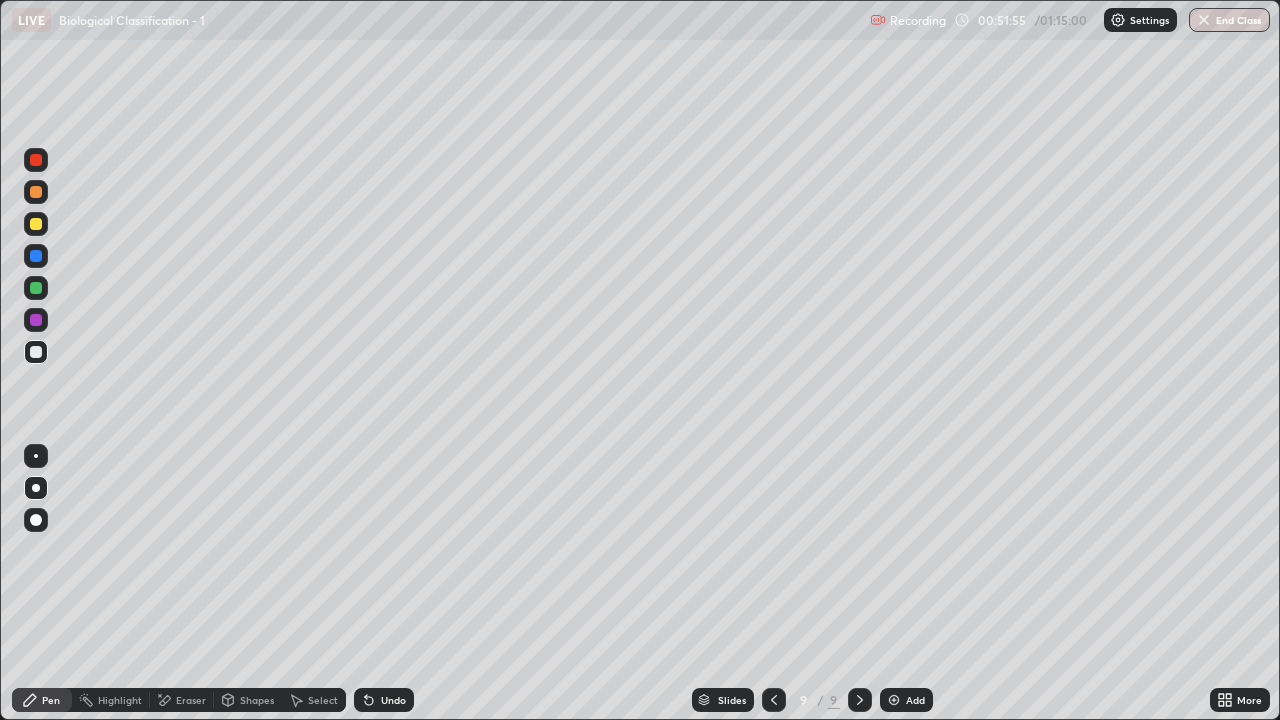click on "Undo" at bounding box center [384, 700] 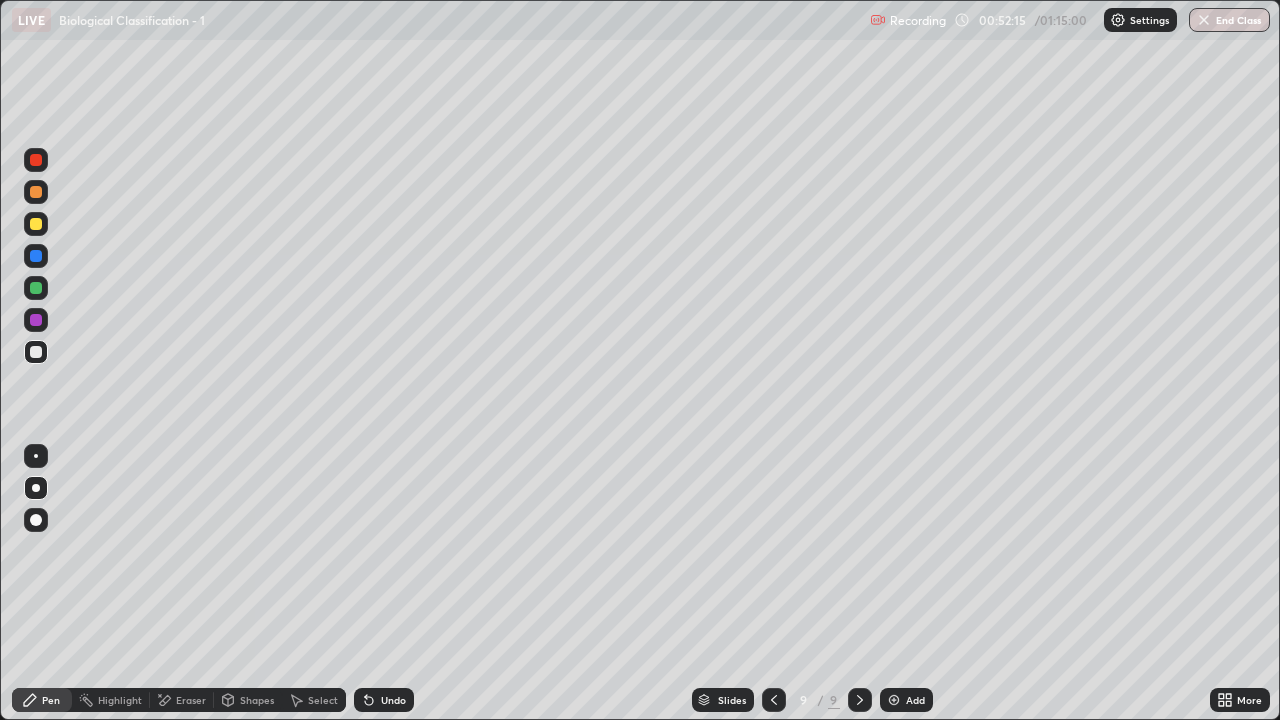 click on "Undo" at bounding box center (384, 700) 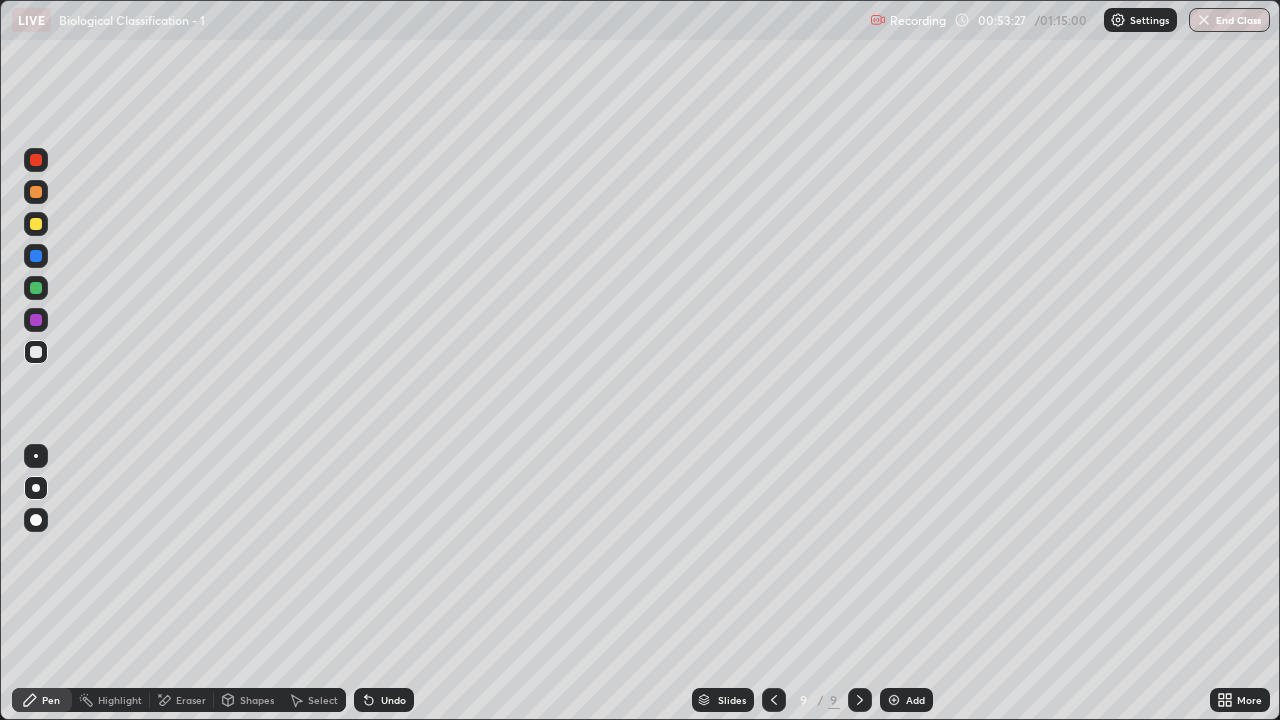 click on "Undo" at bounding box center [384, 700] 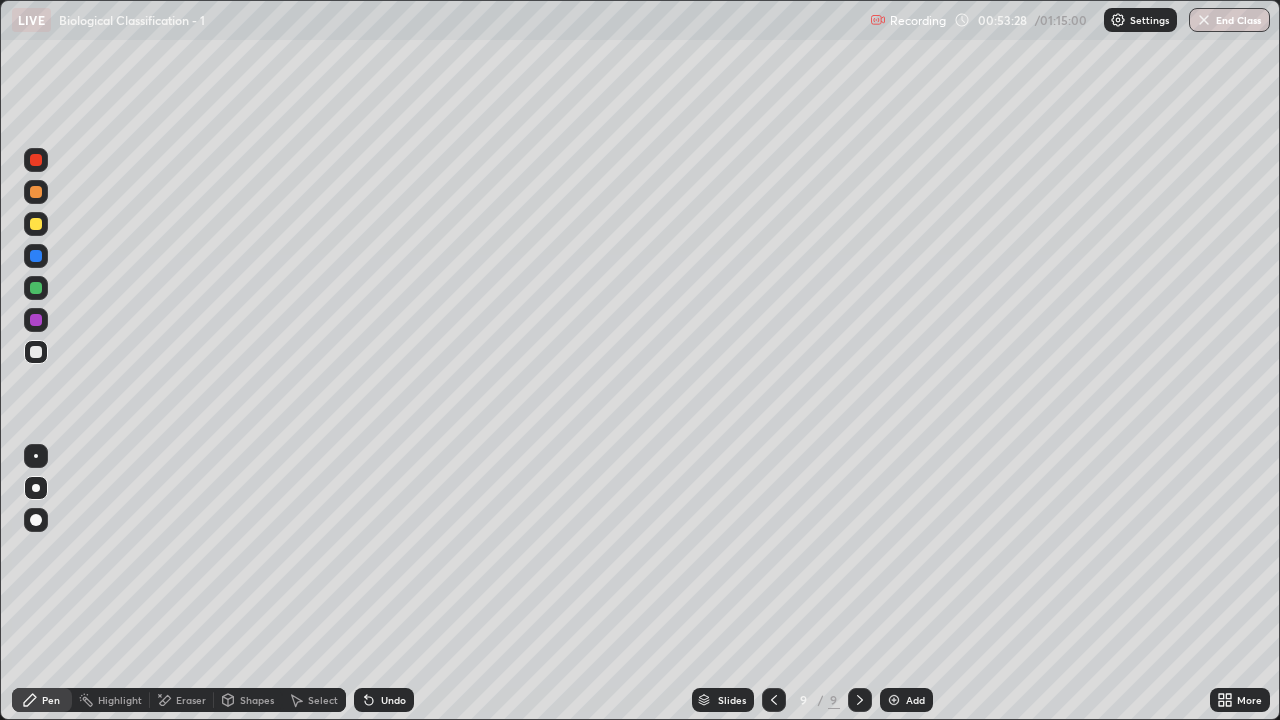 click on "Undo" at bounding box center (393, 700) 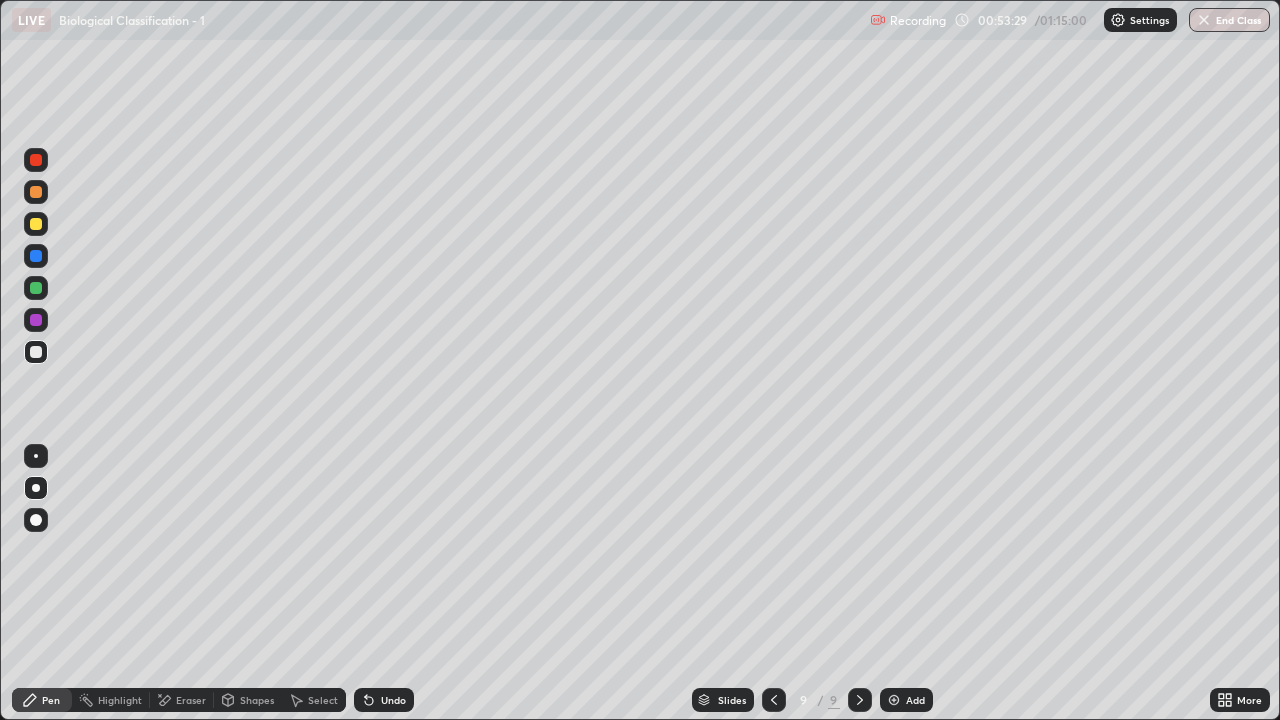 click on "Undo" at bounding box center (393, 700) 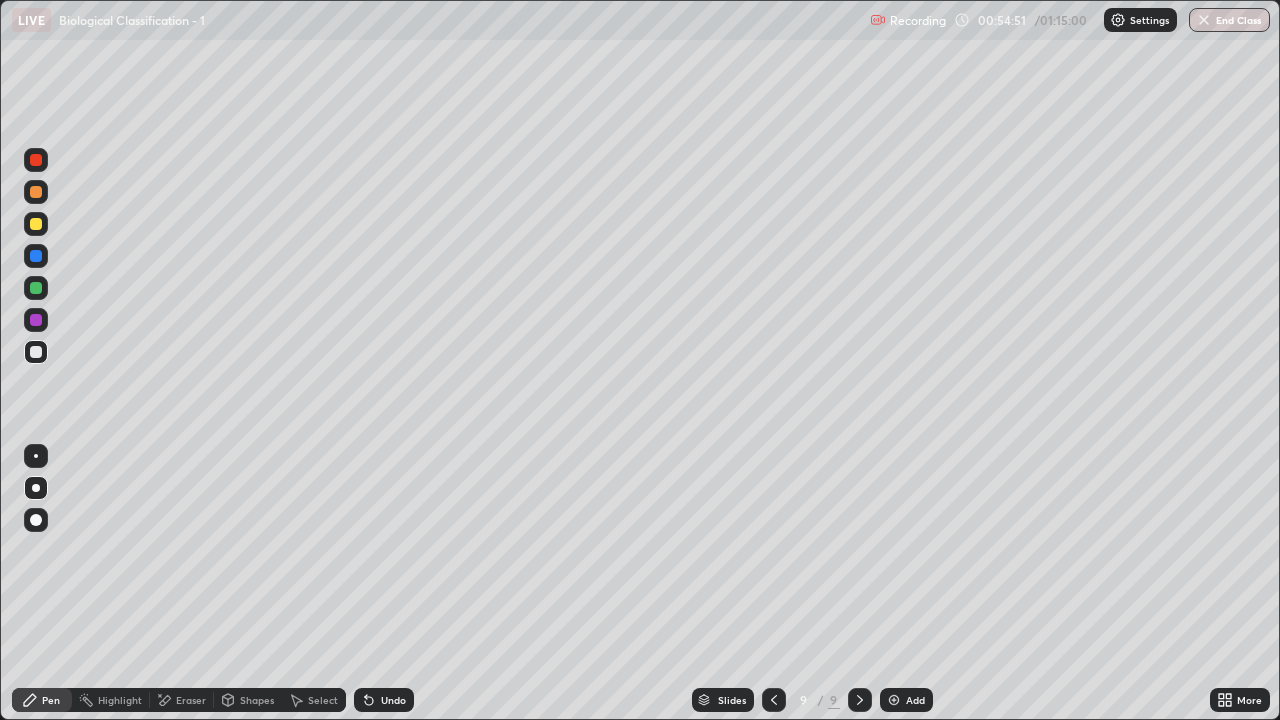 click 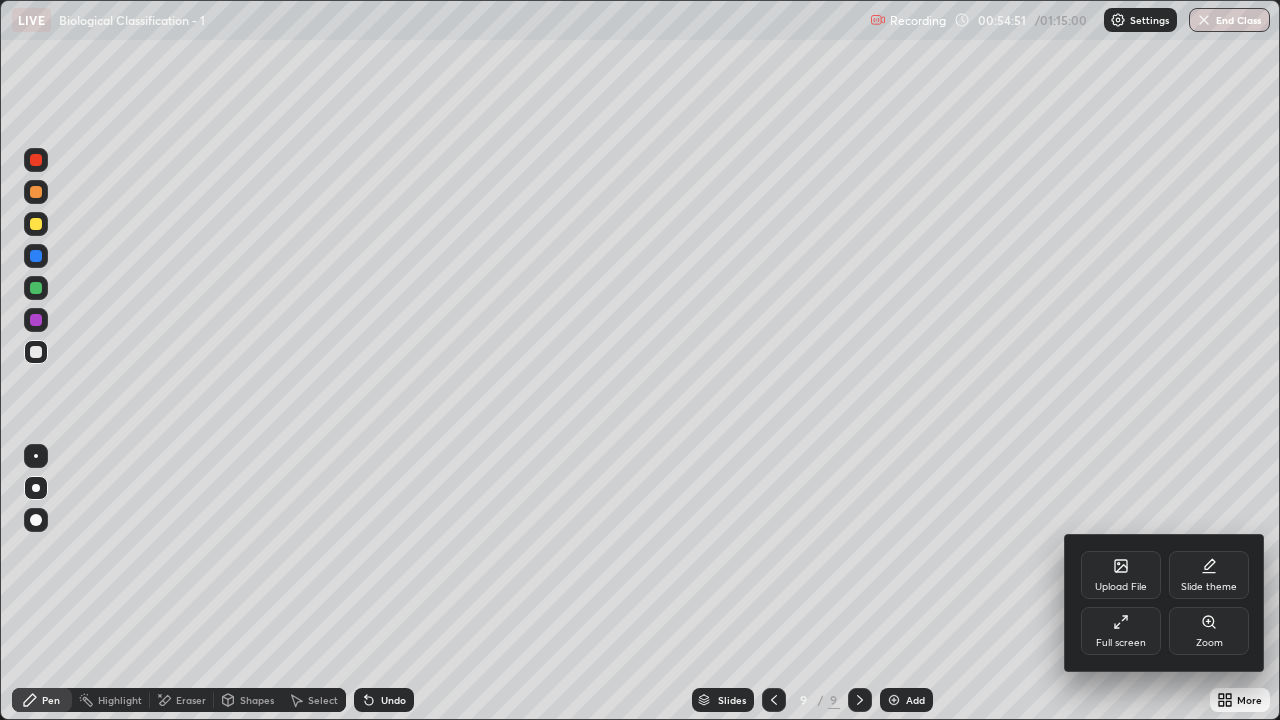 click on "Full screen" at bounding box center [1121, 643] 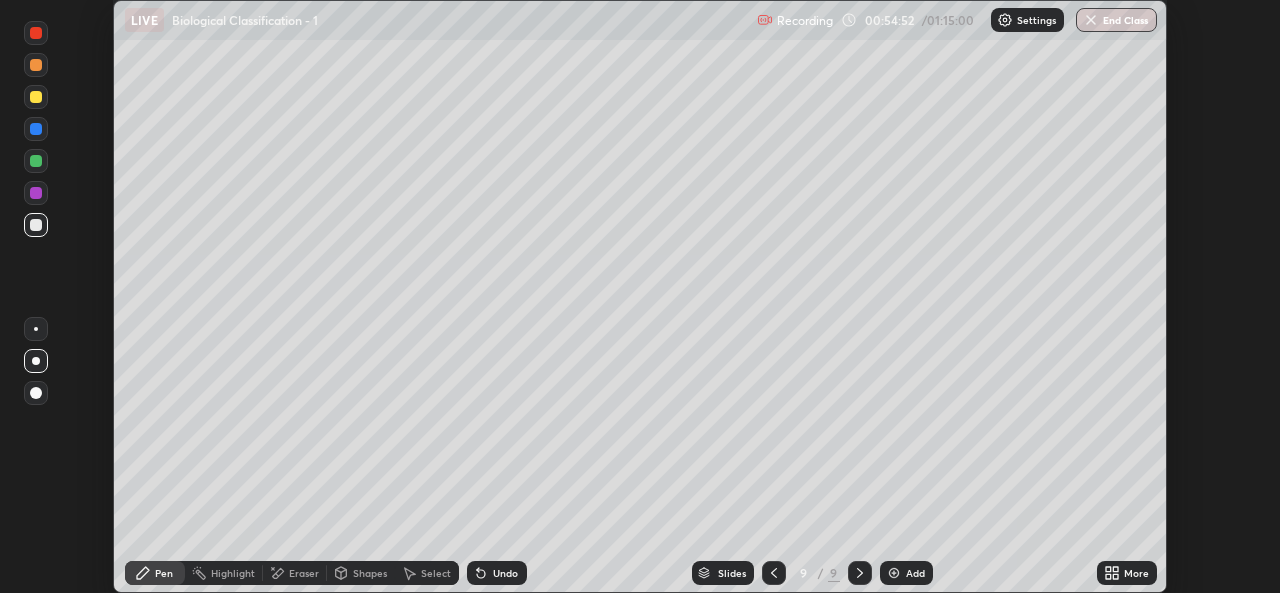 scroll, scrollTop: 593, scrollLeft: 1280, axis: both 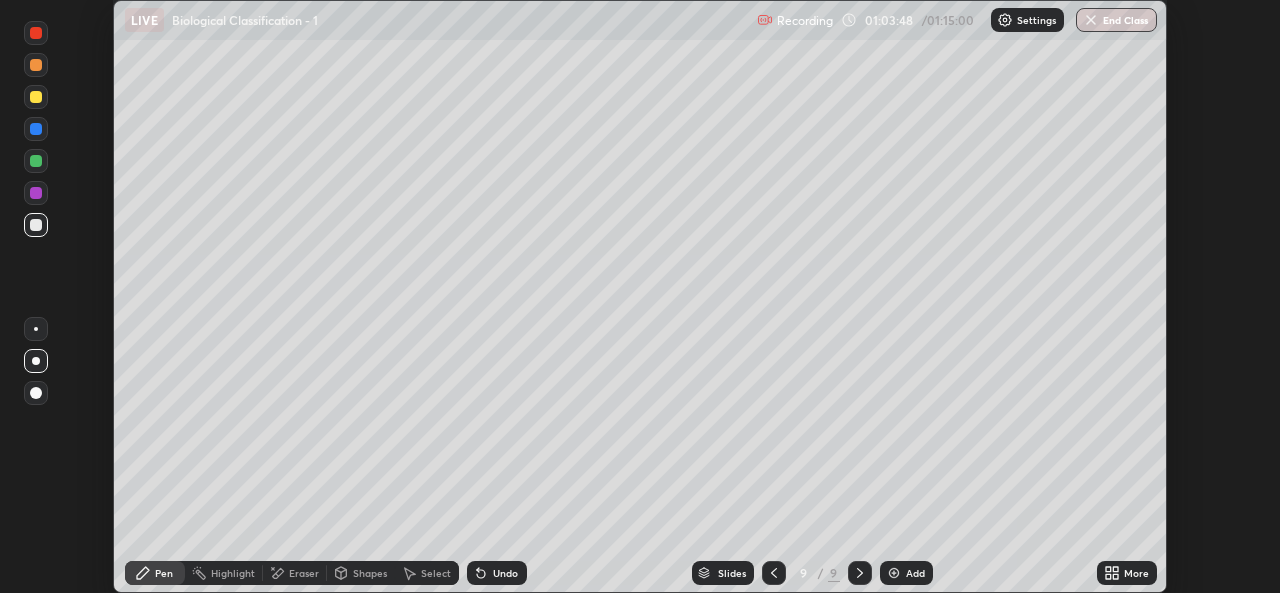 click on "More" at bounding box center (1127, 573) 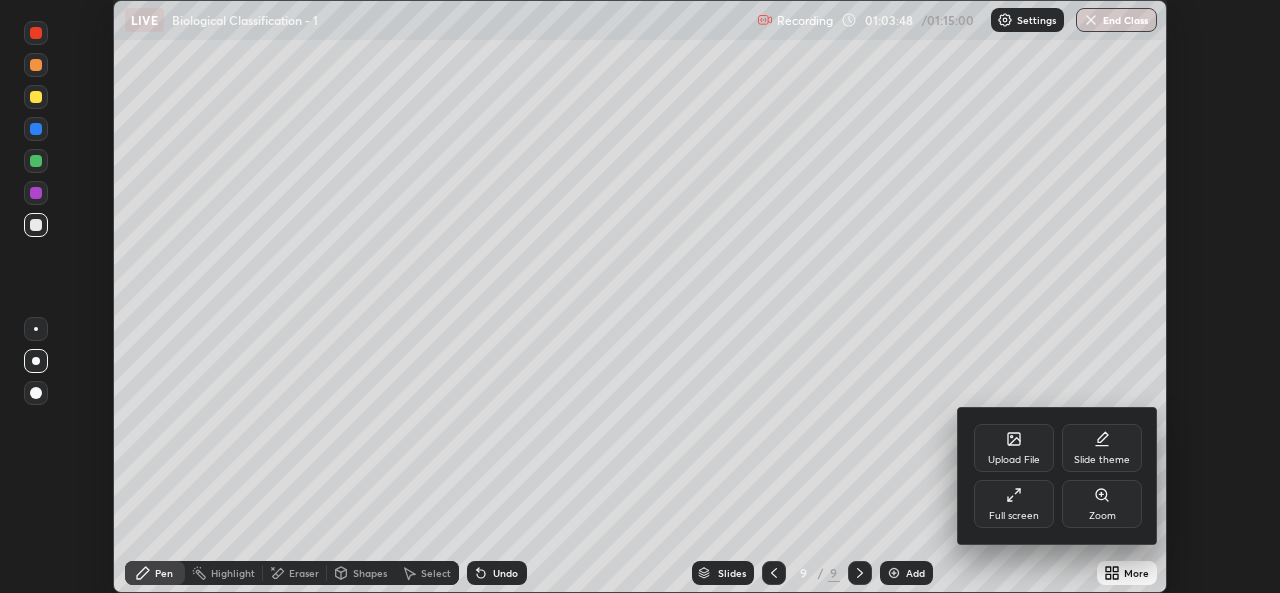 click on "Full screen" at bounding box center [1014, 504] 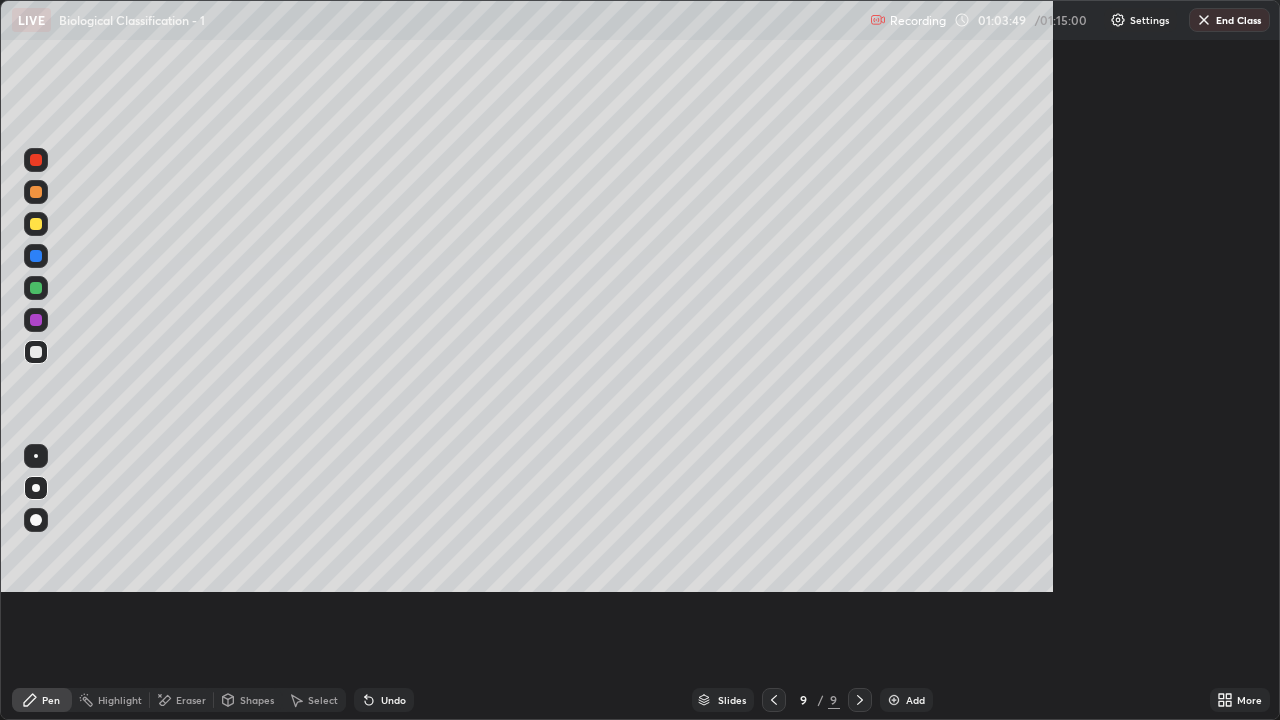 scroll, scrollTop: 99280, scrollLeft: 98720, axis: both 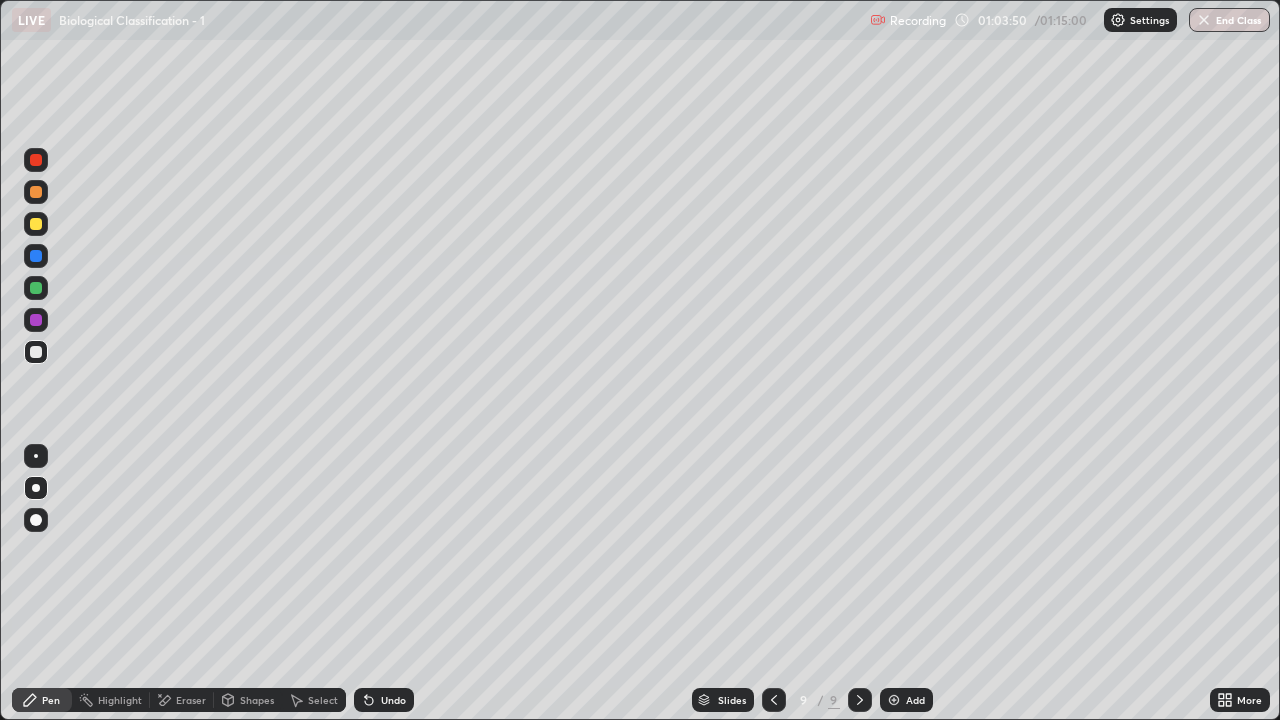 click on "Add" at bounding box center [915, 700] 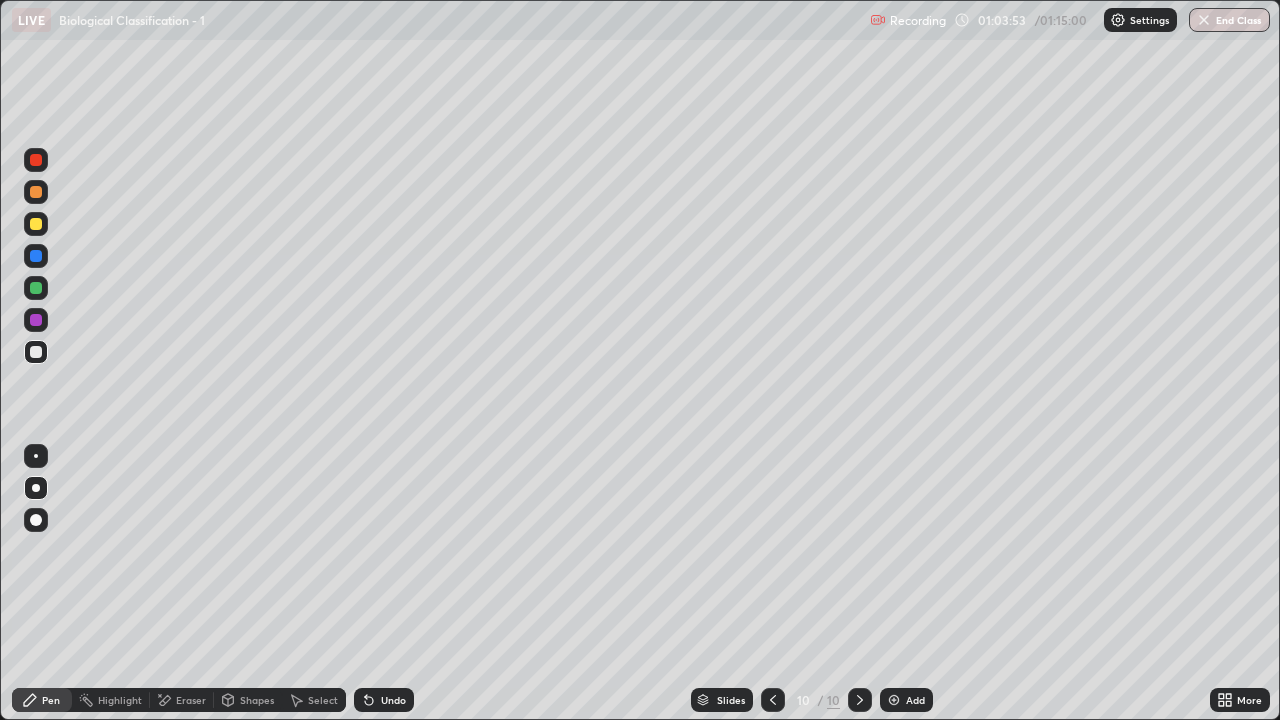 click on "Shapes" at bounding box center [248, 700] 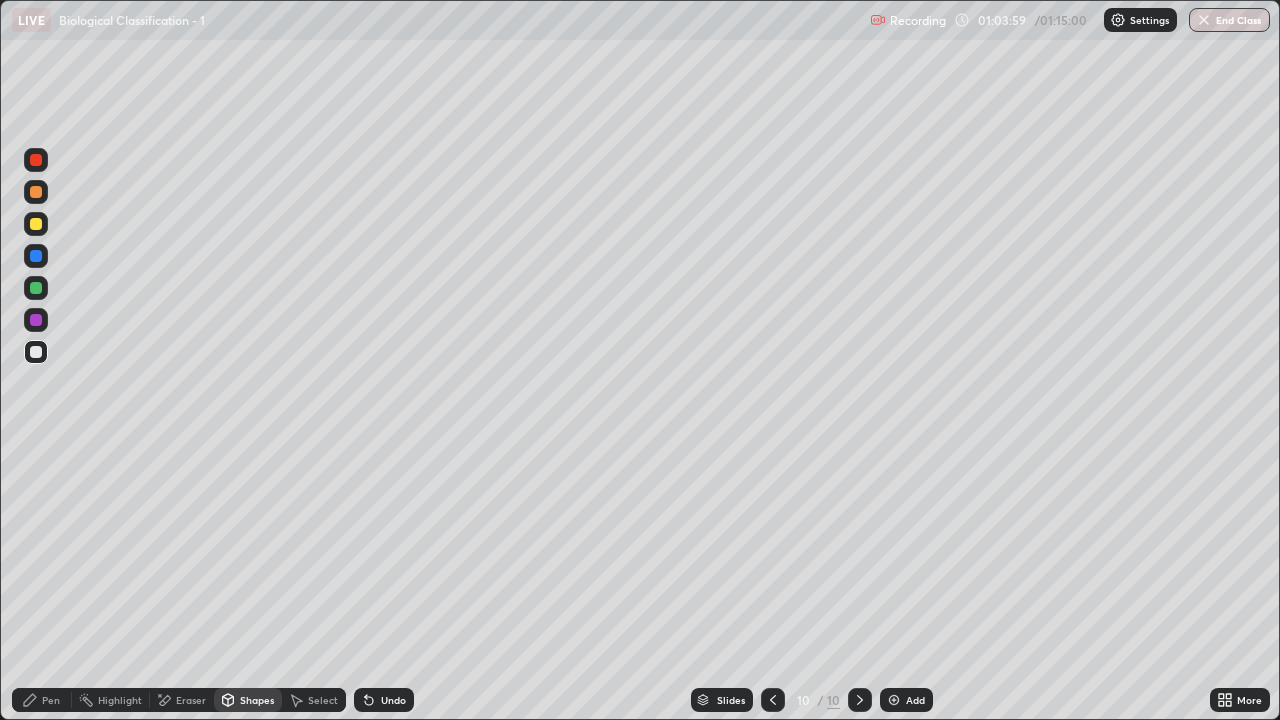 click on "Pen" at bounding box center [42, 700] 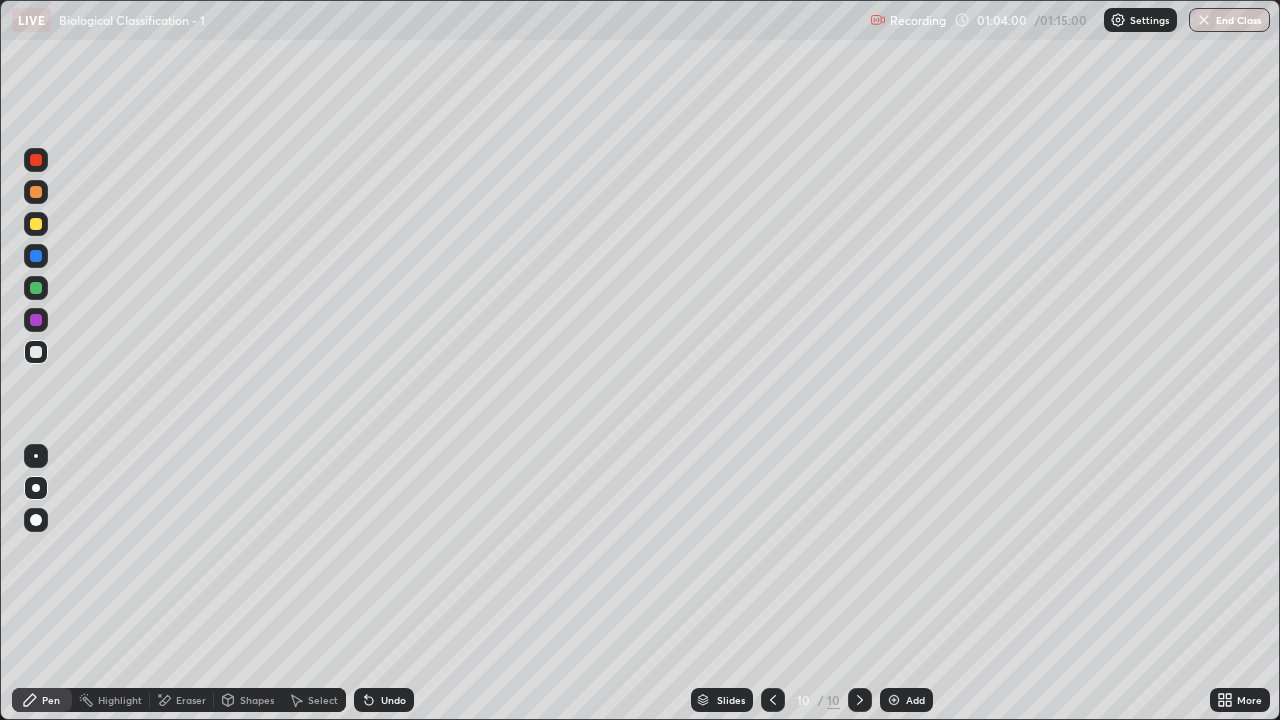 click at bounding box center (36, 520) 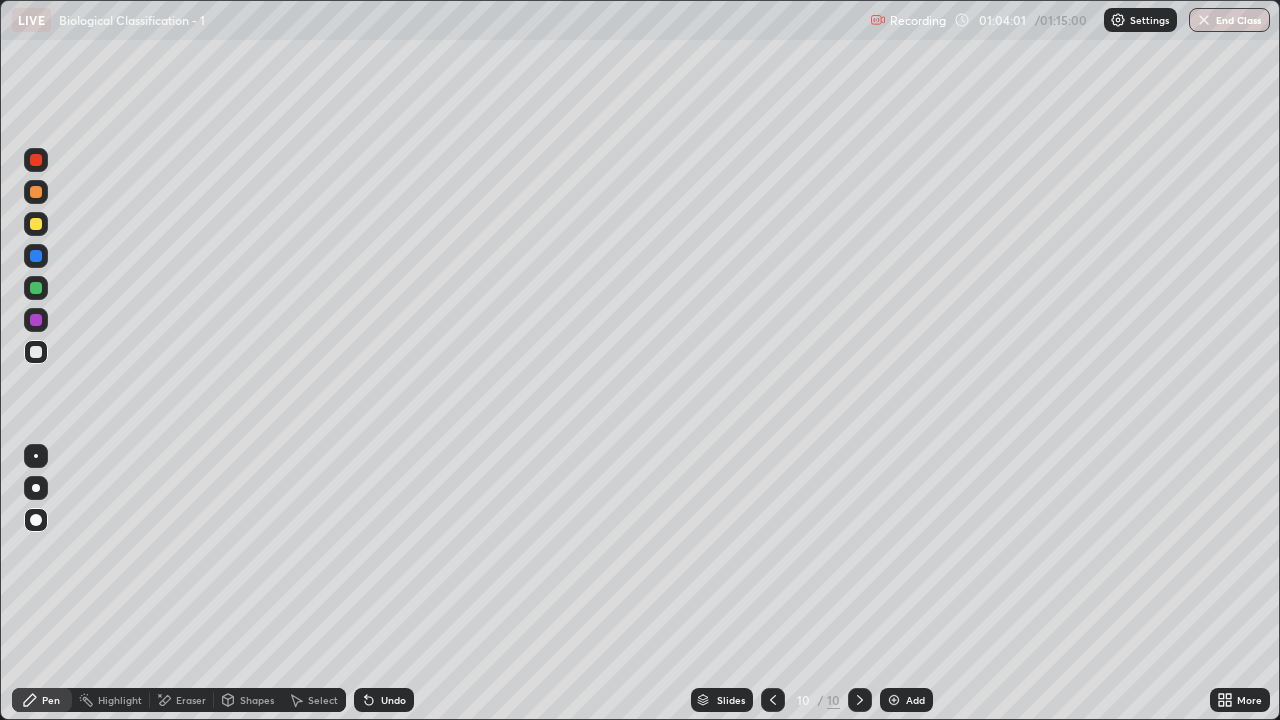 click at bounding box center [36, 288] 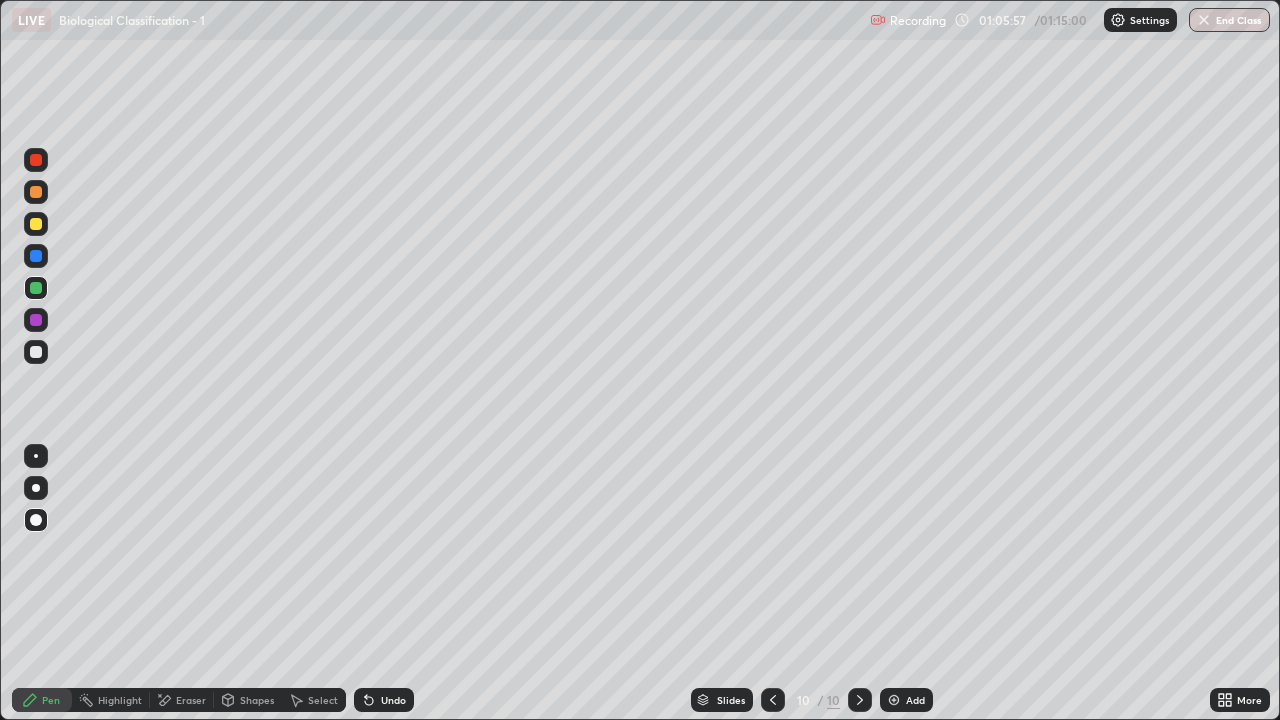 click at bounding box center (36, 352) 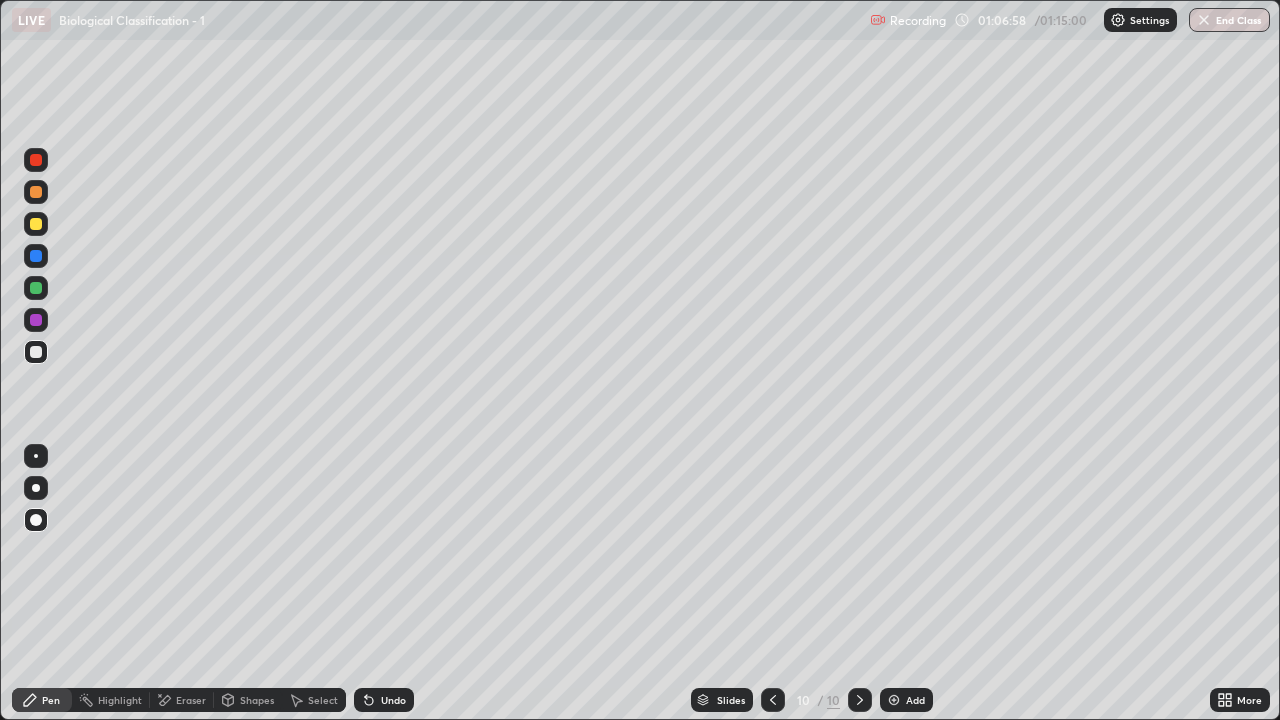 click at bounding box center (36, 224) 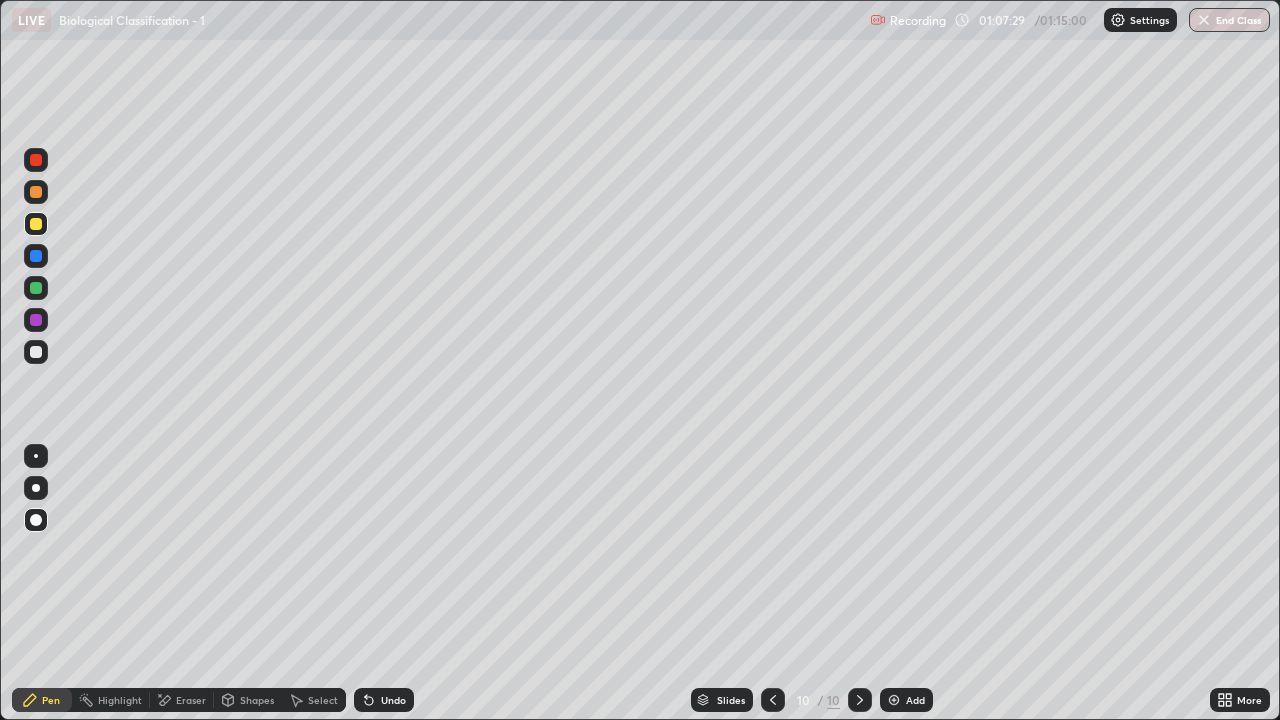 click at bounding box center [36, 352] 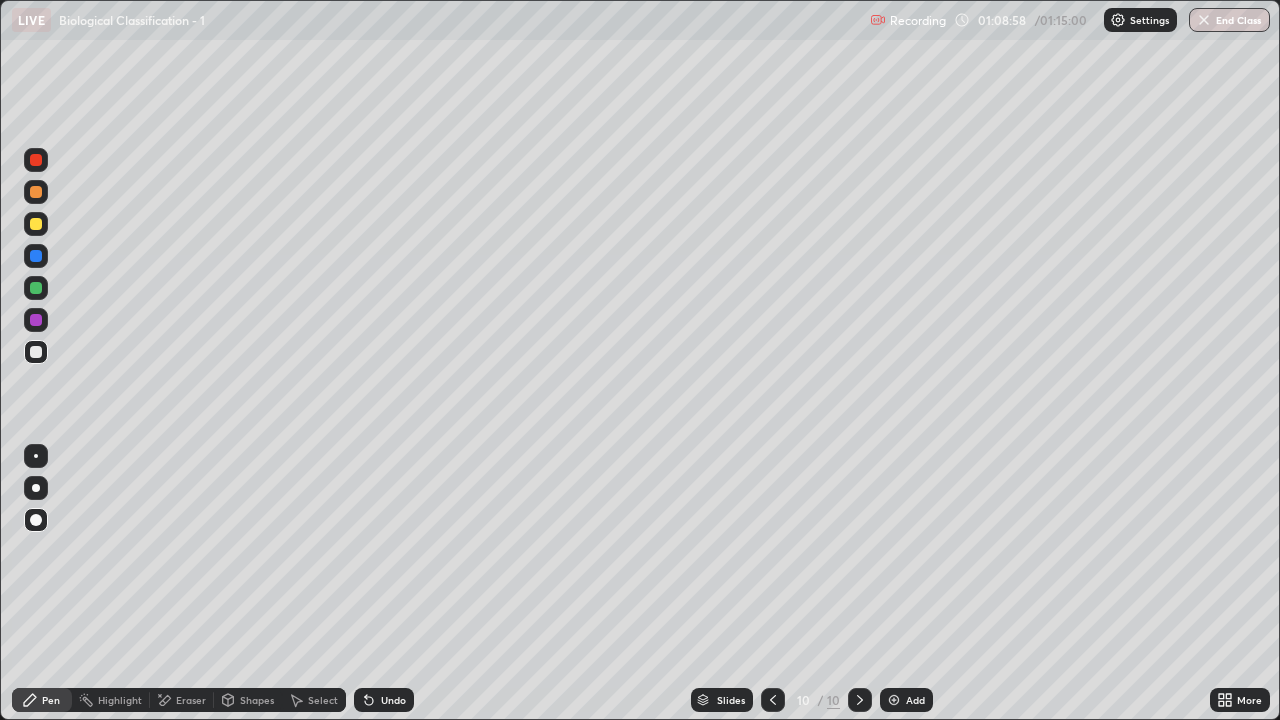 click at bounding box center (894, 700) 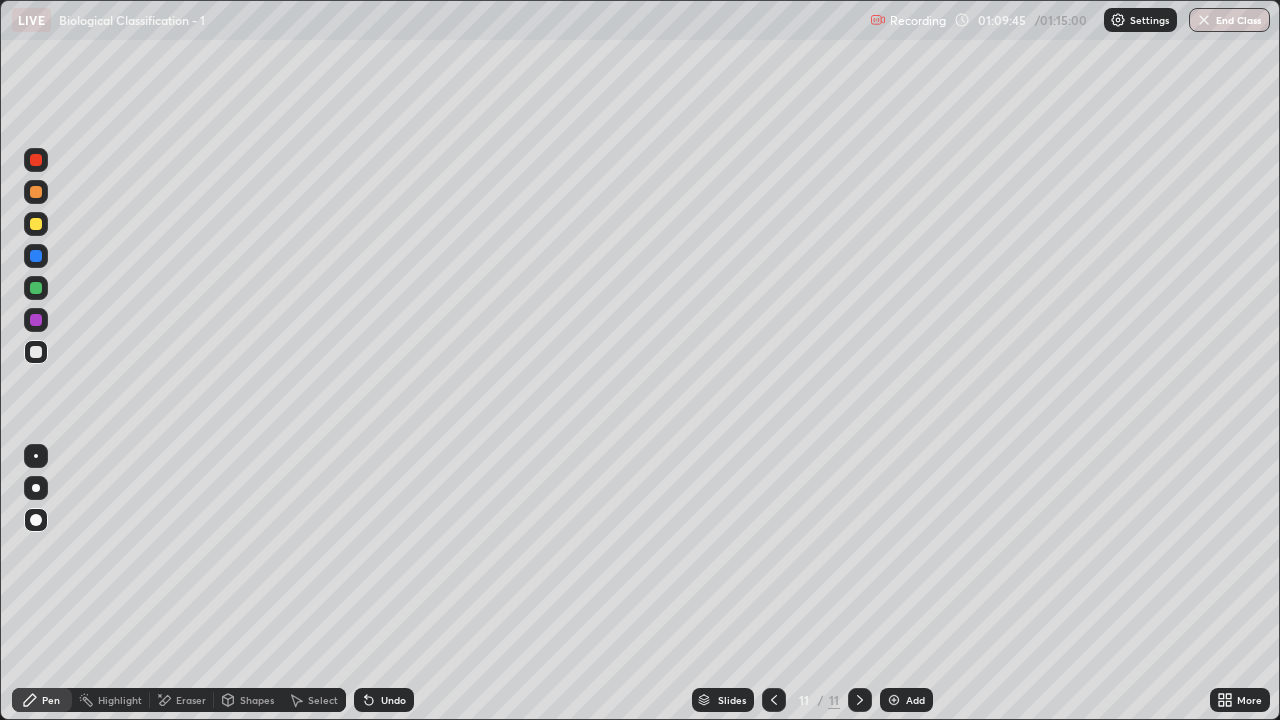 click on "Undo" at bounding box center [384, 700] 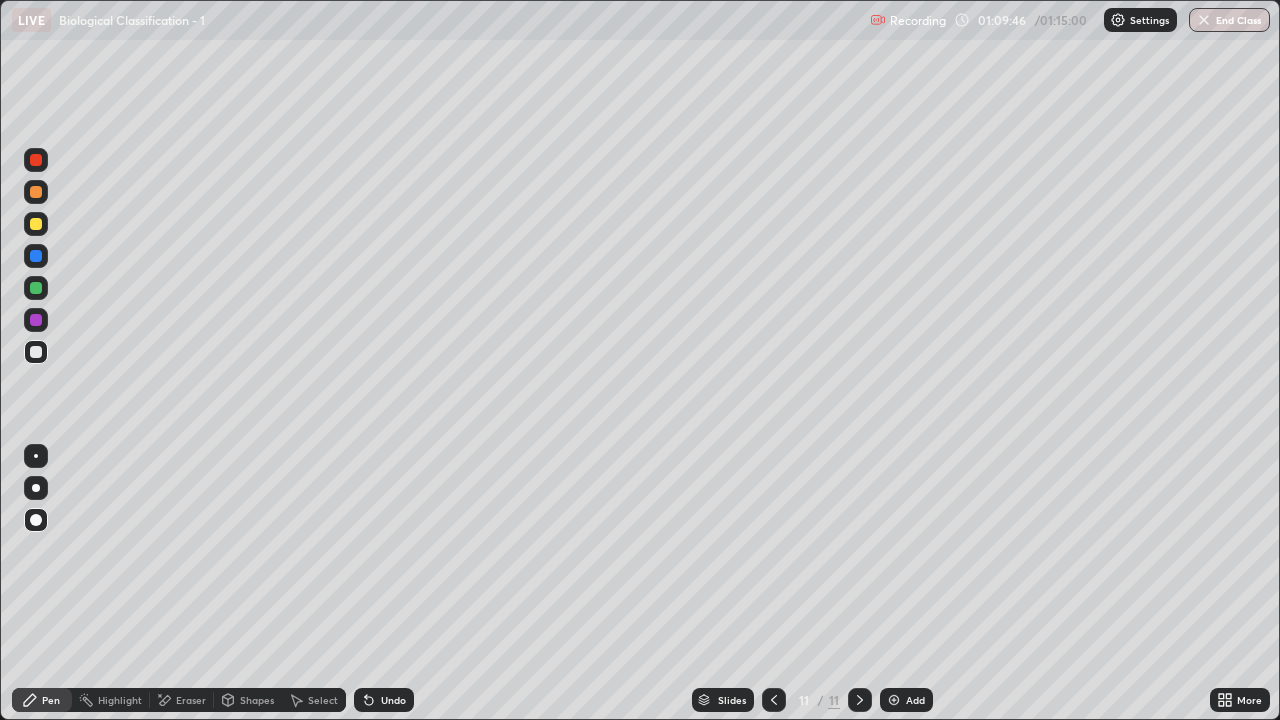 click on "Undo" at bounding box center [393, 700] 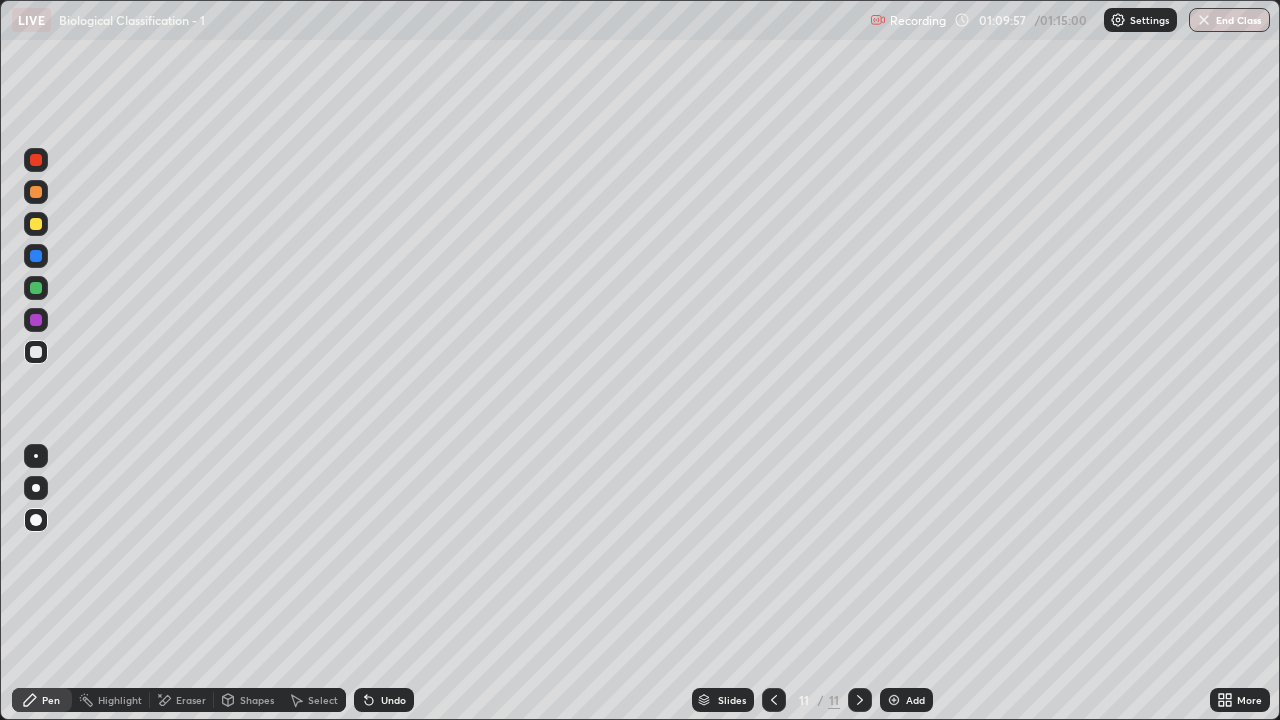 click at bounding box center [36, 288] 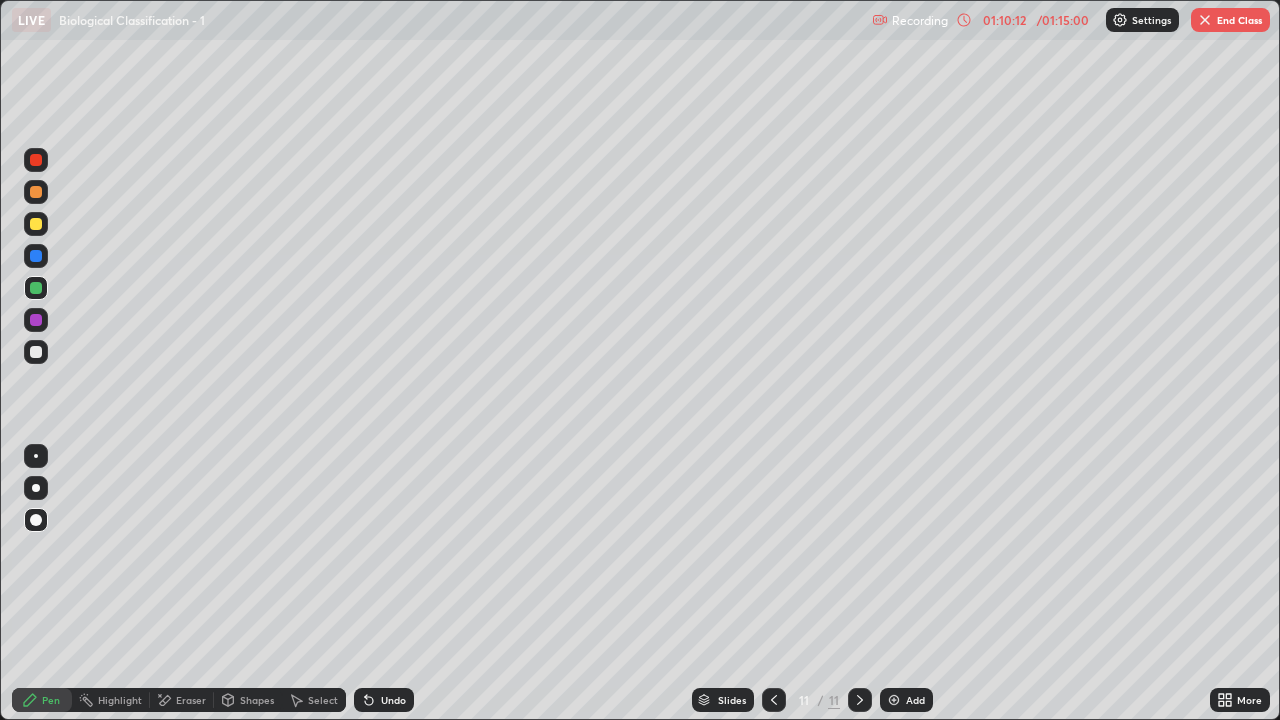 click at bounding box center [36, 320] 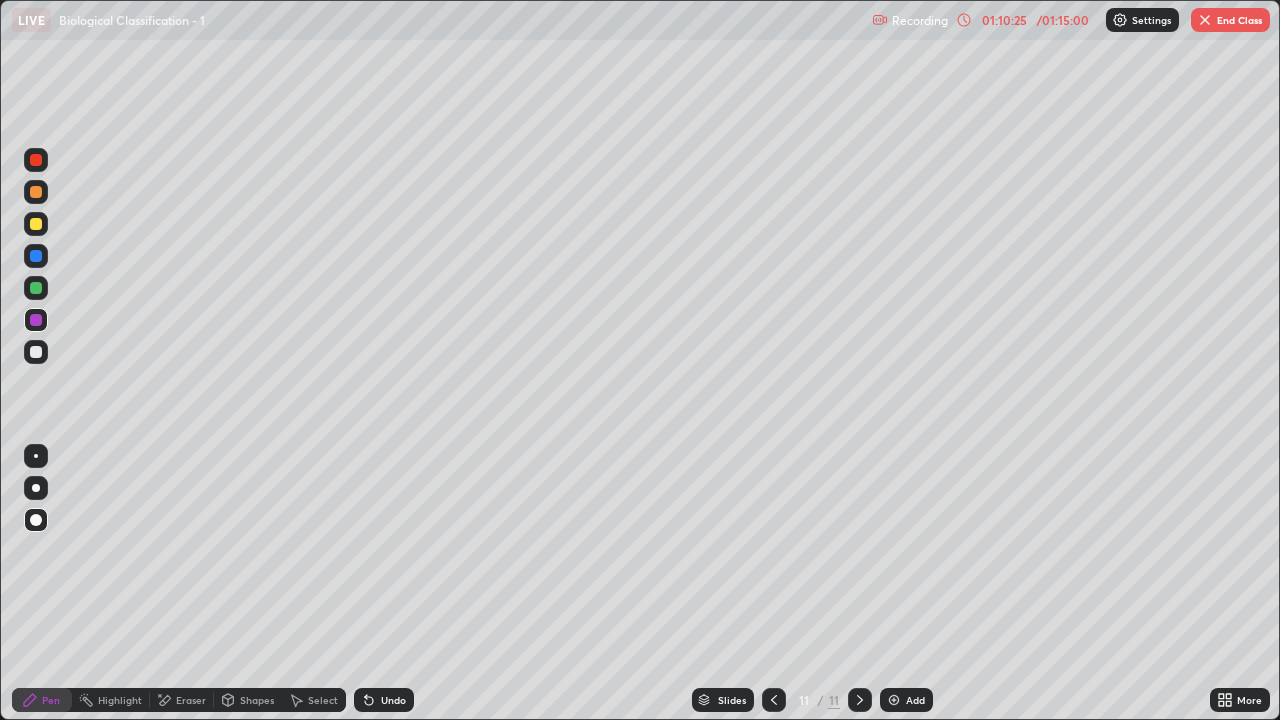 click at bounding box center (36, 352) 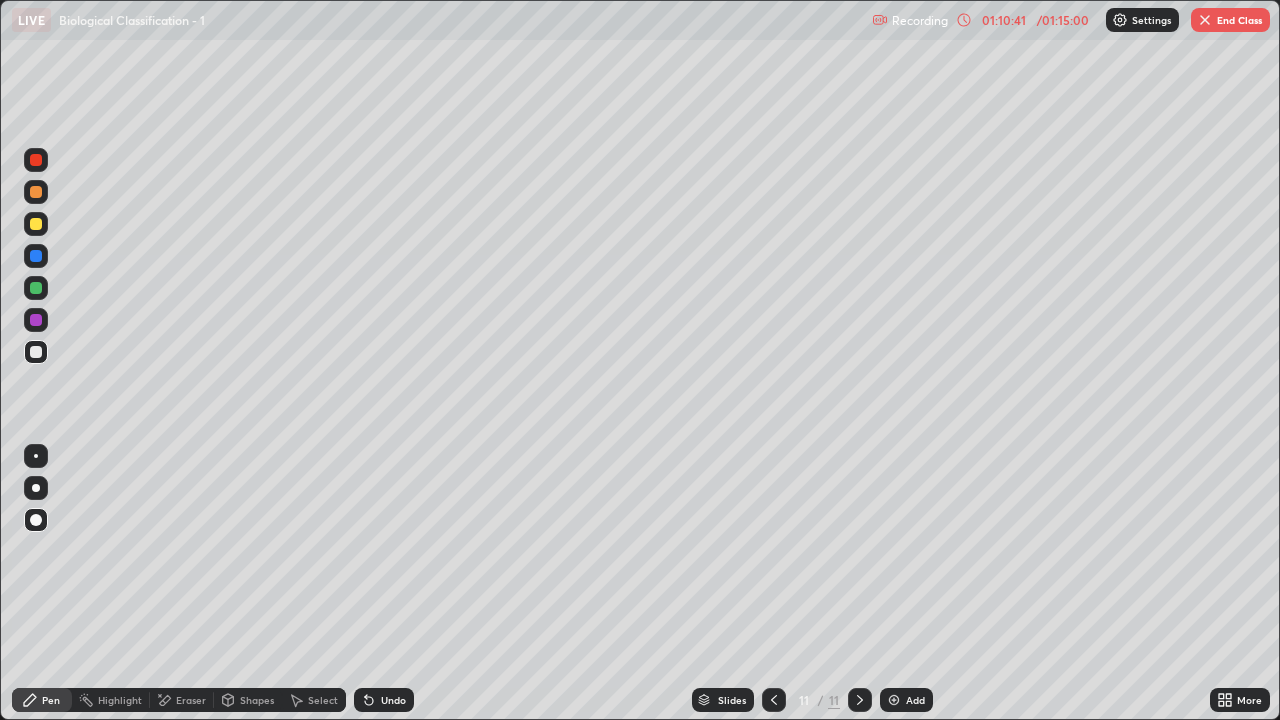 click at bounding box center [36, 488] 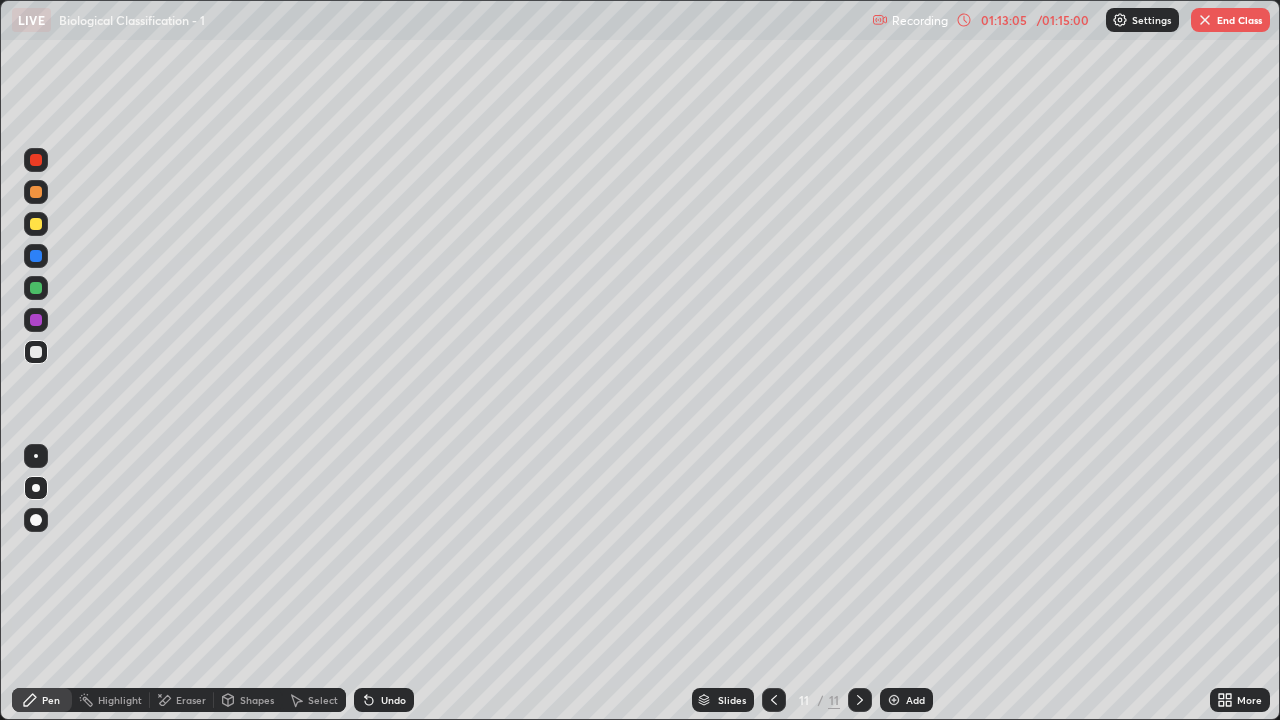 click at bounding box center (36, 224) 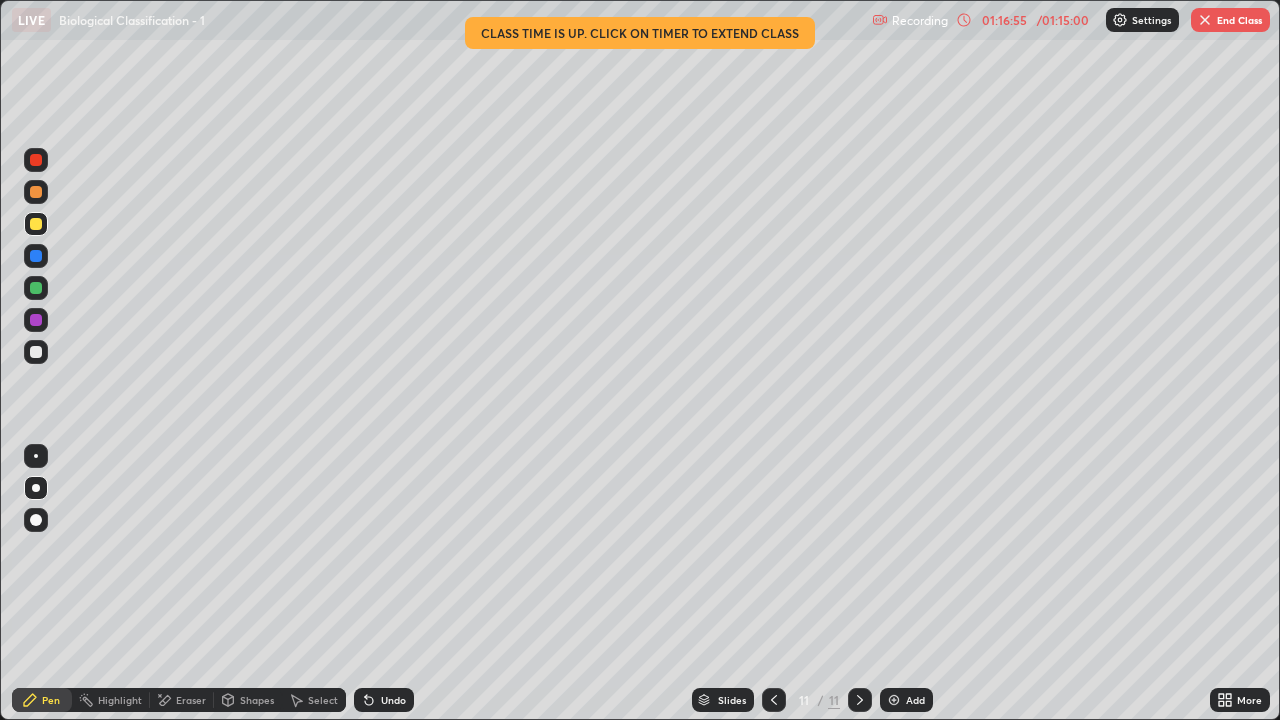 click on "End Class" at bounding box center [1230, 20] 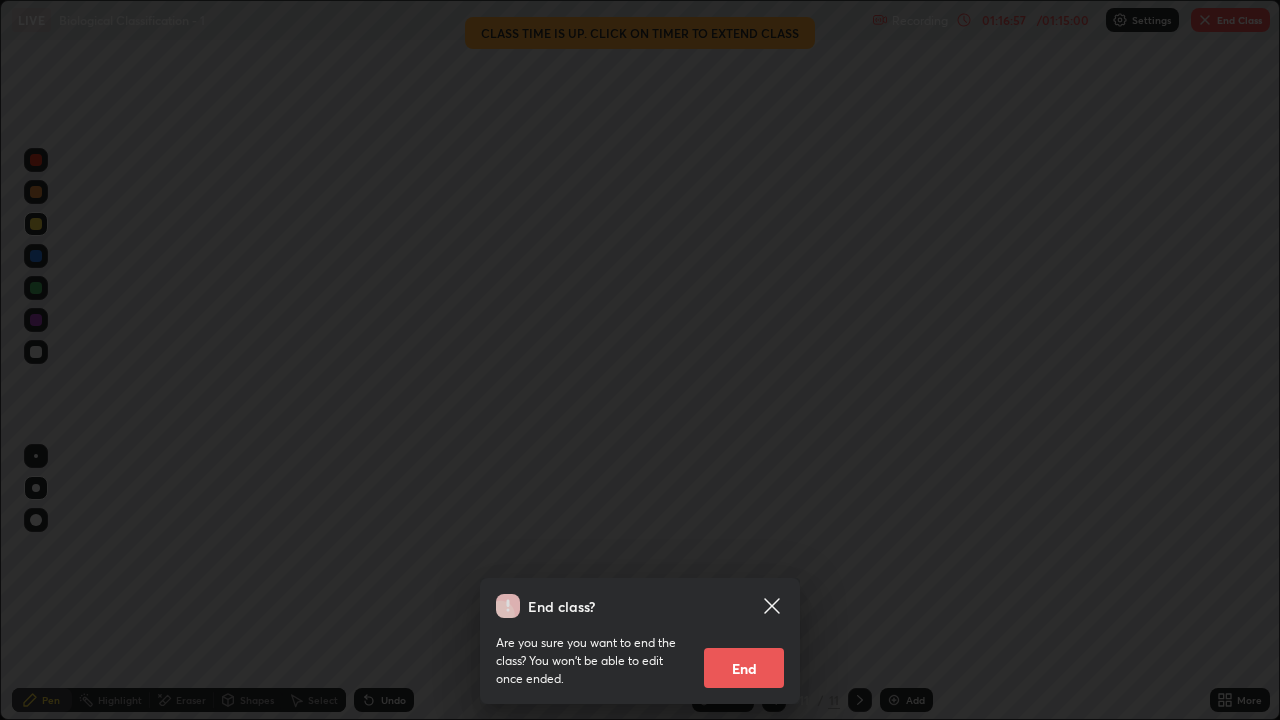 click on "End" at bounding box center [744, 668] 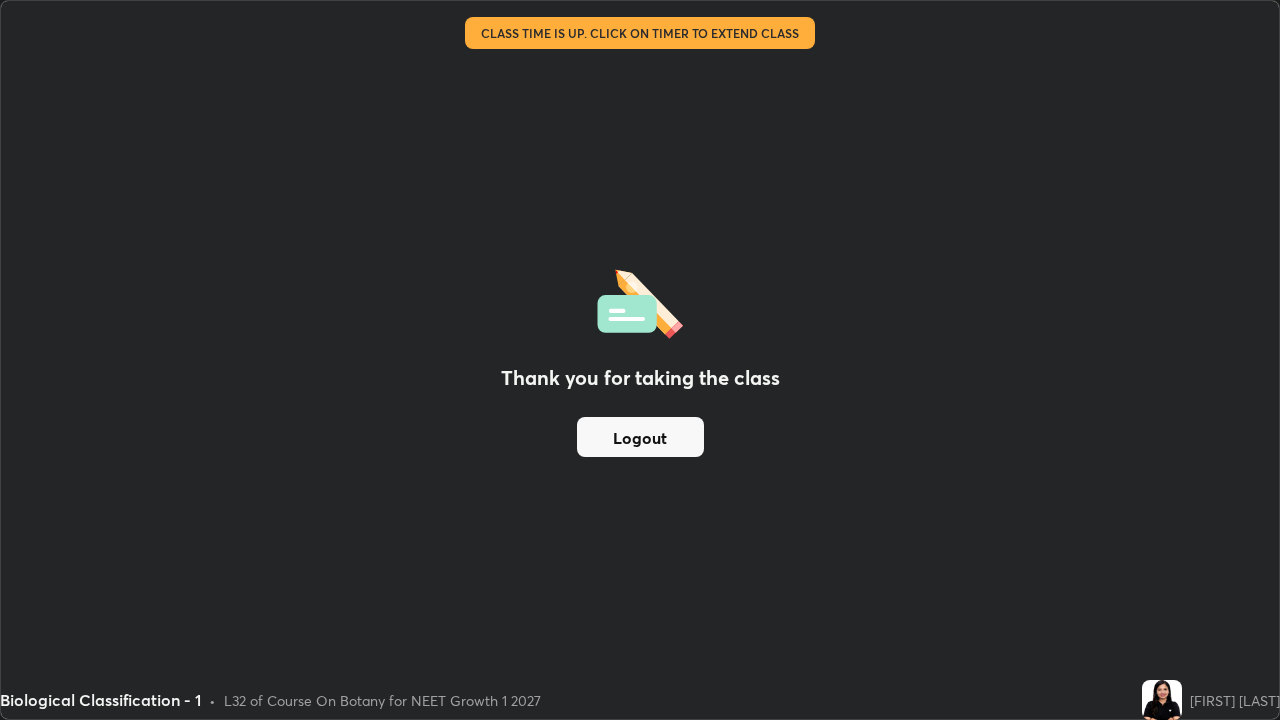 click on "Thank you for taking the class Logout" at bounding box center (640, 360) 